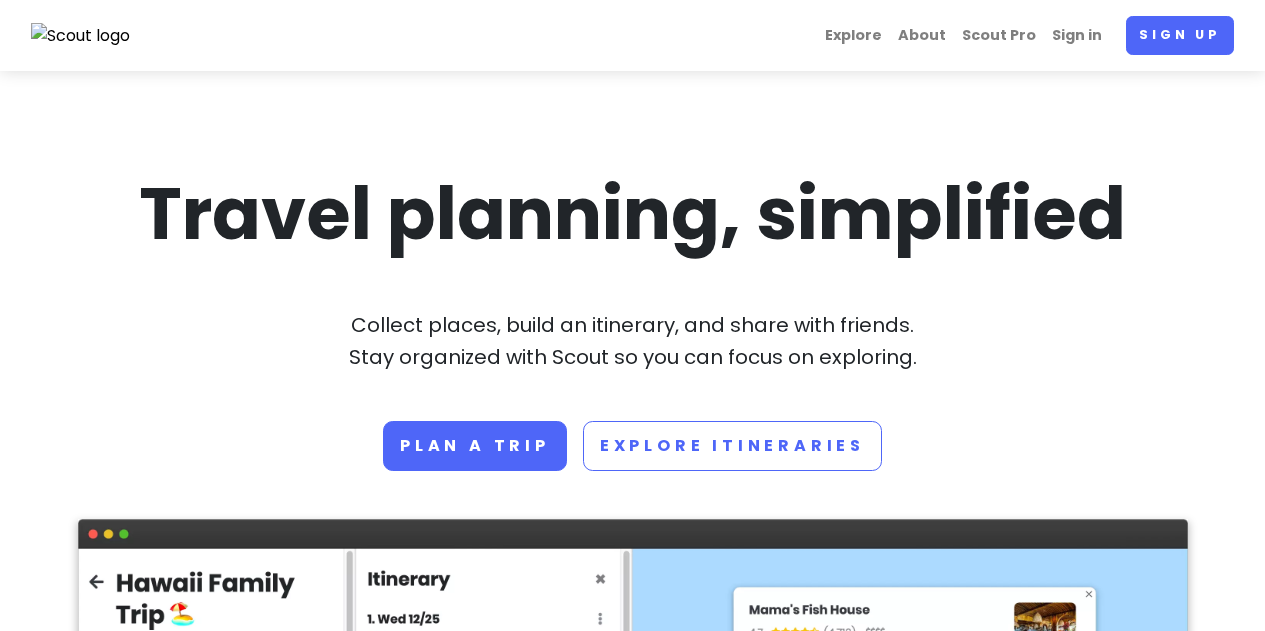 scroll, scrollTop: 0, scrollLeft: 0, axis: both 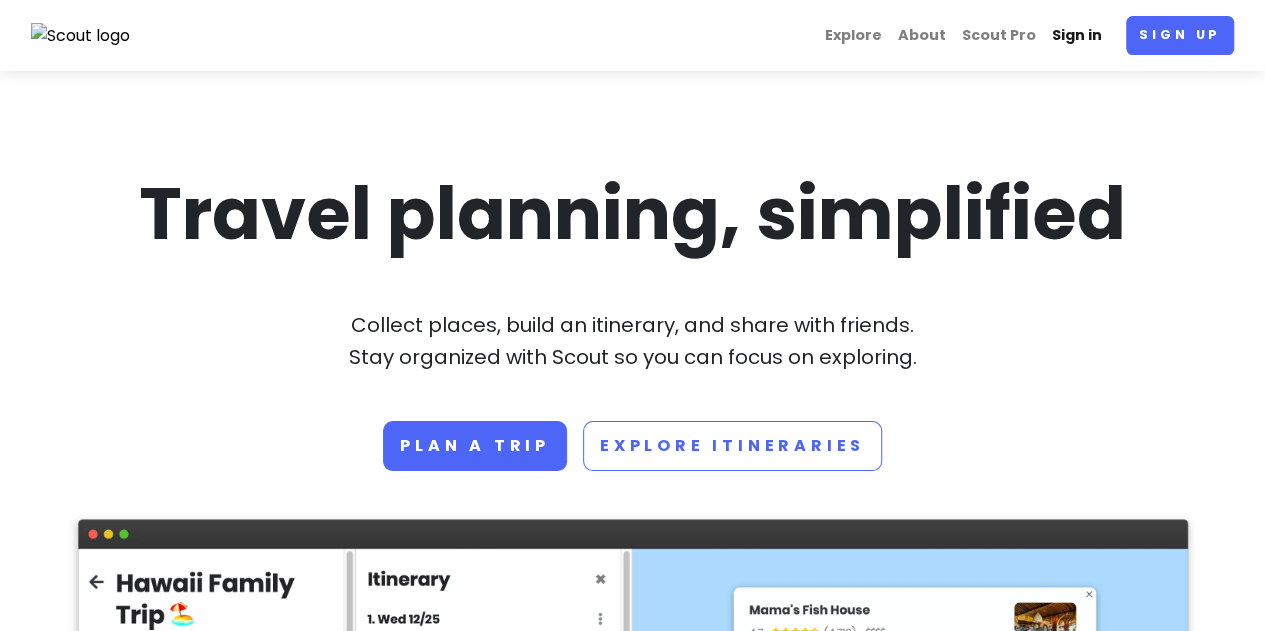 click on "Sign in" at bounding box center (1077, 35) 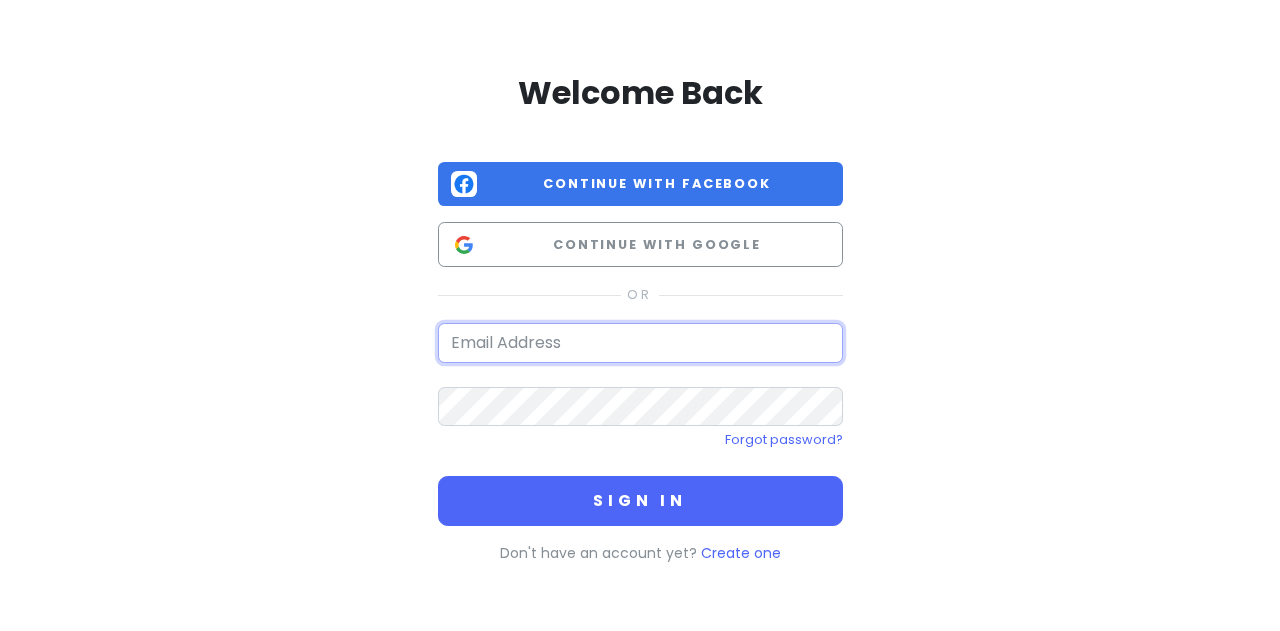 click at bounding box center (640, 343) 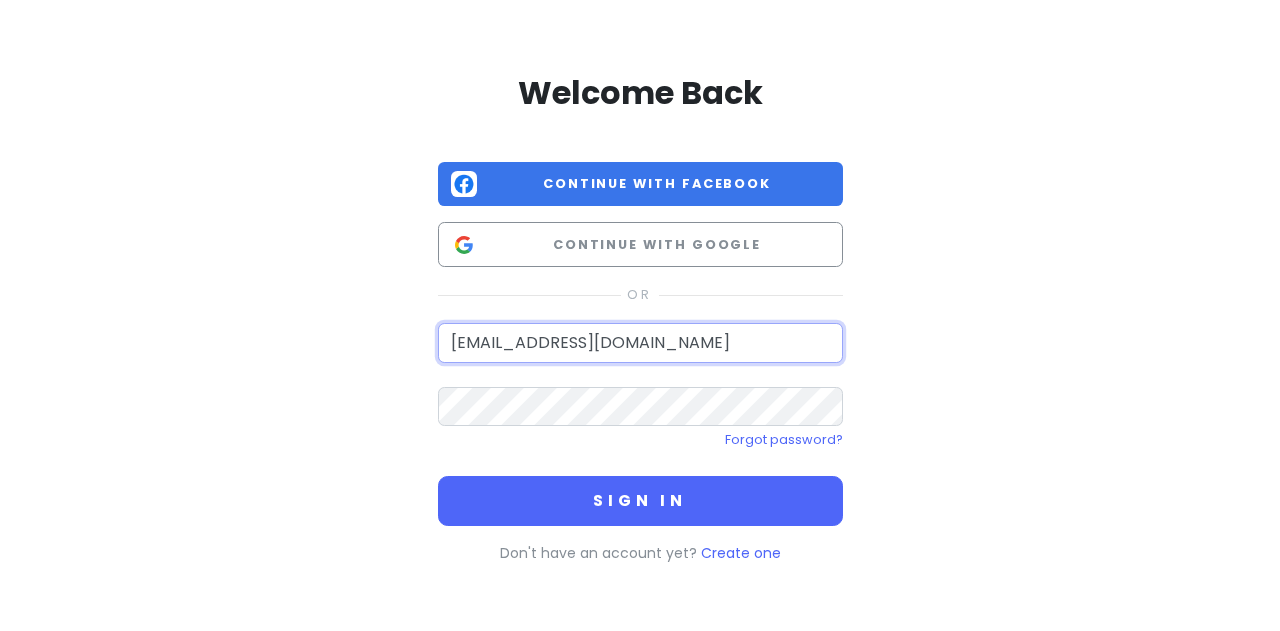 type on "[EMAIL_ADDRESS][DOMAIN_NAME]" 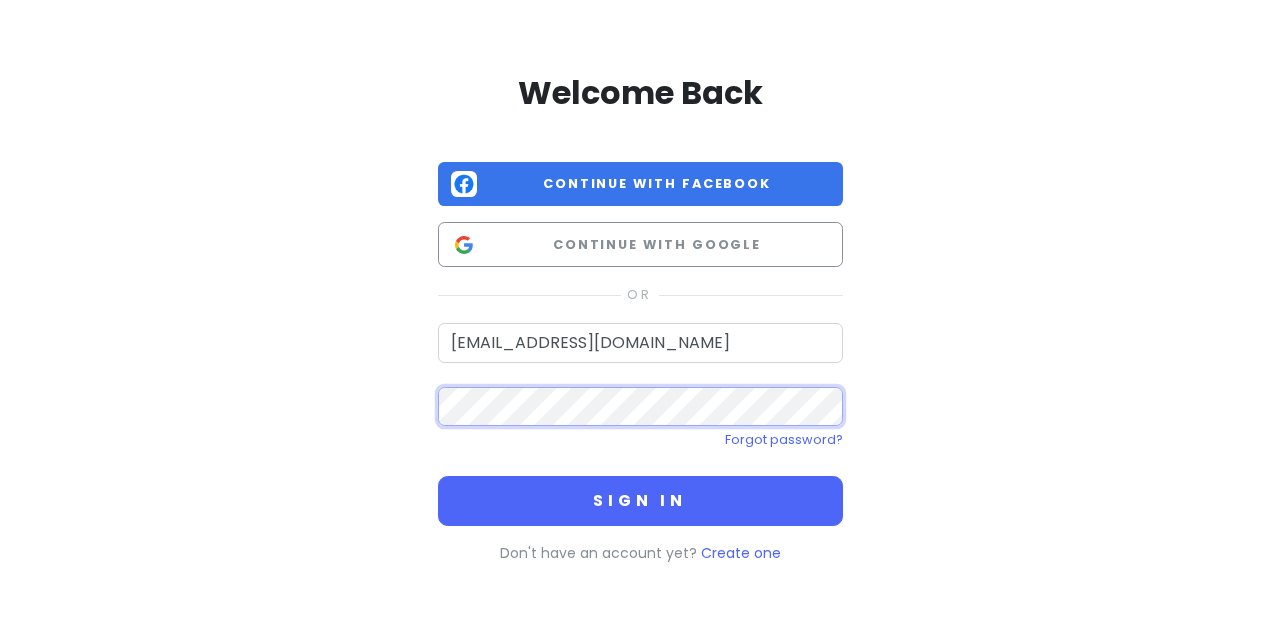 click on "Sign in" at bounding box center [640, 501] 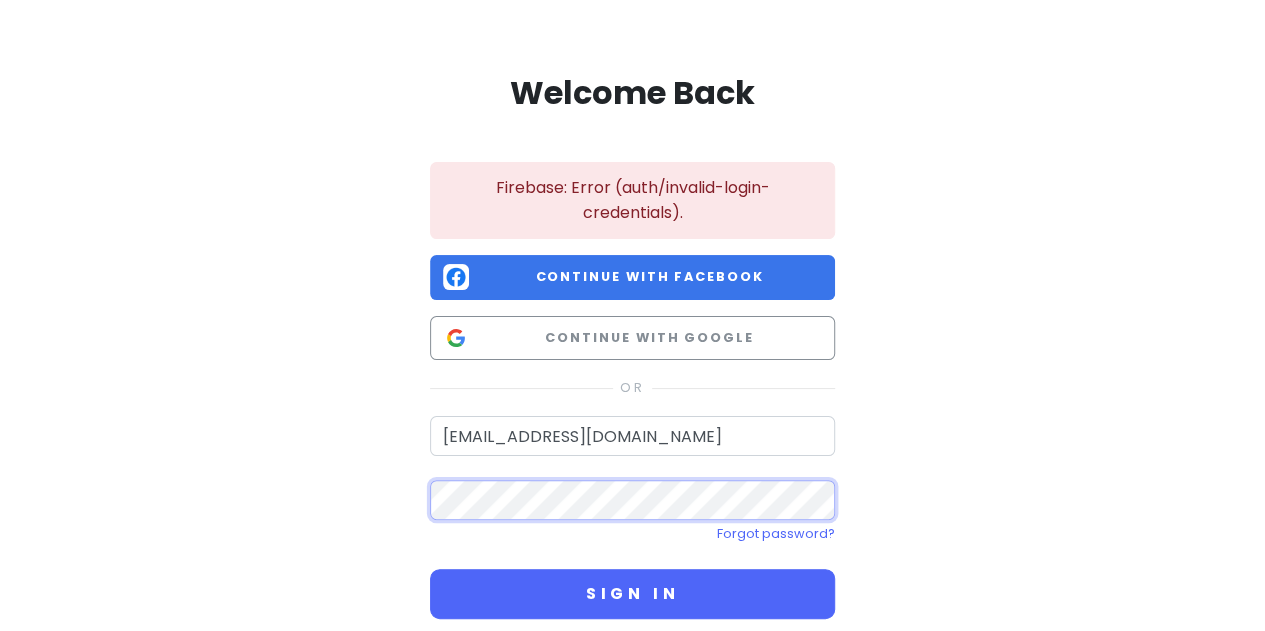 click on "Sign in" at bounding box center (632, 594) 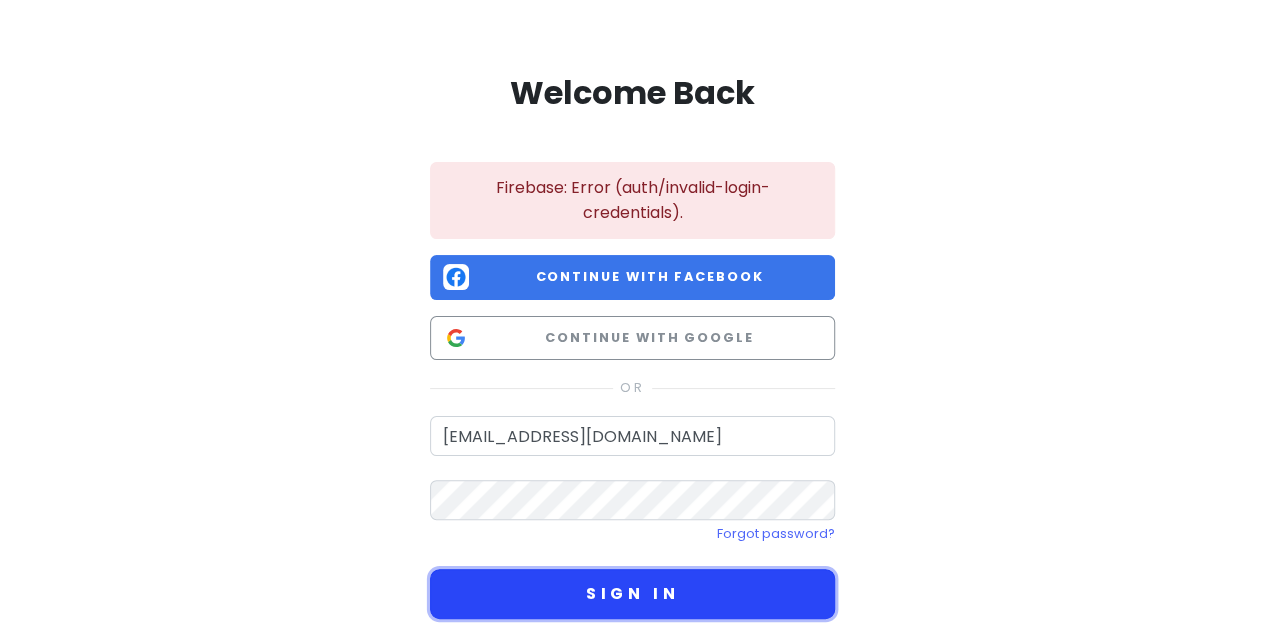 click on "Sign in" at bounding box center [632, 594] 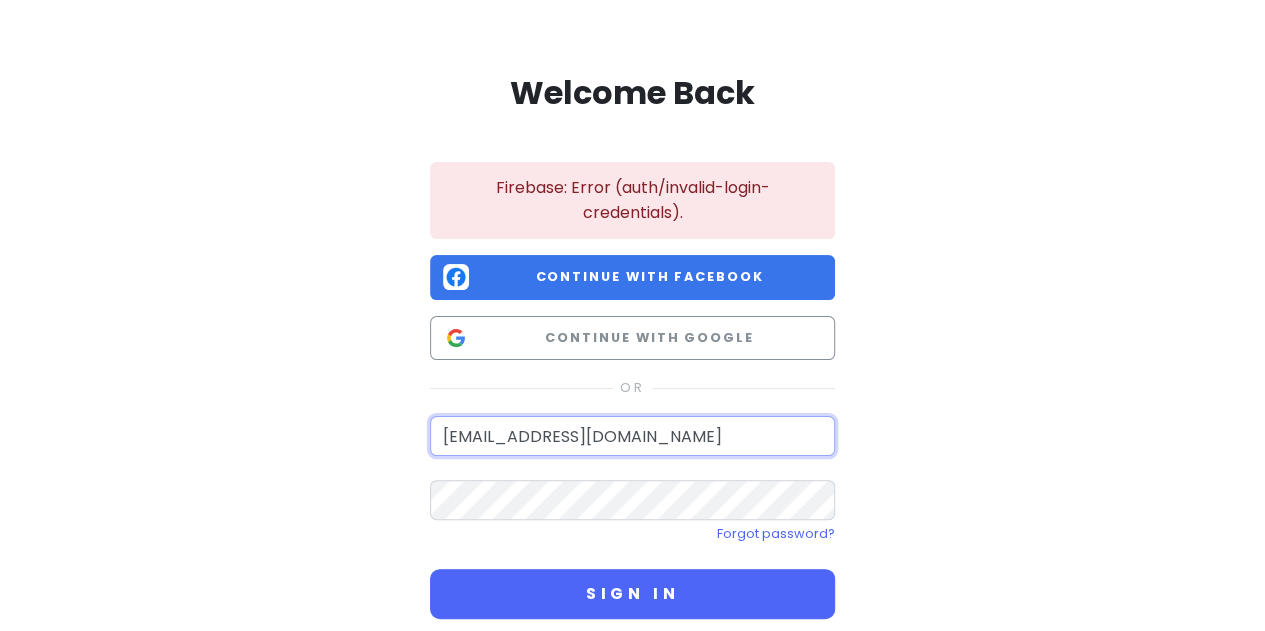 click on "[EMAIL_ADDRESS][DOMAIN_NAME]" at bounding box center [632, 436] 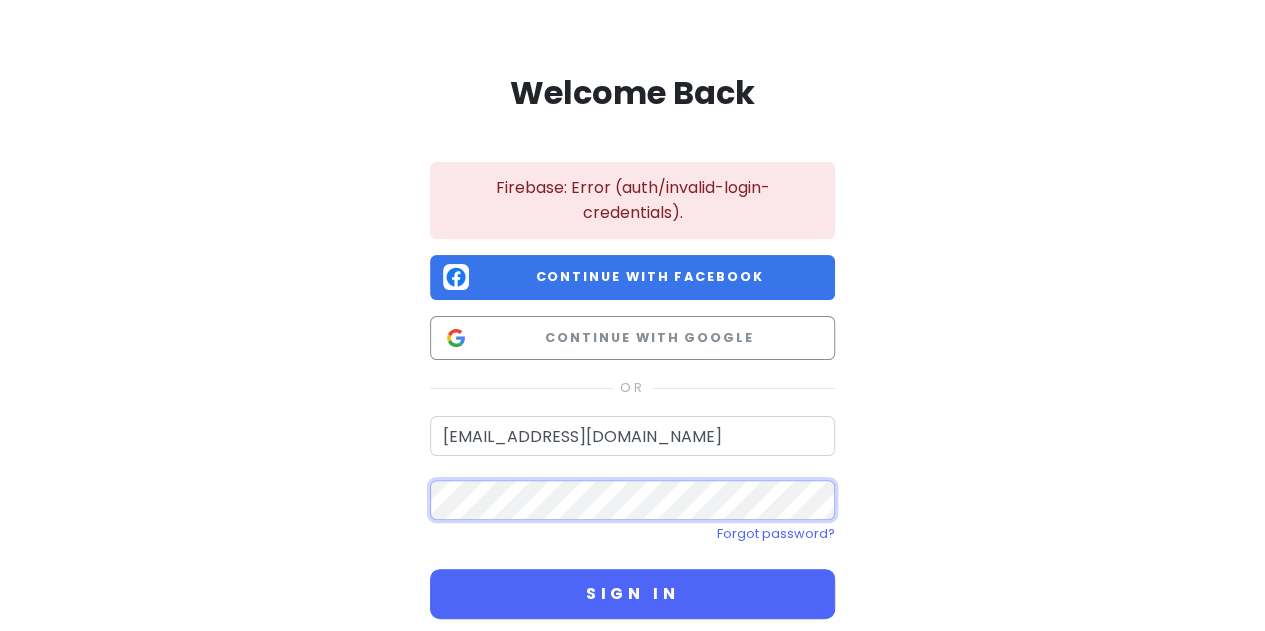 click on "Welcome Back Firebase: Error (auth/invalid-login-credentials). Continue with Facebook Continue with Google [EMAIL_ADDRESS][DOMAIN_NAME] Forgot password? Sign in Don't have an account yet?   Create one" at bounding box center [632, 373] 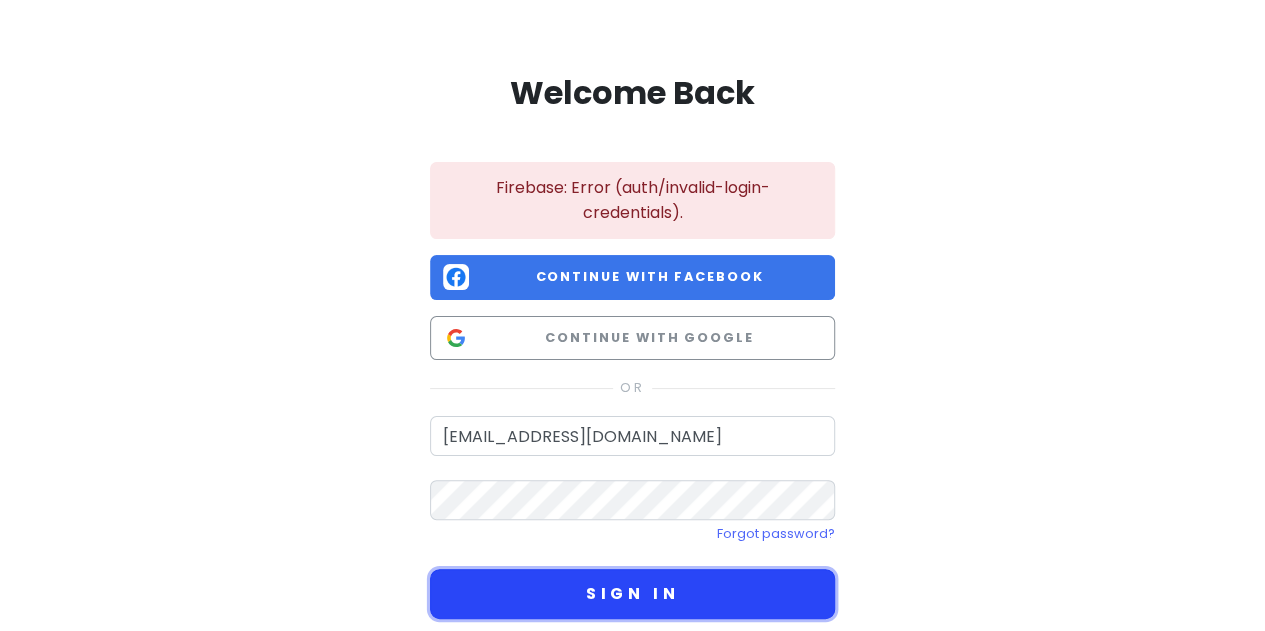 click on "Sign in" at bounding box center (632, 594) 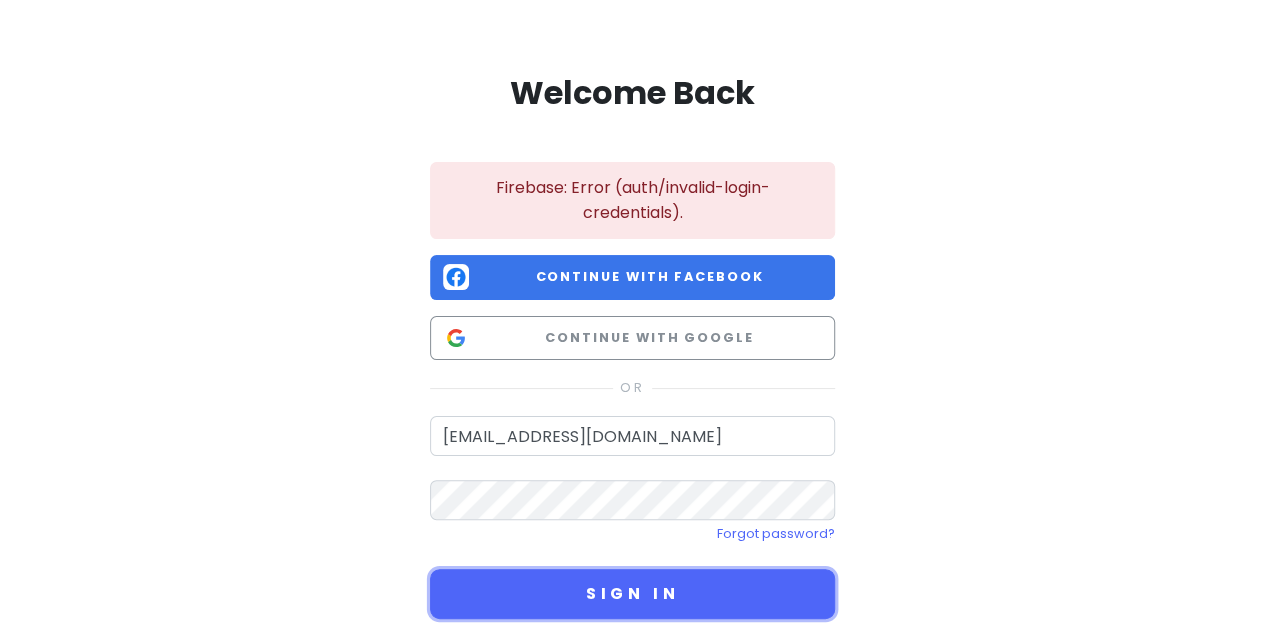 scroll, scrollTop: 87, scrollLeft: 0, axis: vertical 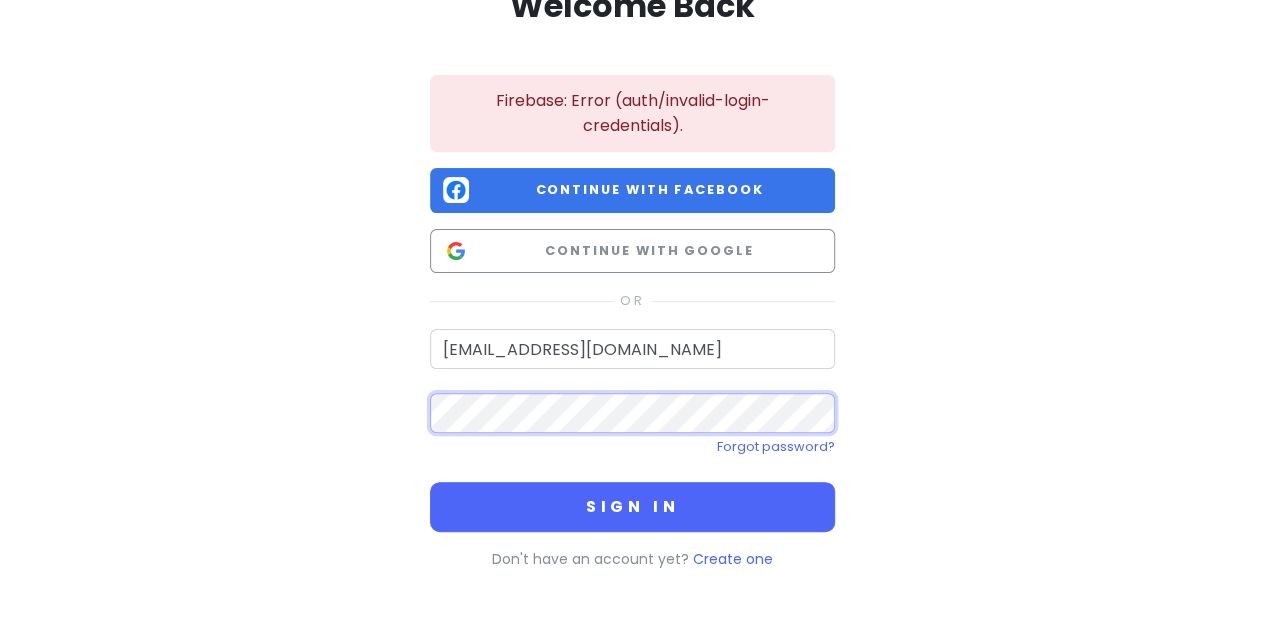 click on "Welcome Back Firebase: Error (auth/invalid-login-credentials). Continue with Facebook Continue with Google [EMAIL_ADDRESS][DOMAIN_NAME] Forgot password? Sign in Don't have an account yet?   Create one" at bounding box center [632, 286] 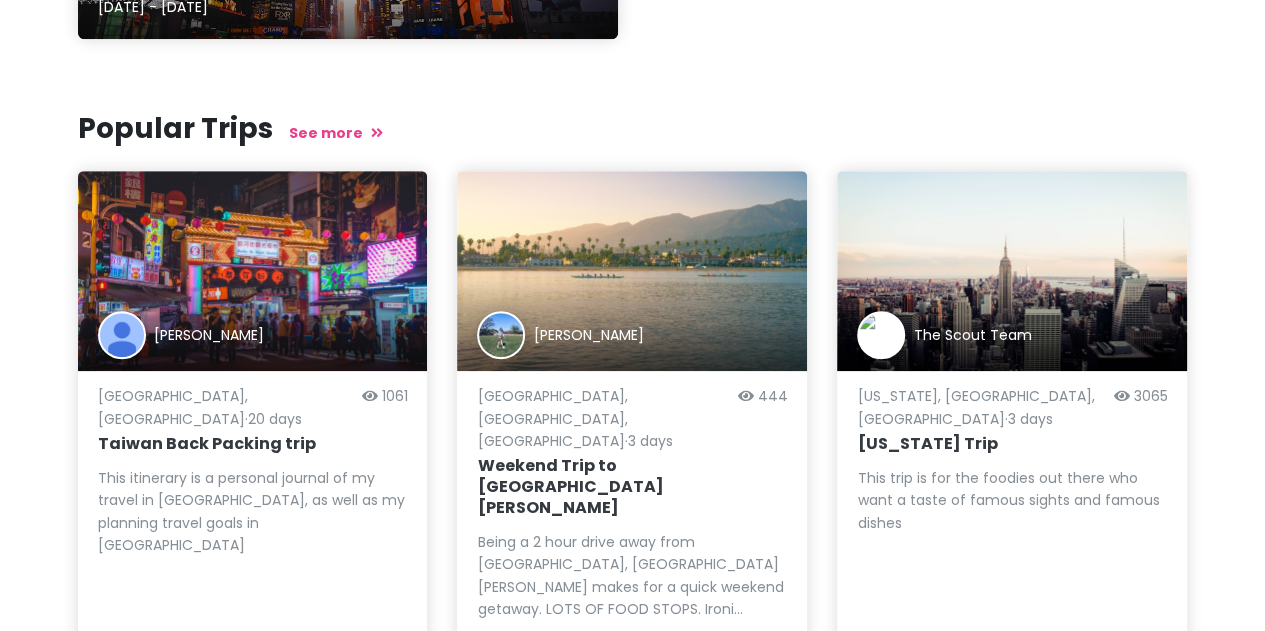 scroll, scrollTop: 24, scrollLeft: 0, axis: vertical 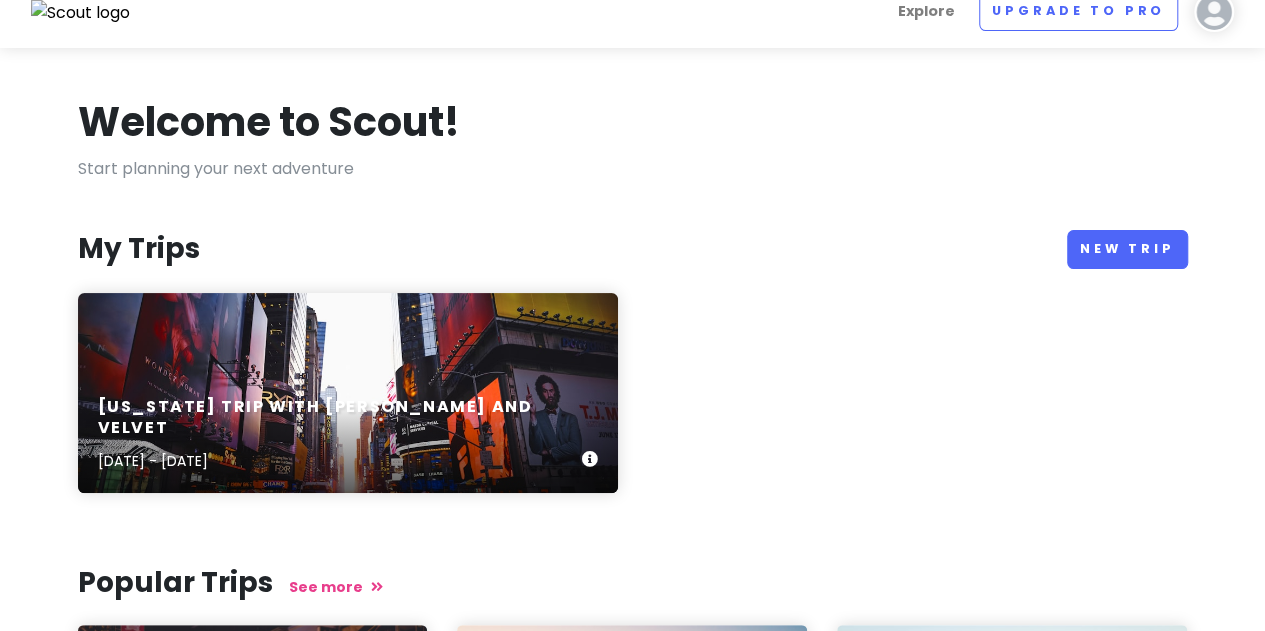 click on "[US_STATE] Trip with [PERSON_NAME] and Velvet [DATE] - [DATE]" at bounding box center [348, 393] 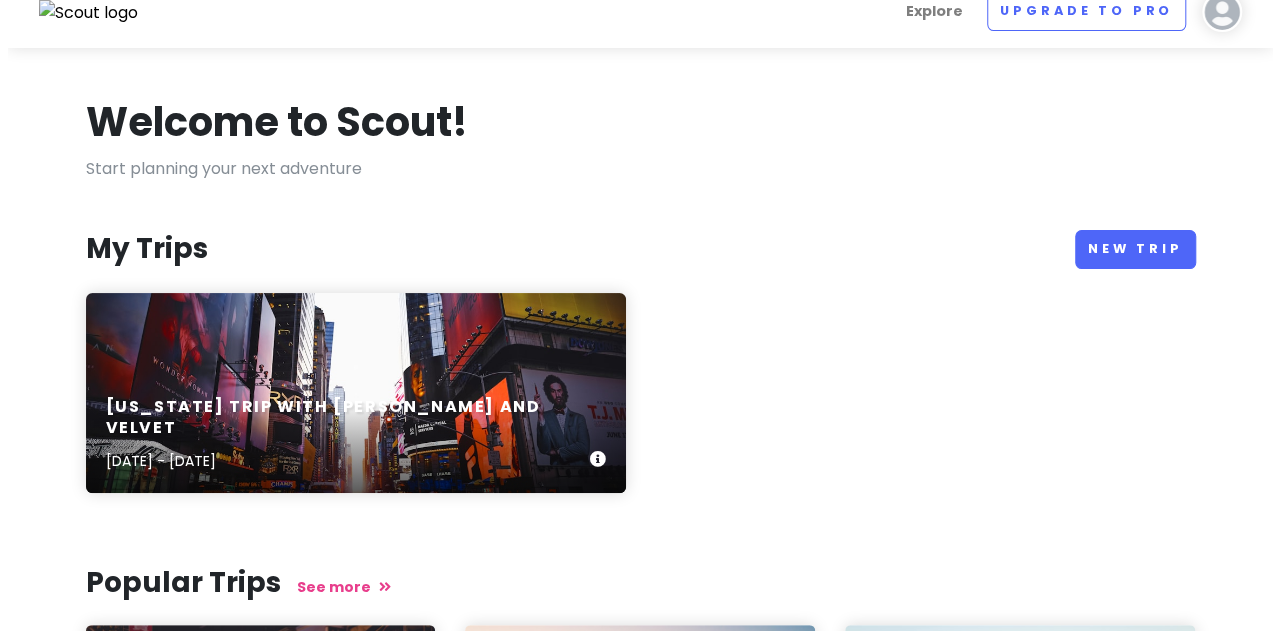scroll, scrollTop: 0, scrollLeft: 0, axis: both 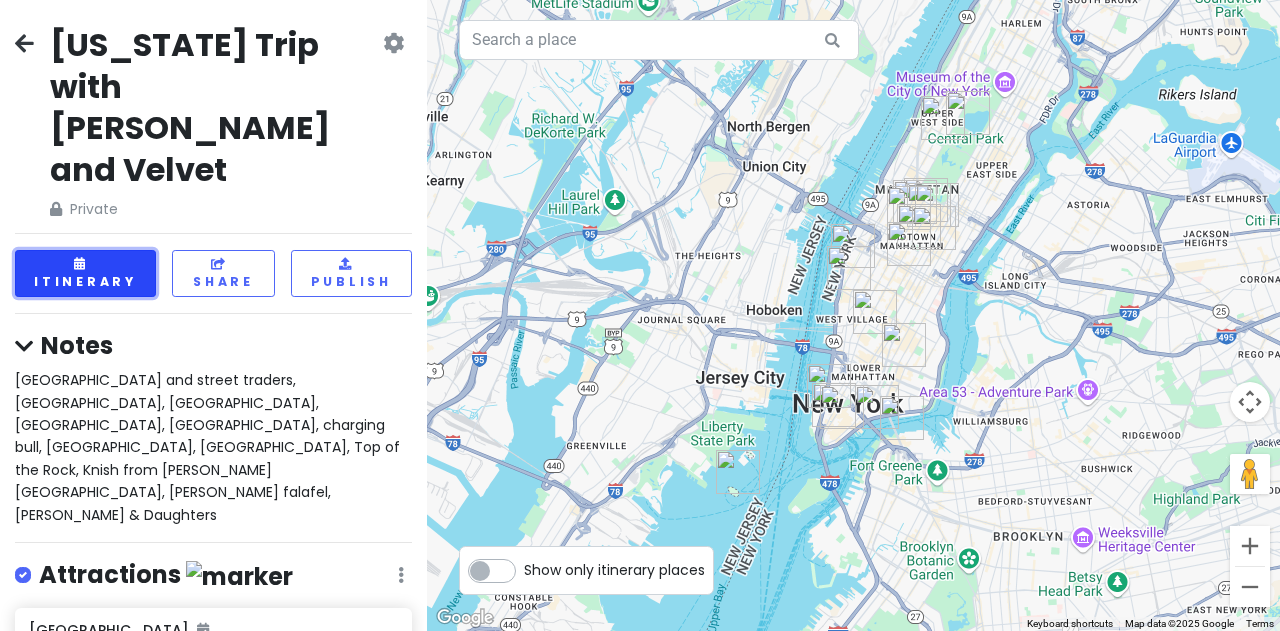 click at bounding box center (81, 264) 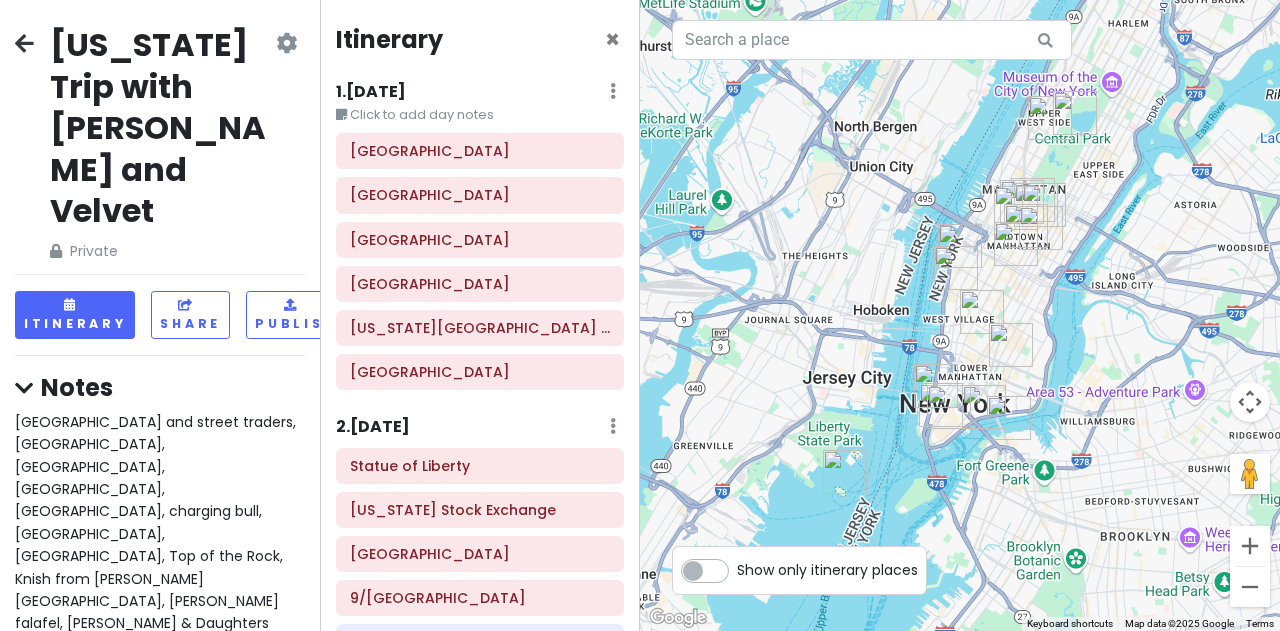 click on "Show only itinerary places" at bounding box center (827, 566) 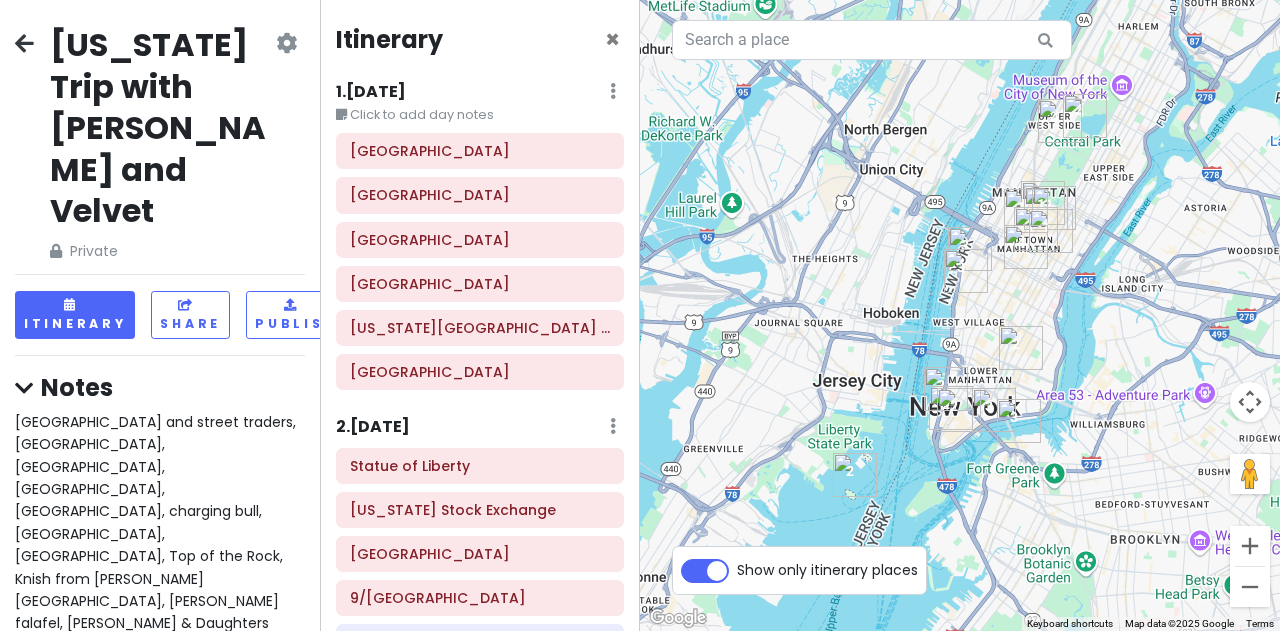 click on "Show only itinerary places" at bounding box center (827, 566) 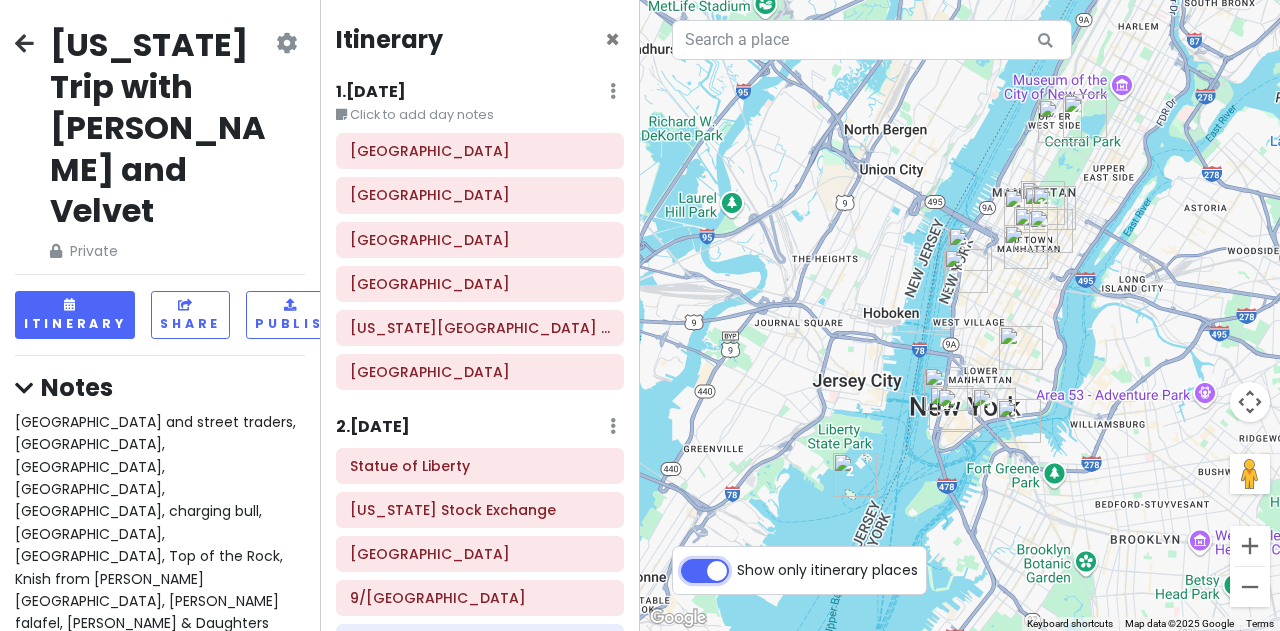 click on "Show only itinerary places" at bounding box center (743, 560) 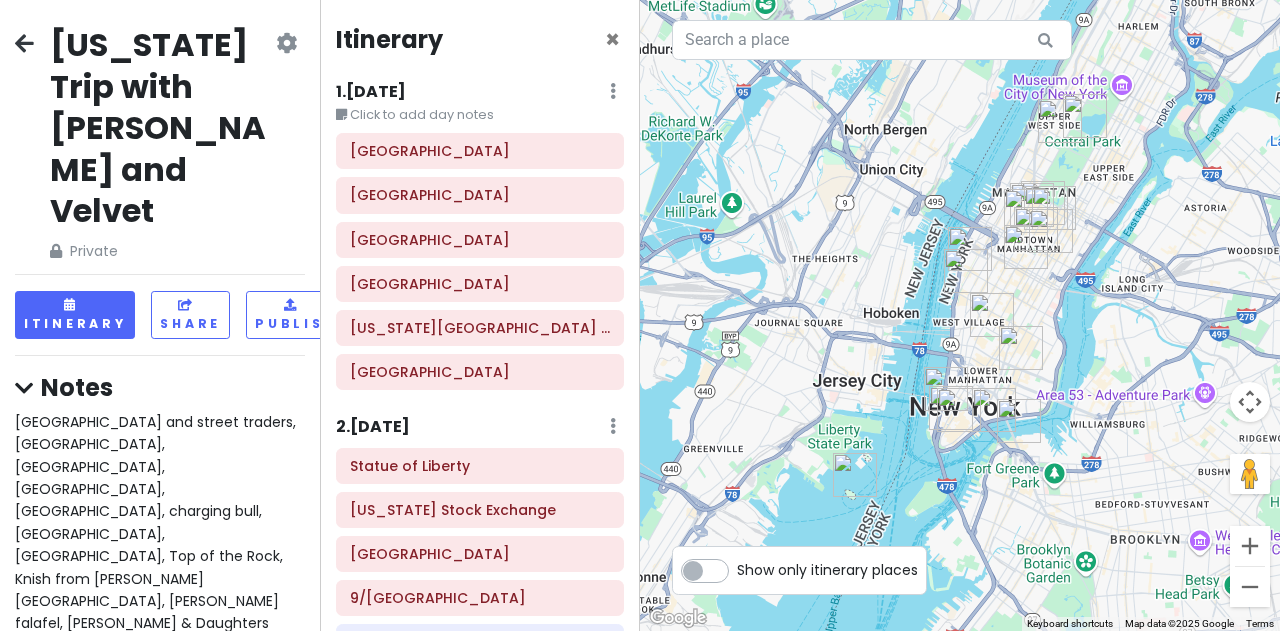 click on "Show only itinerary places" at bounding box center (827, 566) 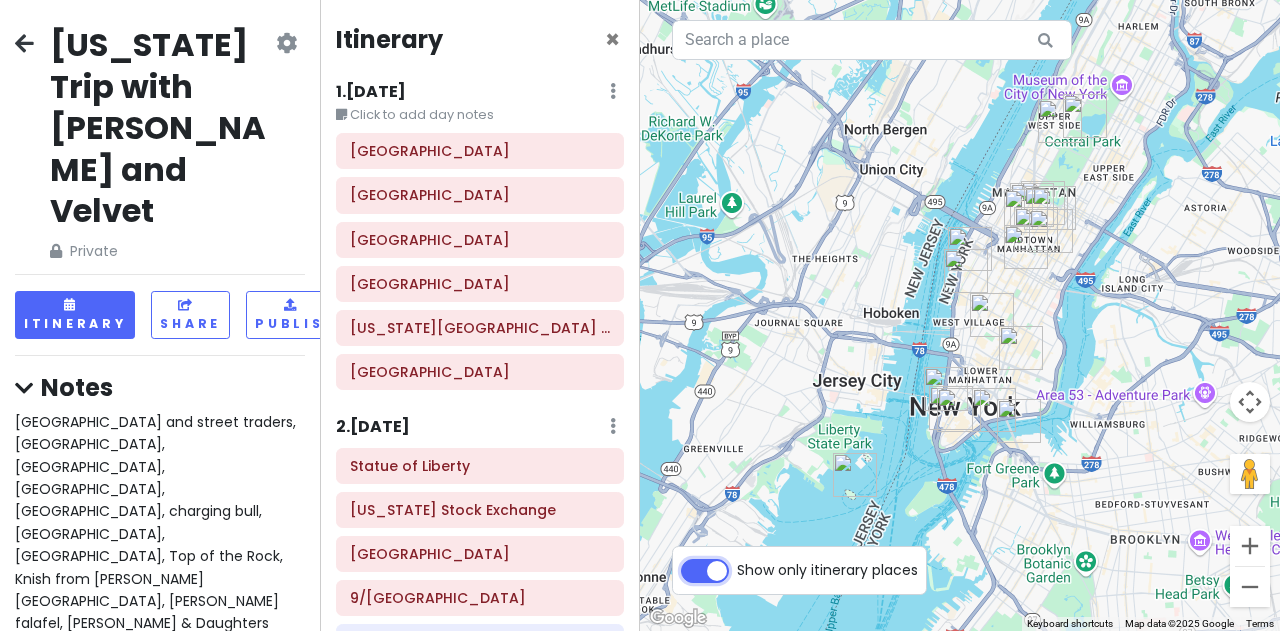 checkbox on "true" 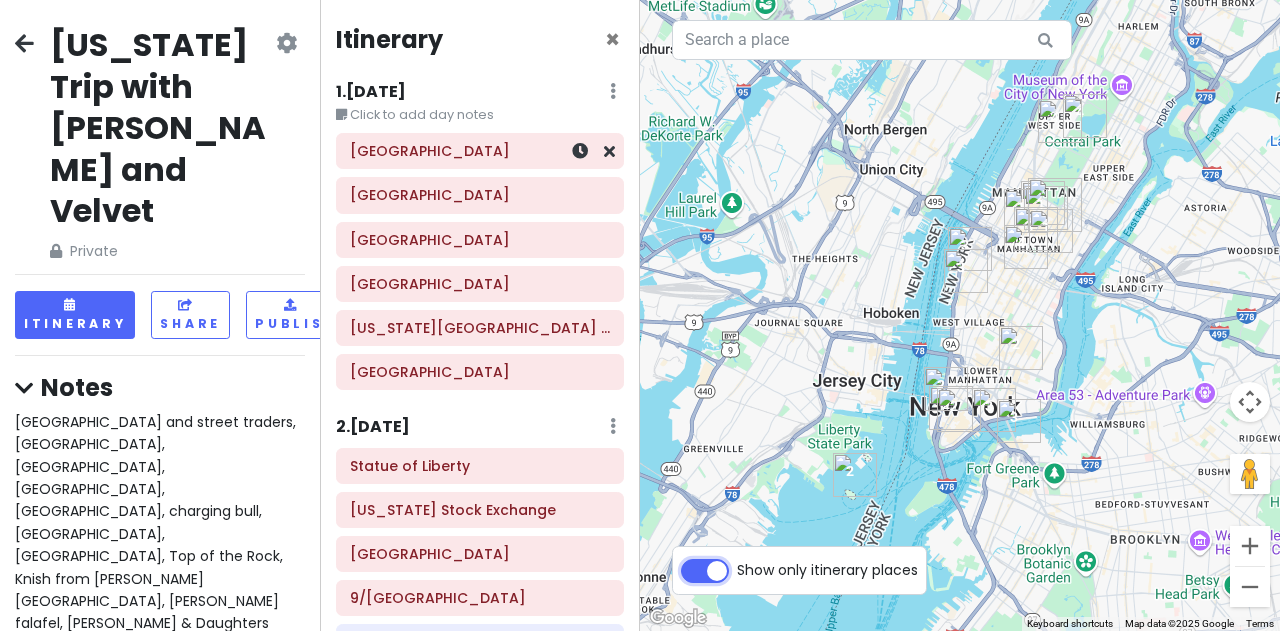 click on "[GEOGRAPHIC_DATA]" at bounding box center [480, 151] 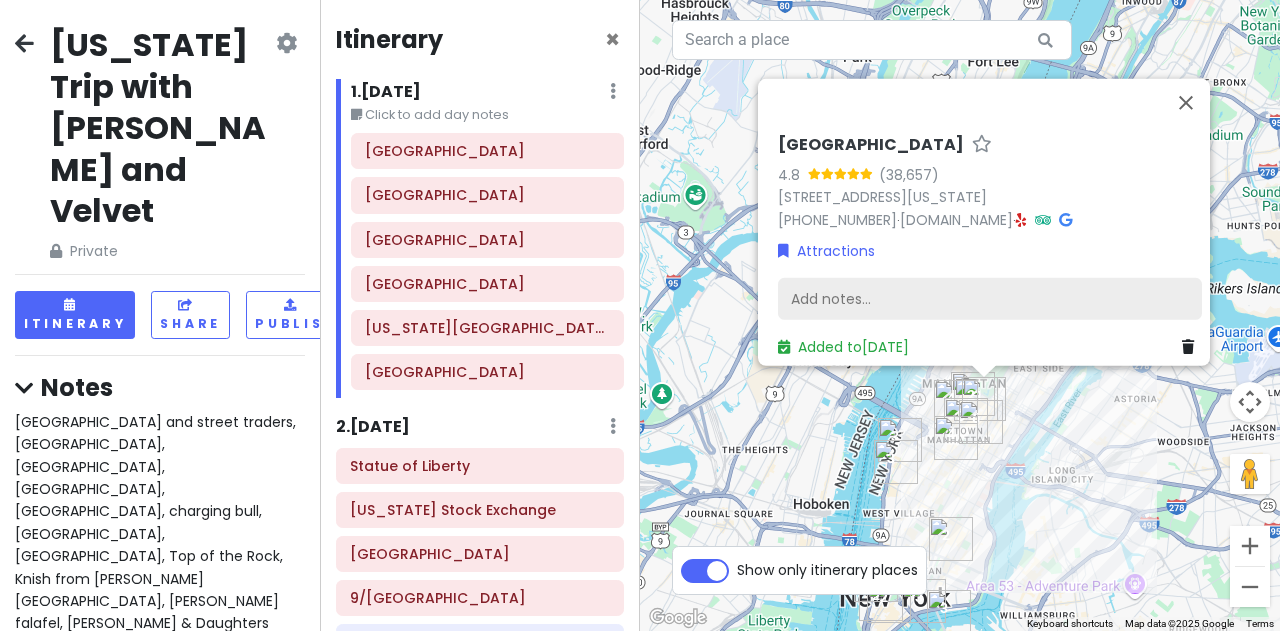 click on "Add notes..." at bounding box center (990, 299) 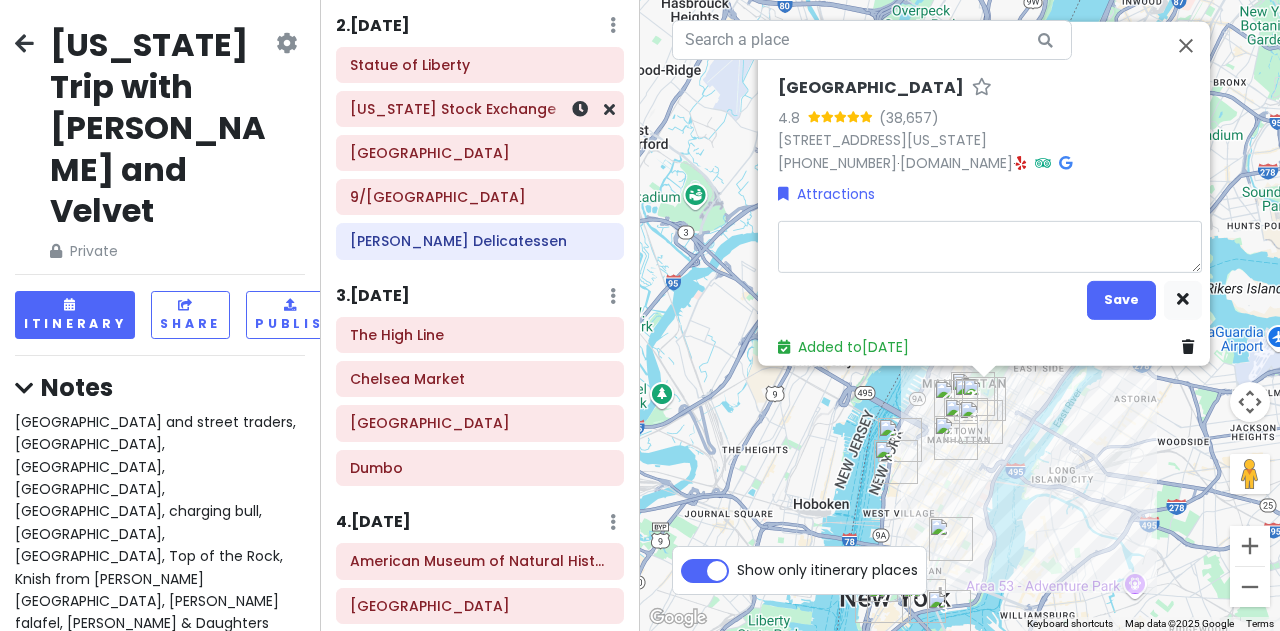 scroll, scrollTop: 499, scrollLeft: 0, axis: vertical 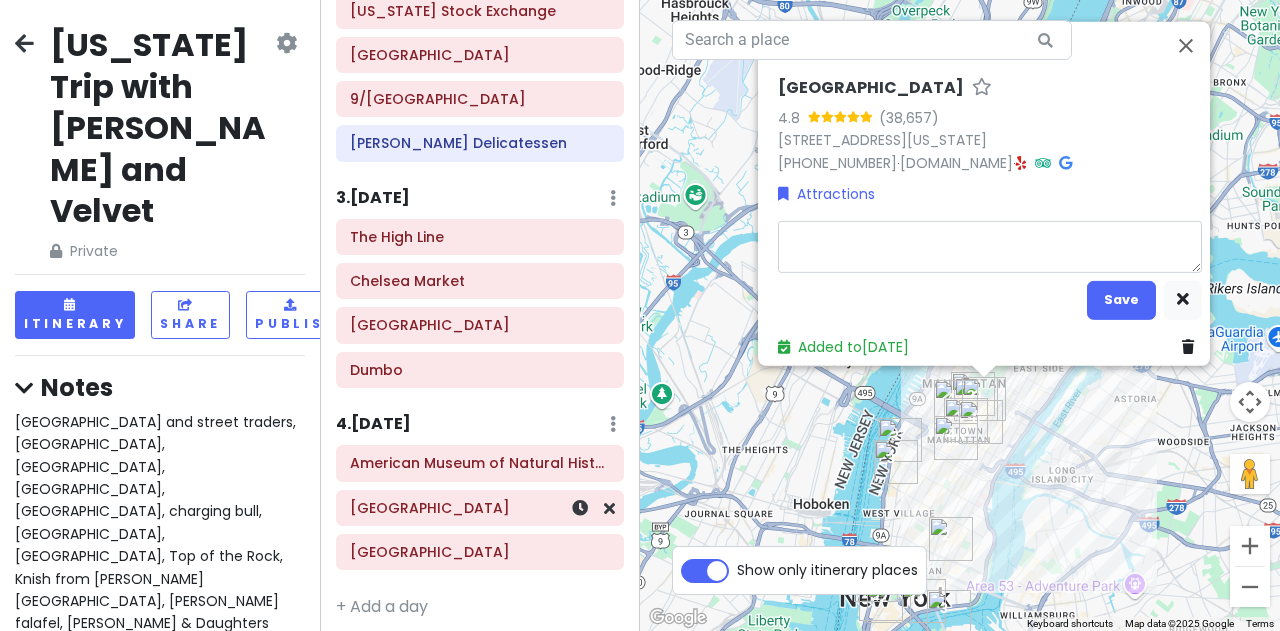 click on "[GEOGRAPHIC_DATA]" at bounding box center (480, 508) 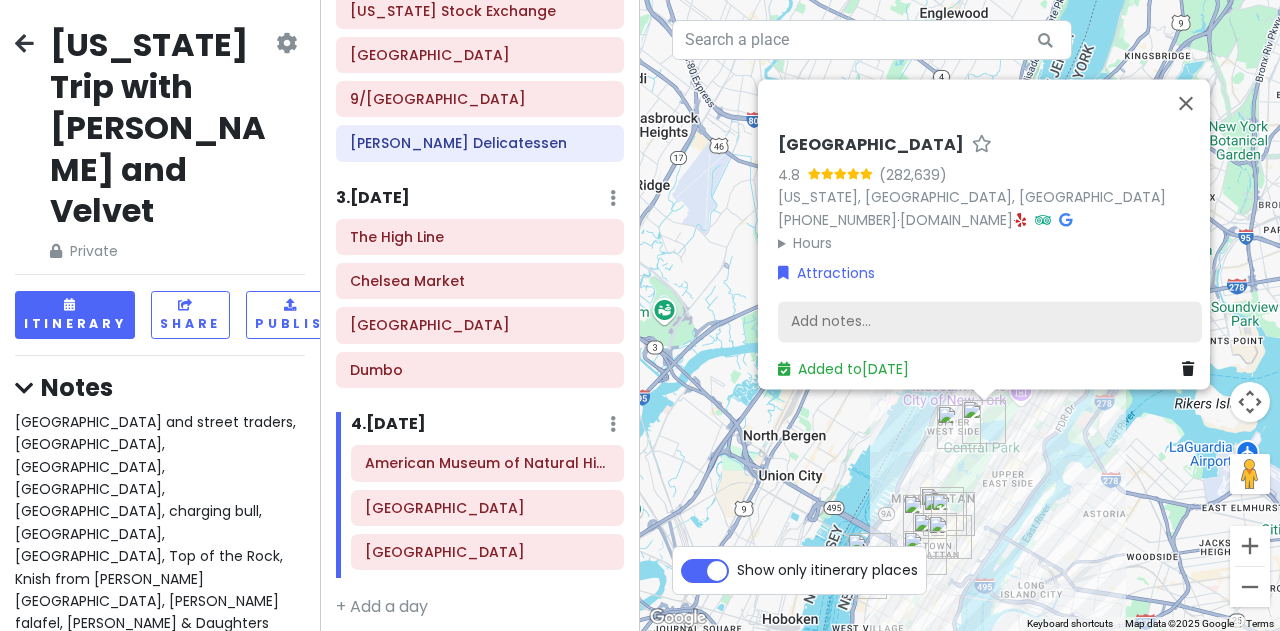 click on "Add notes..." at bounding box center [990, 322] 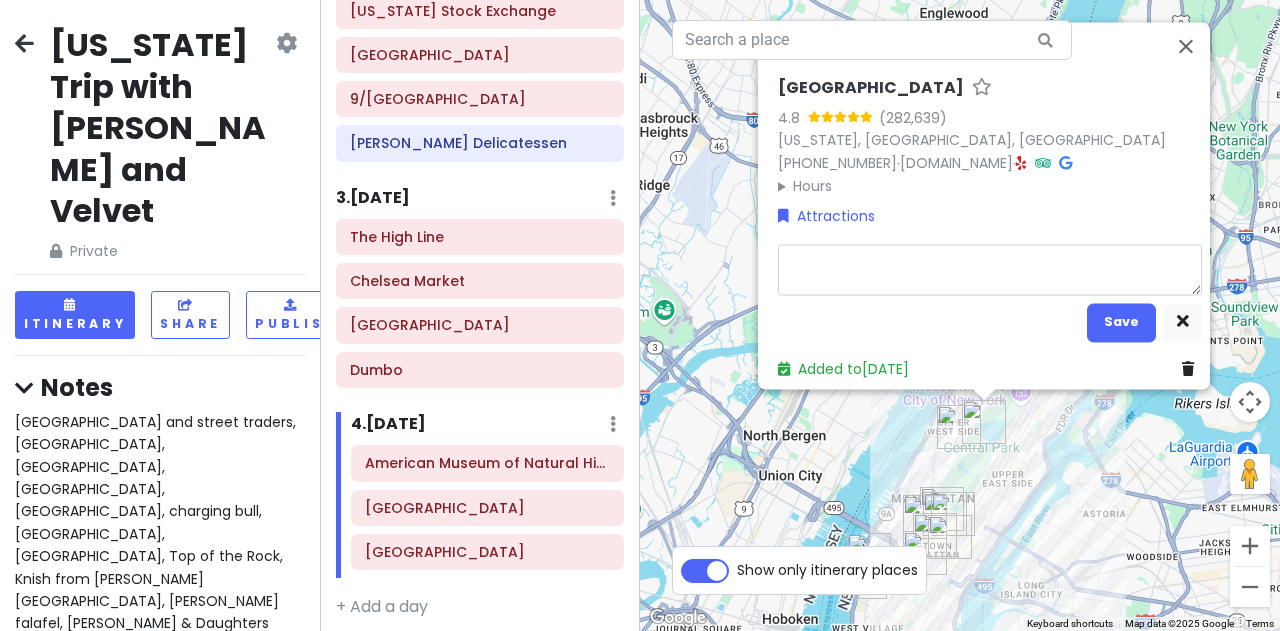 type on "x" 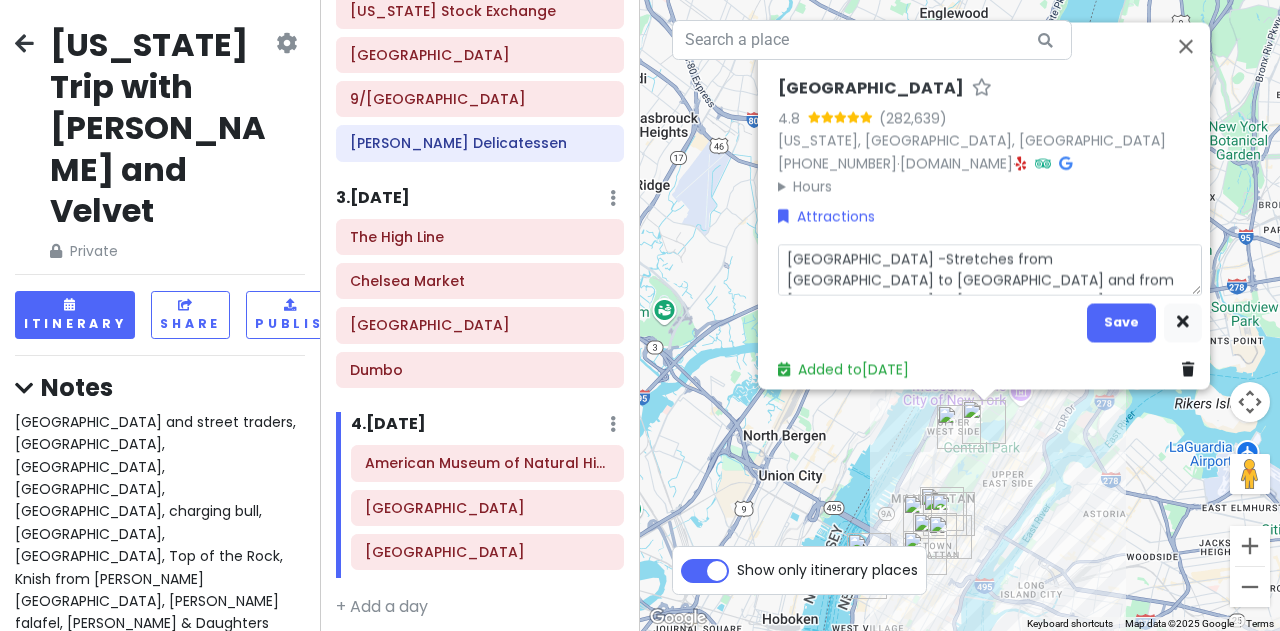 scroll, scrollTop: 16, scrollLeft: 0, axis: vertical 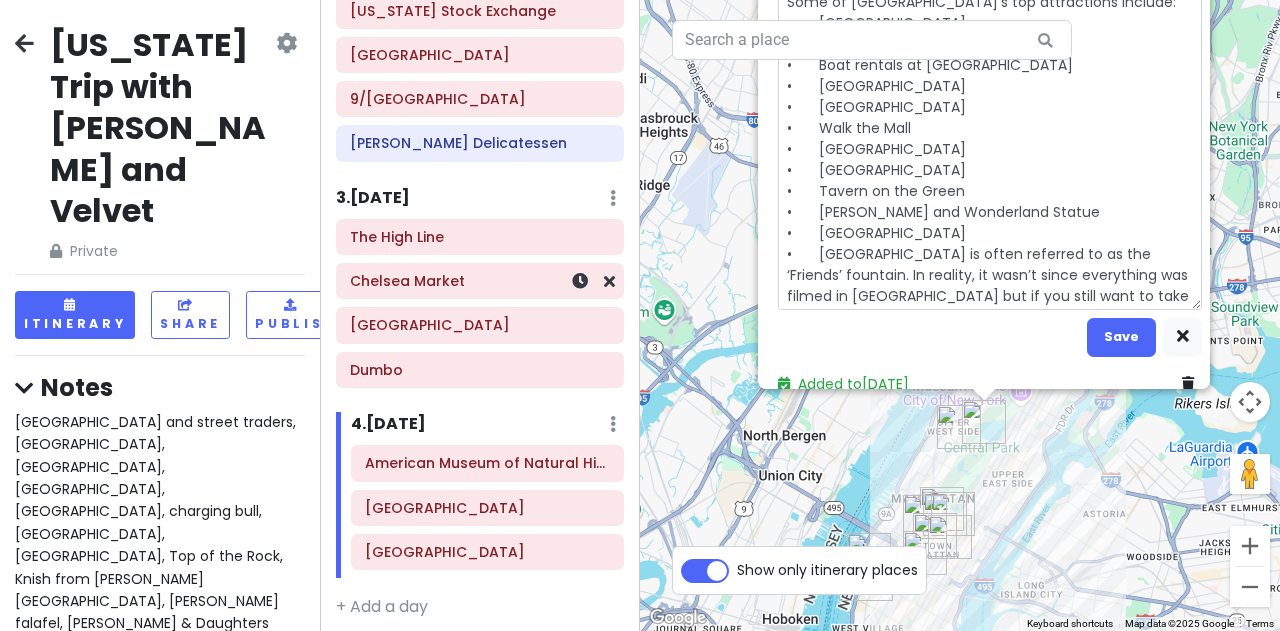click on "Chelsea Market" at bounding box center (480, 281) 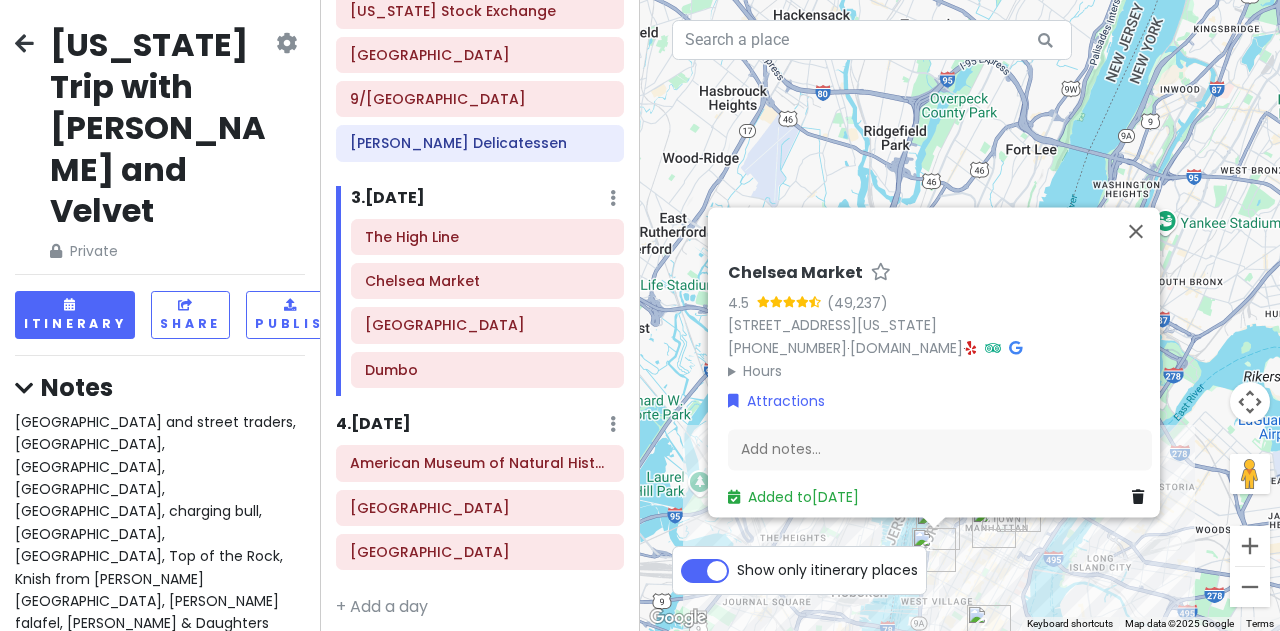 click on "4.5        (49,237)" at bounding box center [940, 303] 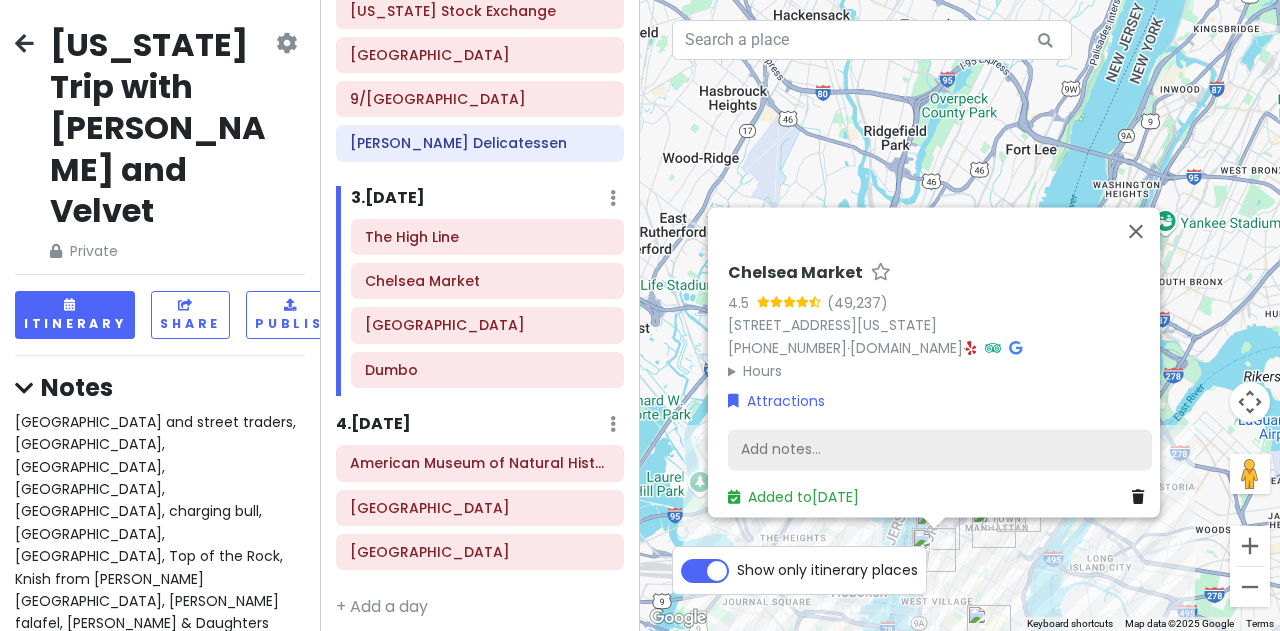 click on "Add notes..." at bounding box center (940, 450) 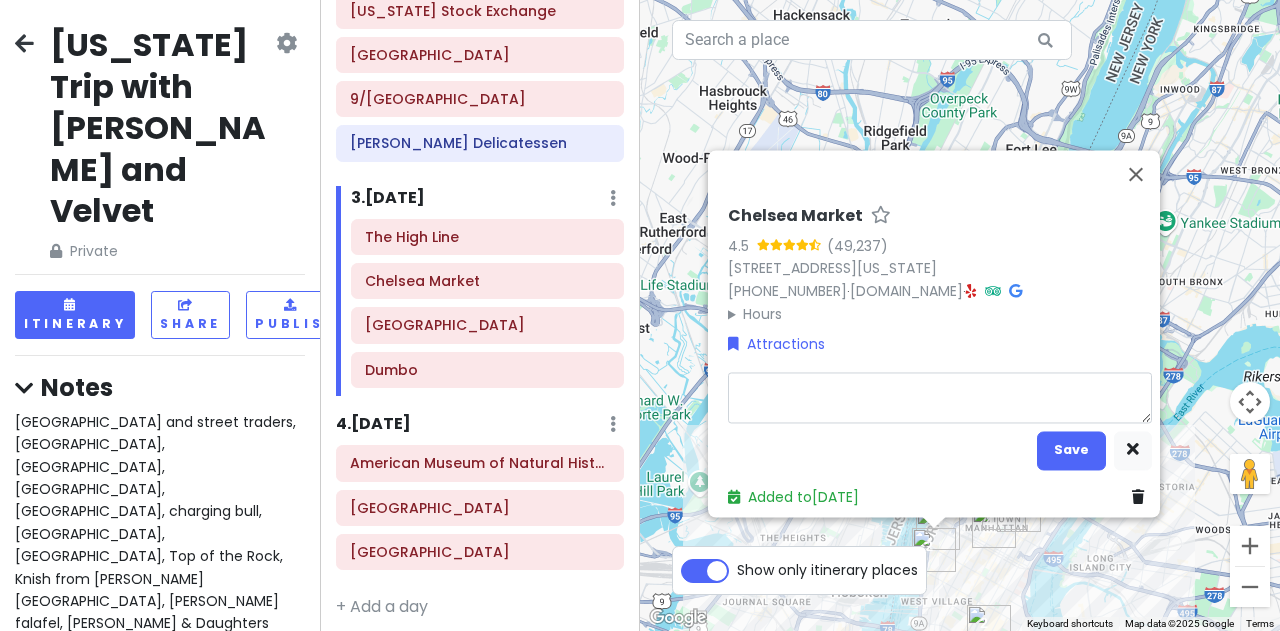 type on "x" 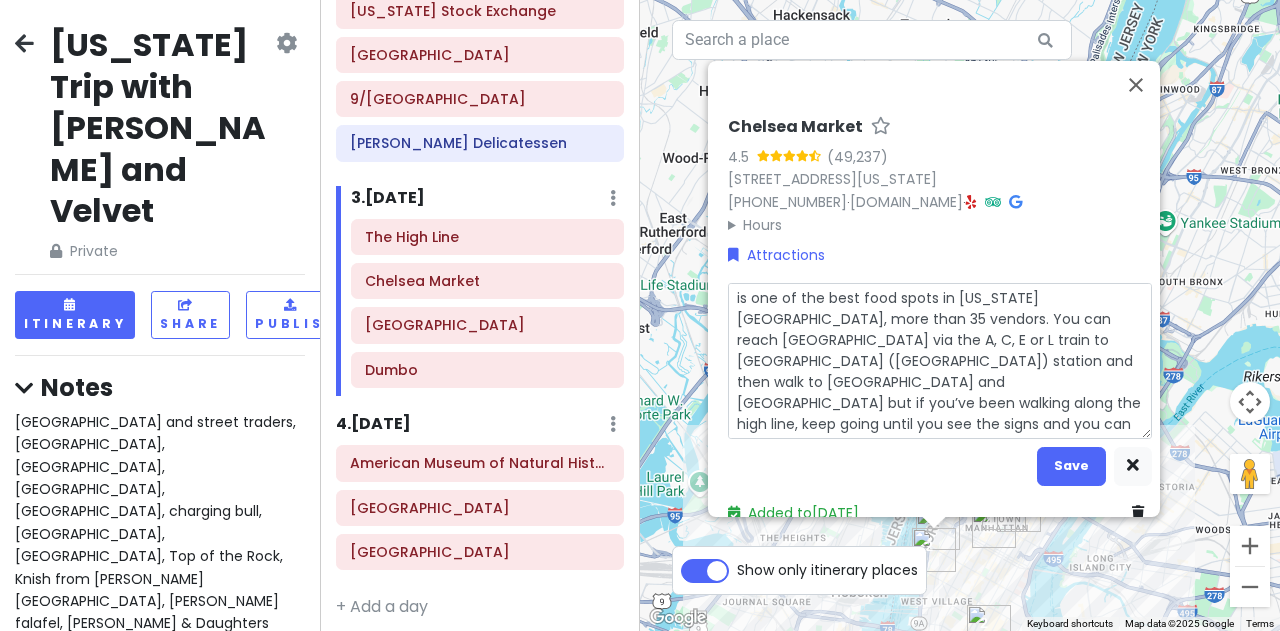 click on "is one of the best food spots in [US_STATE][GEOGRAPHIC_DATA], more than 35 vendors. You can reach [GEOGRAPHIC_DATA] via the A, C, E or L train to [GEOGRAPHIC_DATA] ([GEOGRAPHIC_DATA]) station and then walk to [GEOGRAPHIC_DATA] and [GEOGRAPHIC_DATA] but if you’ve been walking along the high line, keep going until you see the signs and you can then walk down the stairs to the entrance of the market." at bounding box center [940, 360] 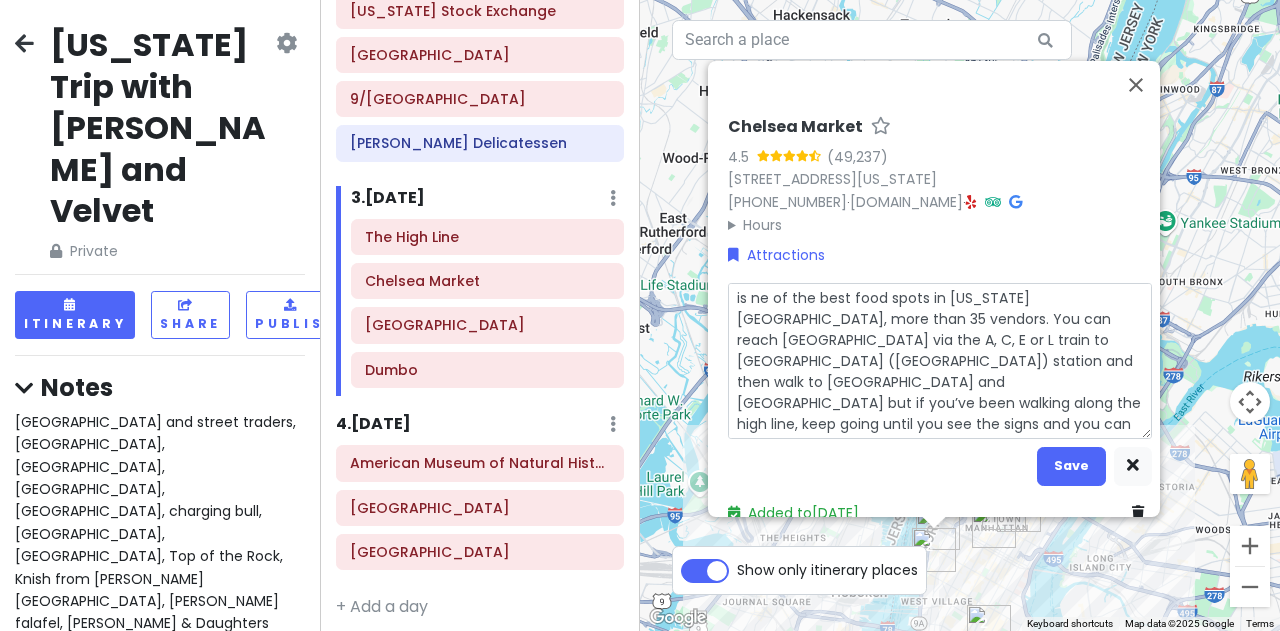 type on "x" 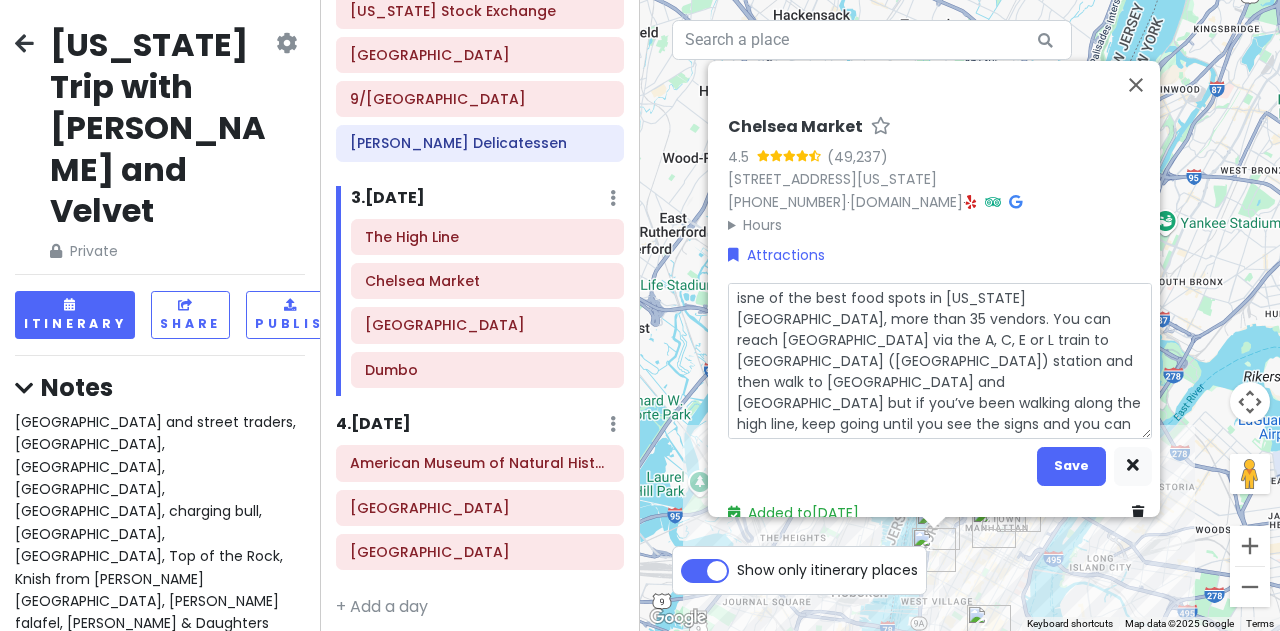 type on "x" 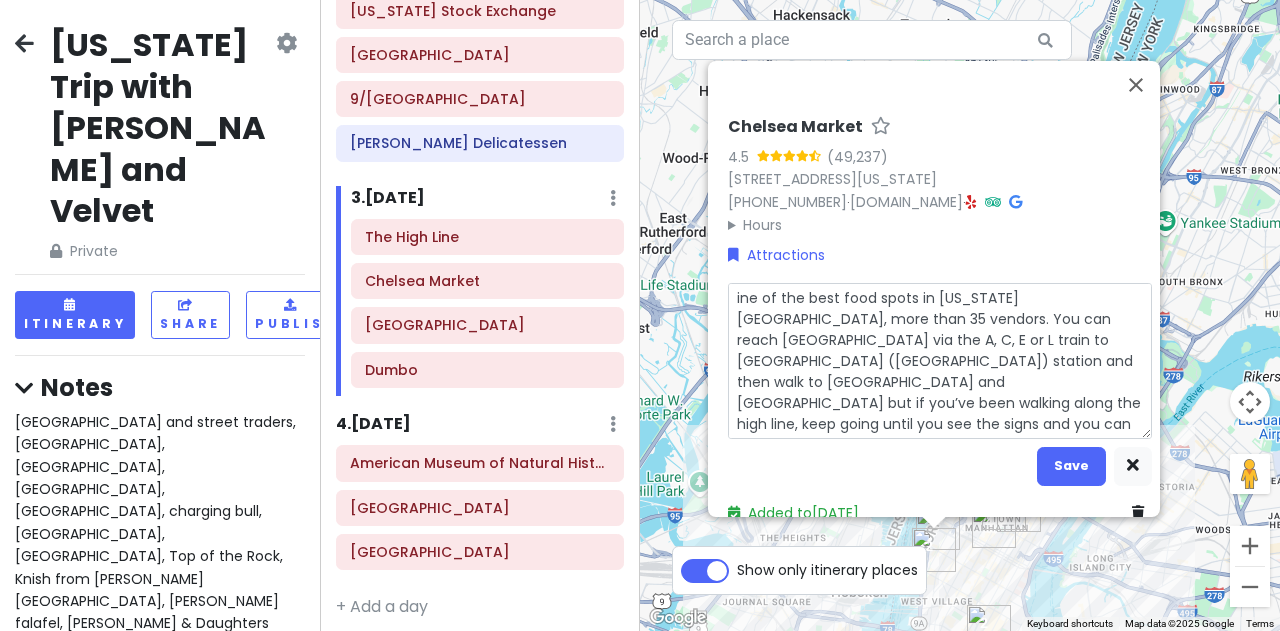 type on "x" 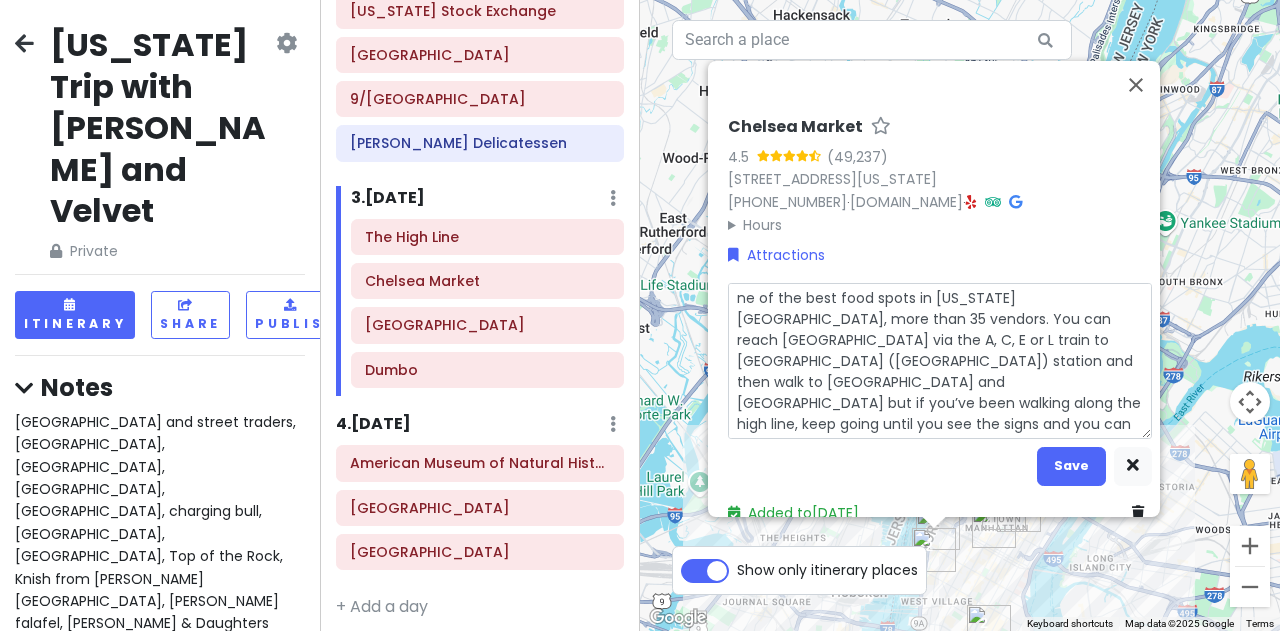 type on "x" 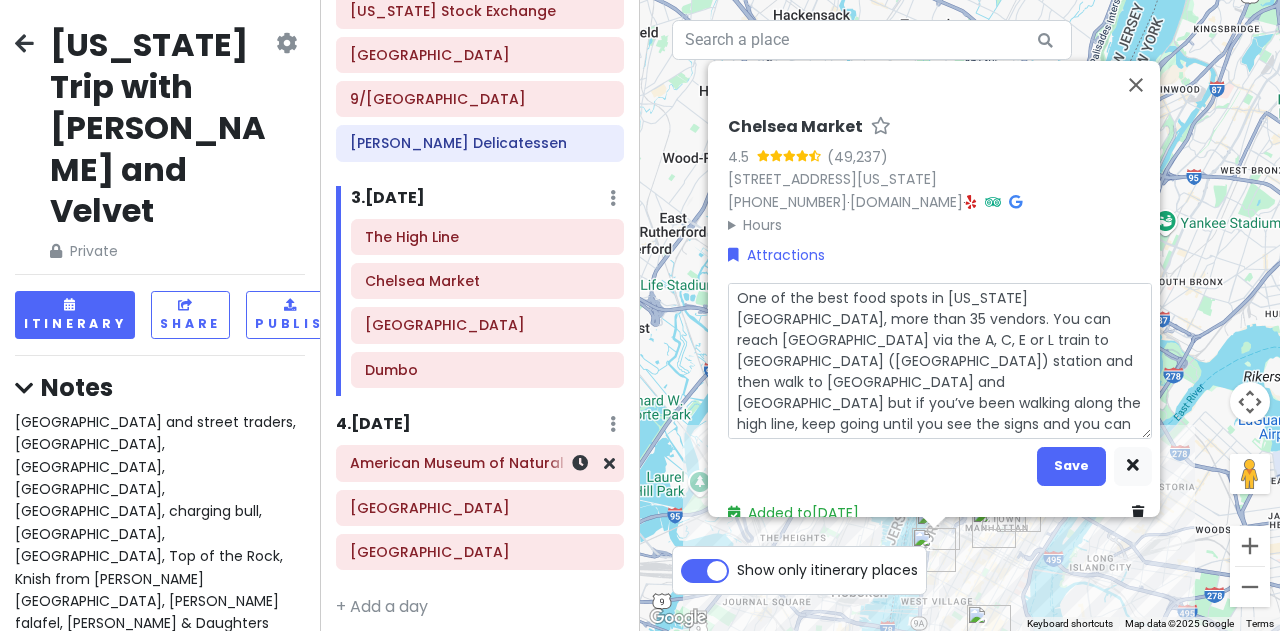 click on "American Museum of Natural History" at bounding box center (480, 463) 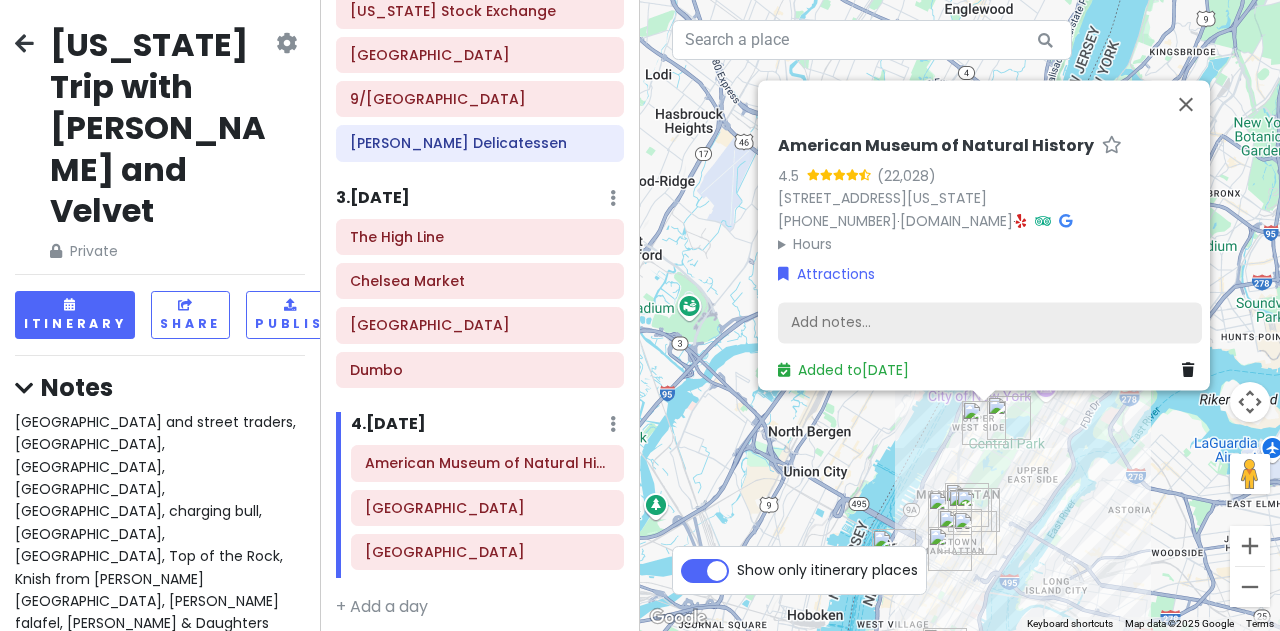 click on "Add notes..." at bounding box center (990, 323) 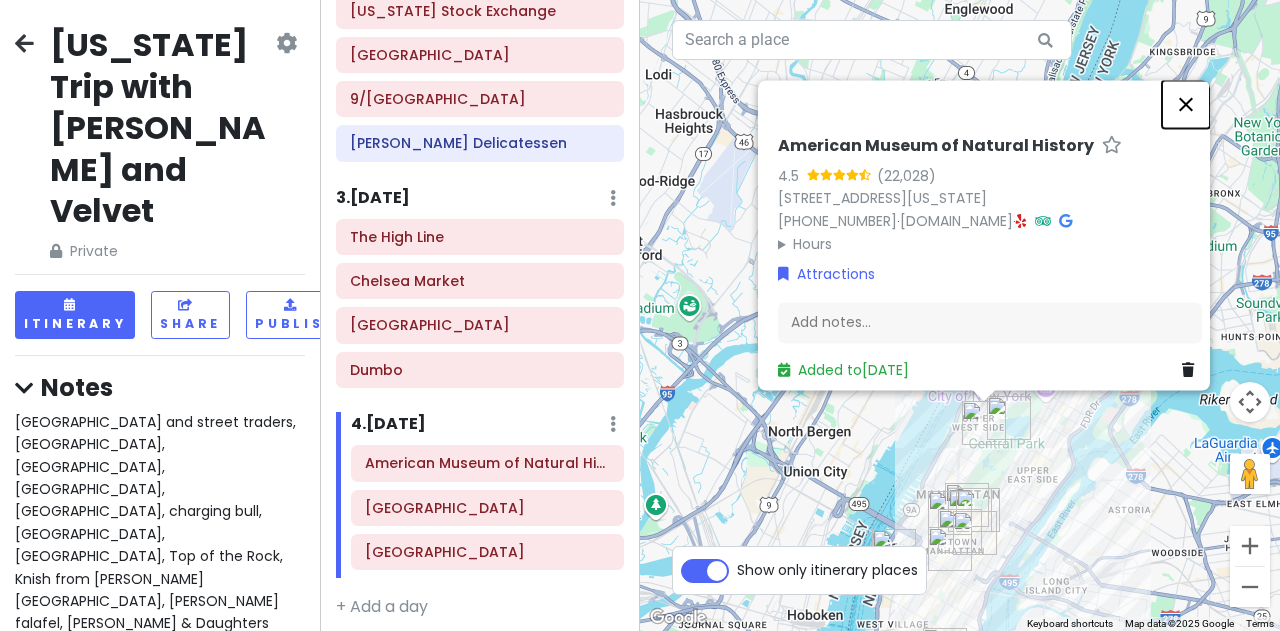 click on "American Museum of Natural History 4.5        (22,028) [STREET_ADDRESS][US_STATE] [PHONE_NUMBER]   ·   [DOMAIN_NAME]   ·   Hours [DATE]  10:00 AM – 5:30 PM [DATE]  10:00 AM – 5:30 PM [DATE]  10:00 AM – 5:30 PM [DATE]  10:00 AM – 5:30 PM [DATE]  10:00 AM – 5:30 PM [DATE]  10:00 AM – 5:30 PM [DATE]  10:00 AM – 5:30 PM Attractions Add notes... Added to  [DATE]" at bounding box center [960, 315] 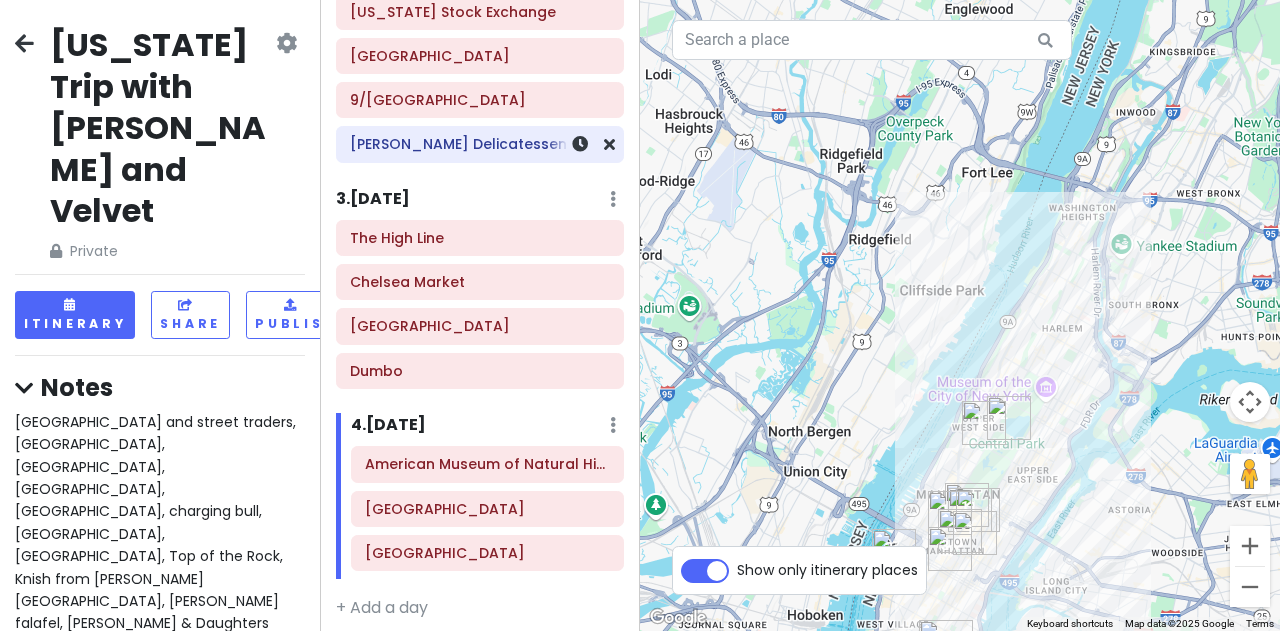 scroll, scrollTop: 499, scrollLeft: 0, axis: vertical 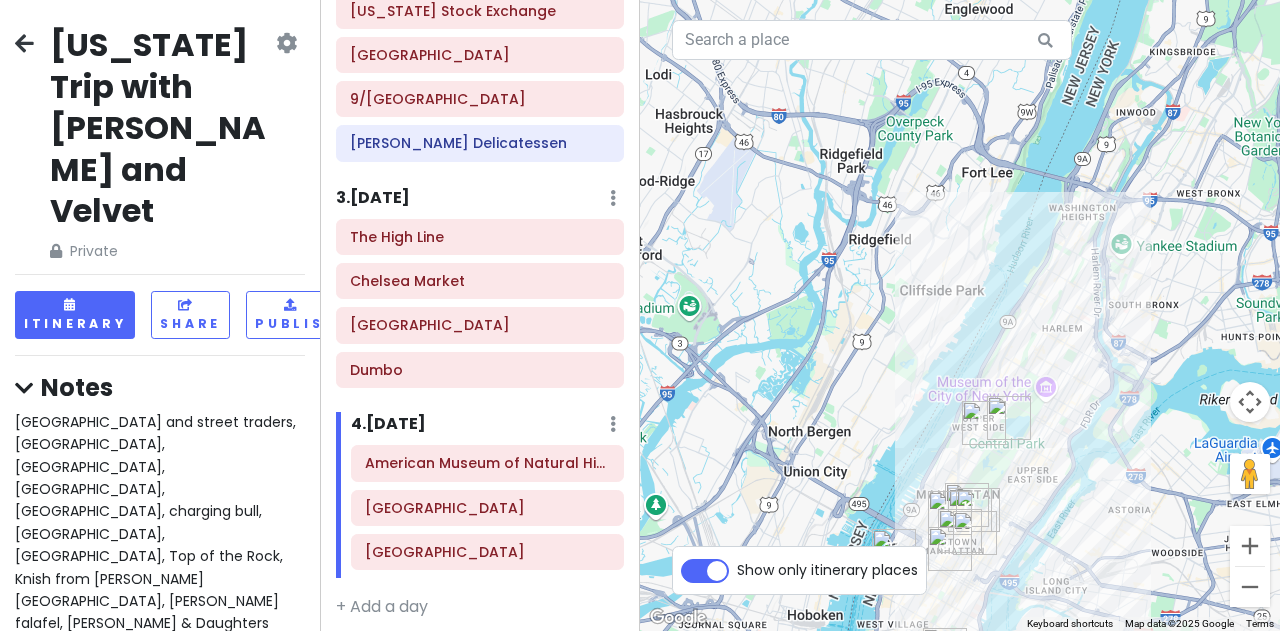 click at bounding box center [960, 315] 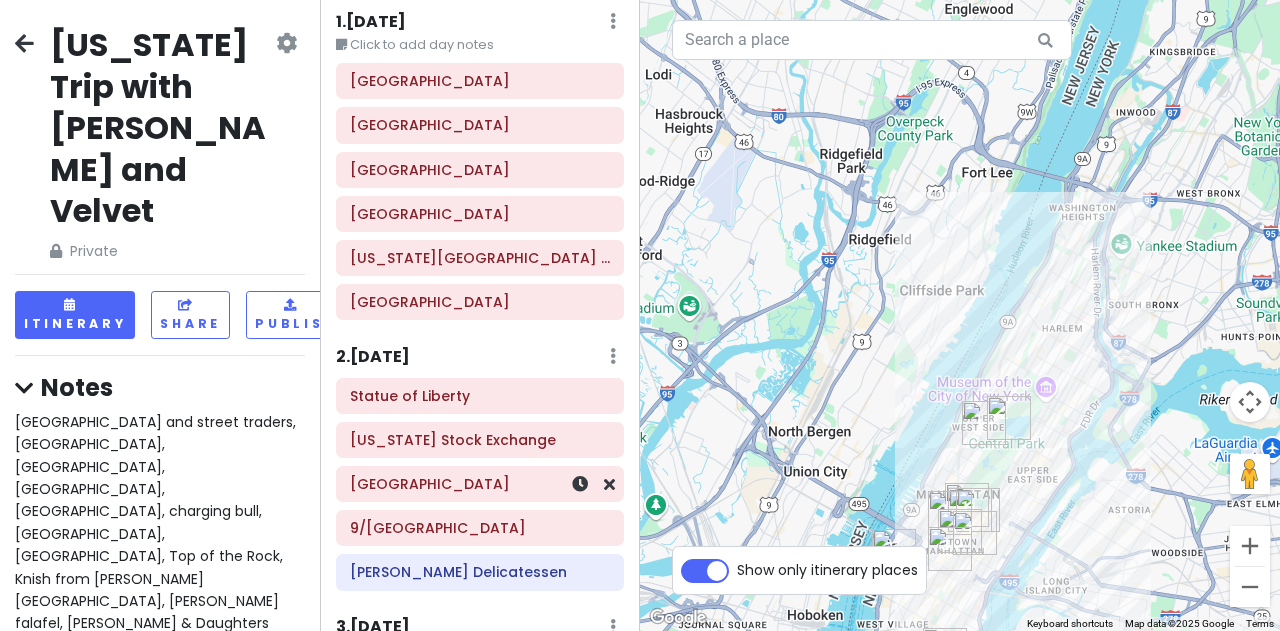 scroll, scrollTop: 0, scrollLeft: 0, axis: both 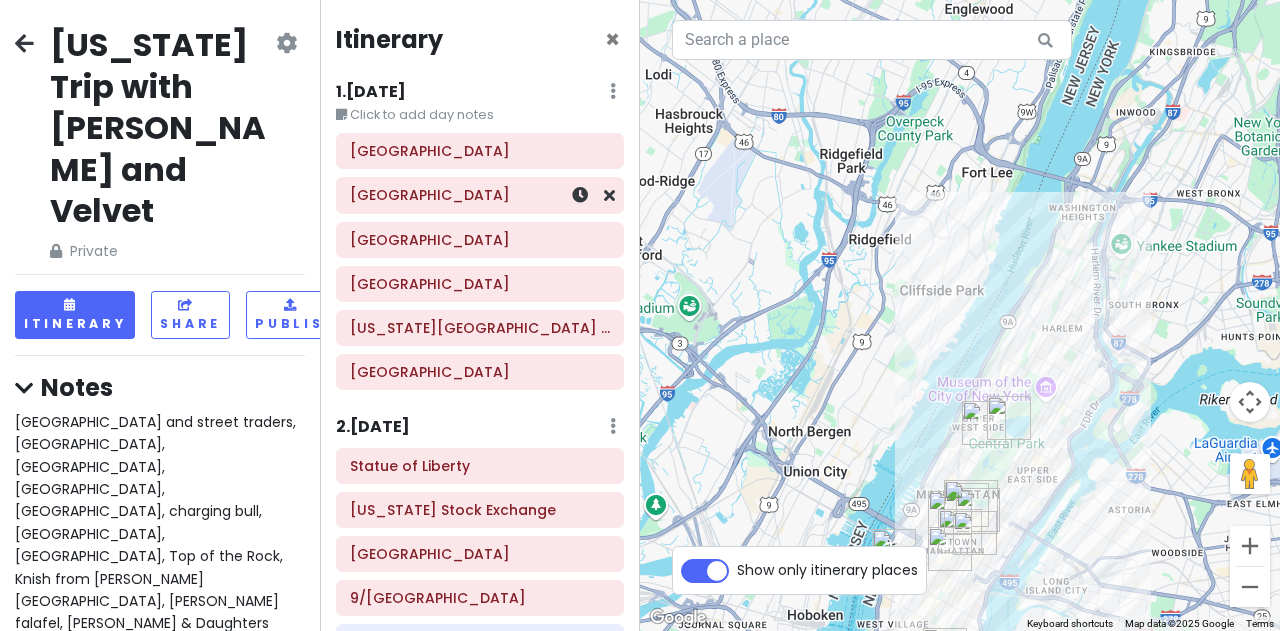 click on "[GEOGRAPHIC_DATA]" at bounding box center (480, 195) 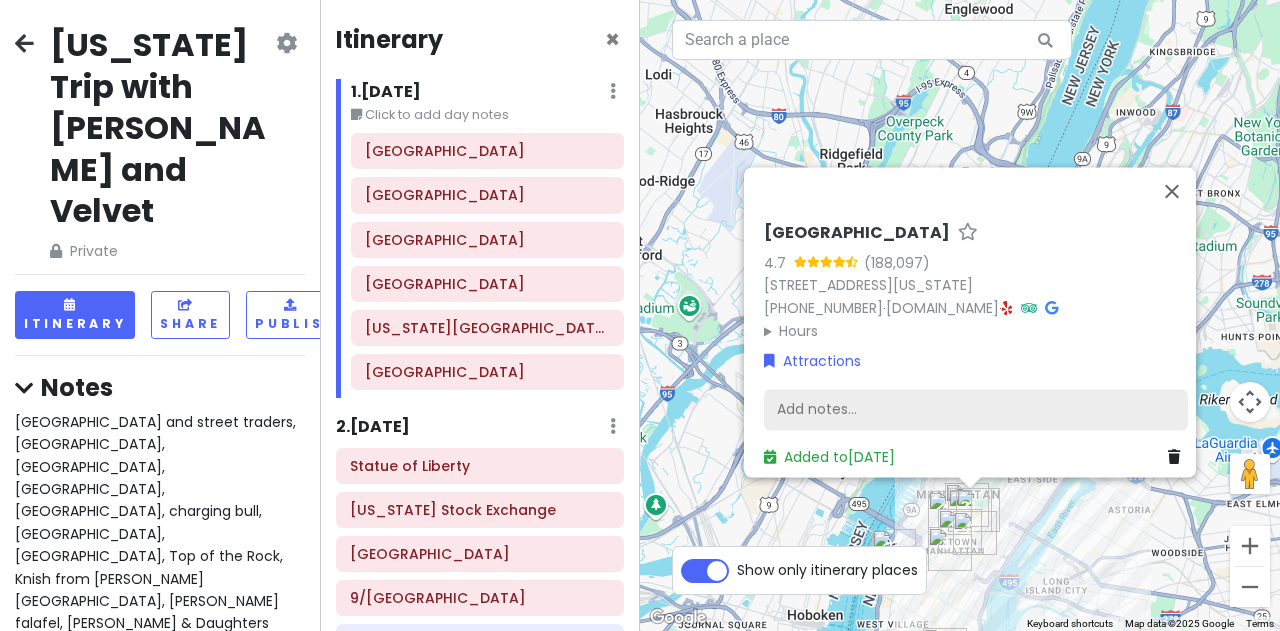 click on "Add notes..." at bounding box center (976, 410) 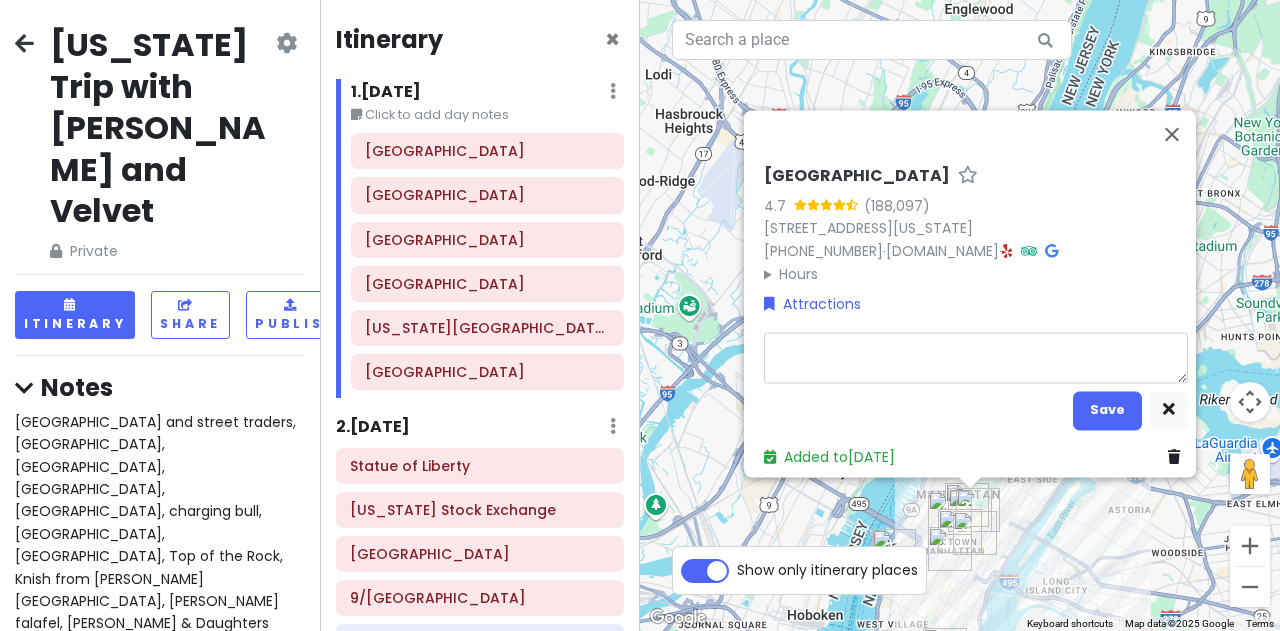 type on "x" 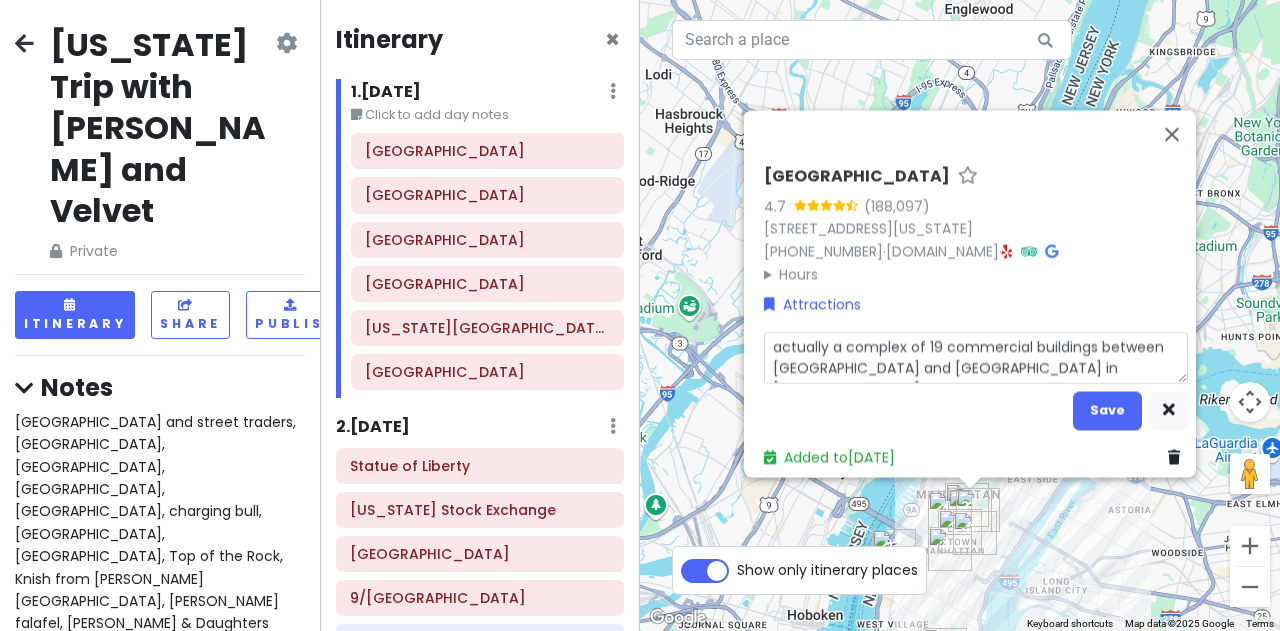 click on "actually a complex of 19 commercial buildings between [GEOGRAPHIC_DATA] and [GEOGRAPHIC_DATA] in [GEOGRAPHIC_DATA]." at bounding box center (976, 357) 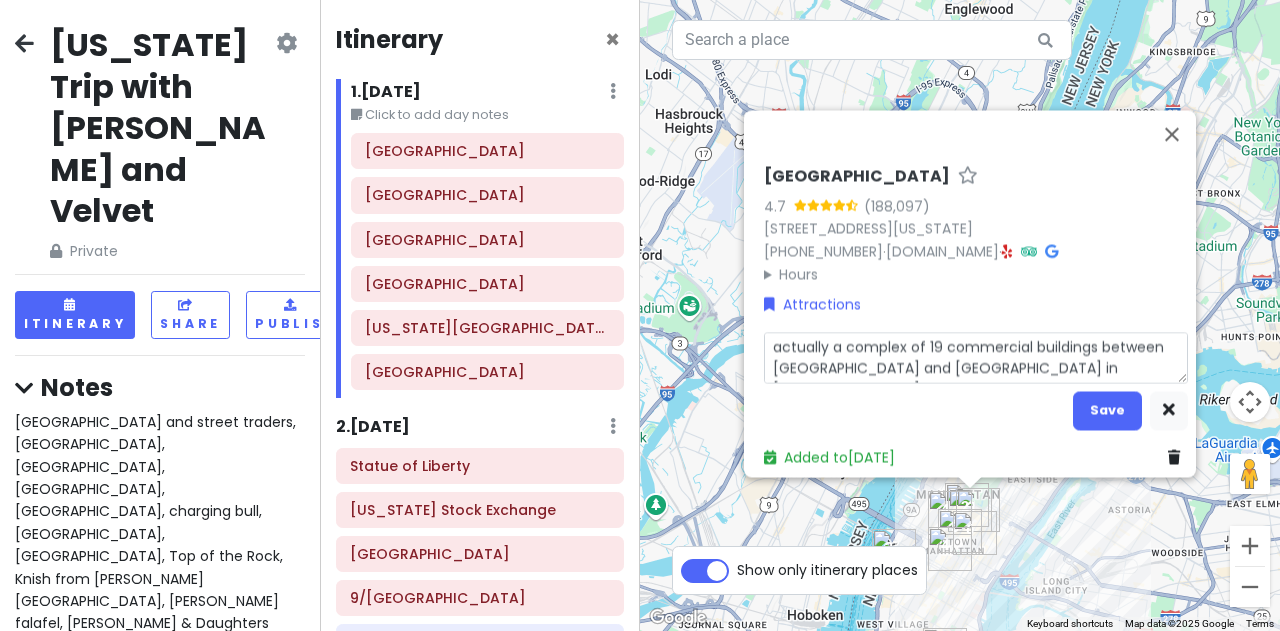 type on "x" 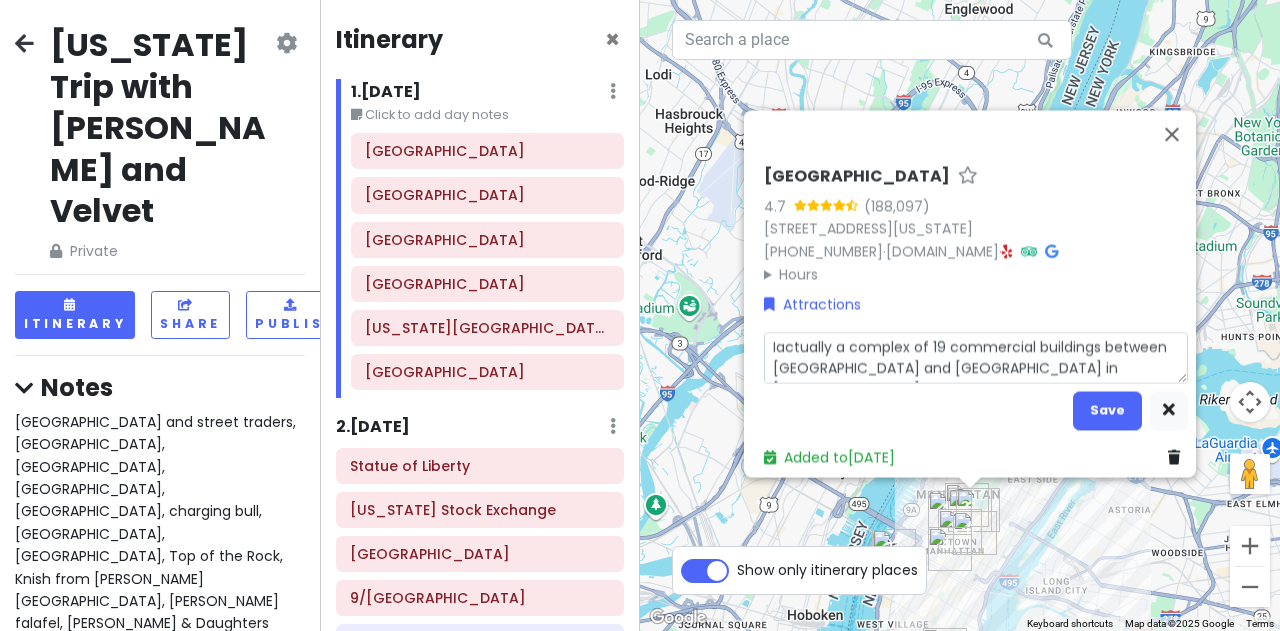 type on "x" 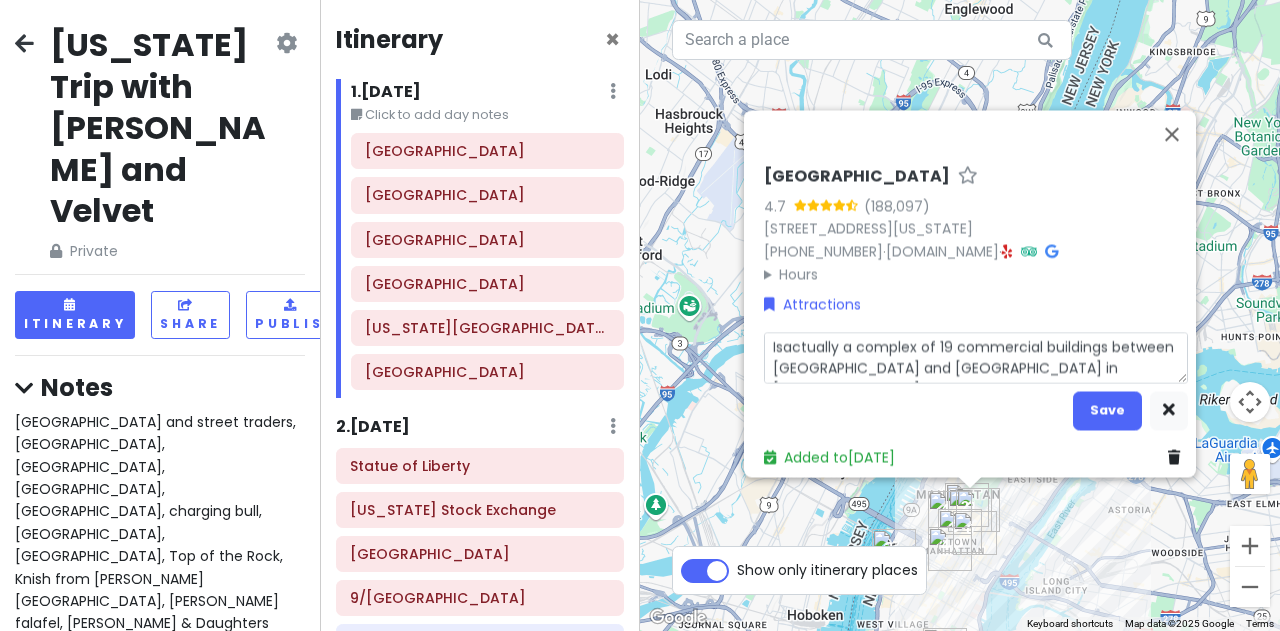 type on "x" 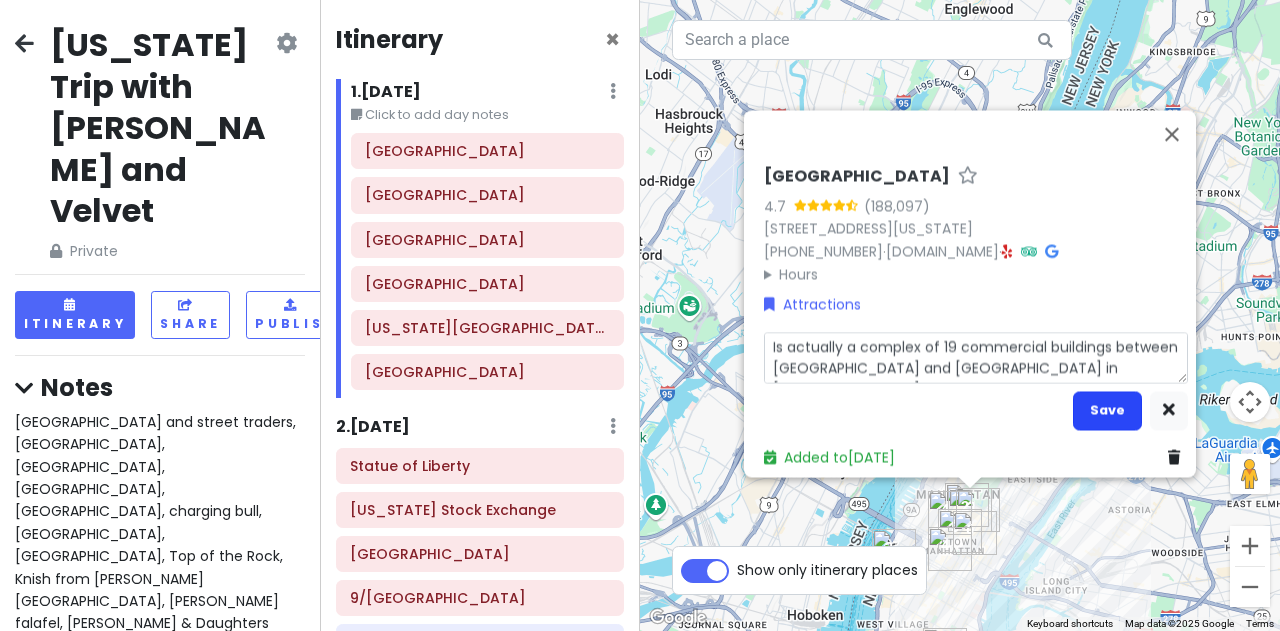 type on "Is actually a complex of 19 commercial buildings between [GEOGRAPHIC_DATA] and [GEOGRAPHIC_DATA] in [GEOGRAPHIC_DATA]." 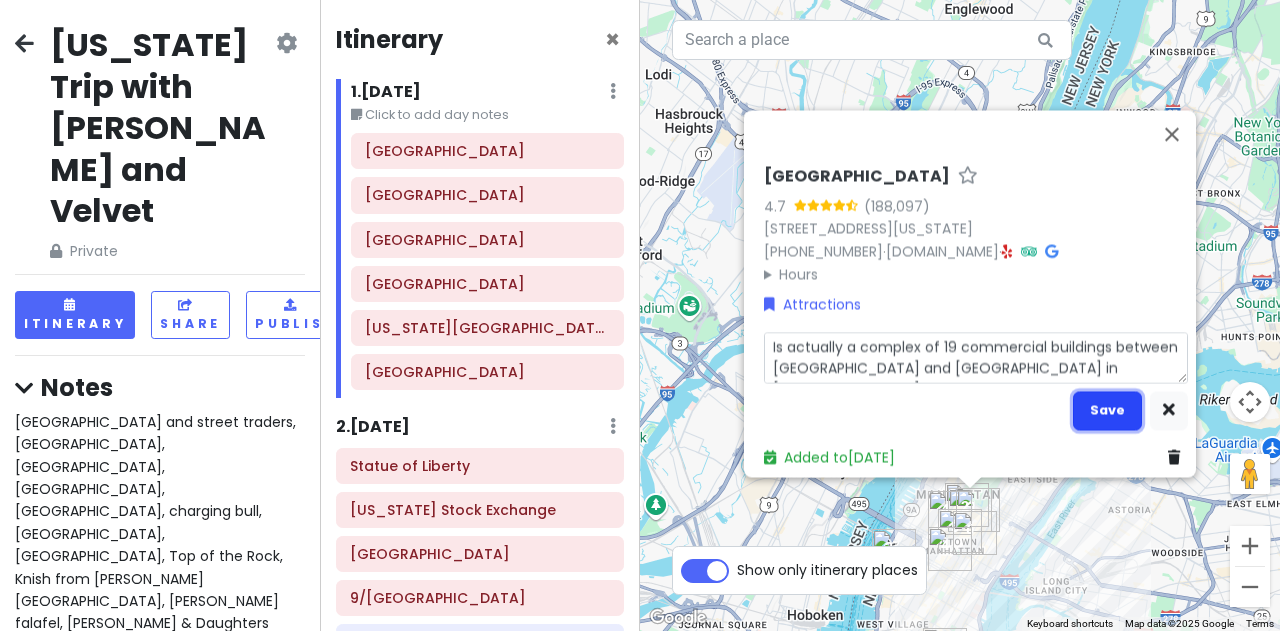 click on "Save" at bounding box center [1107, 410] 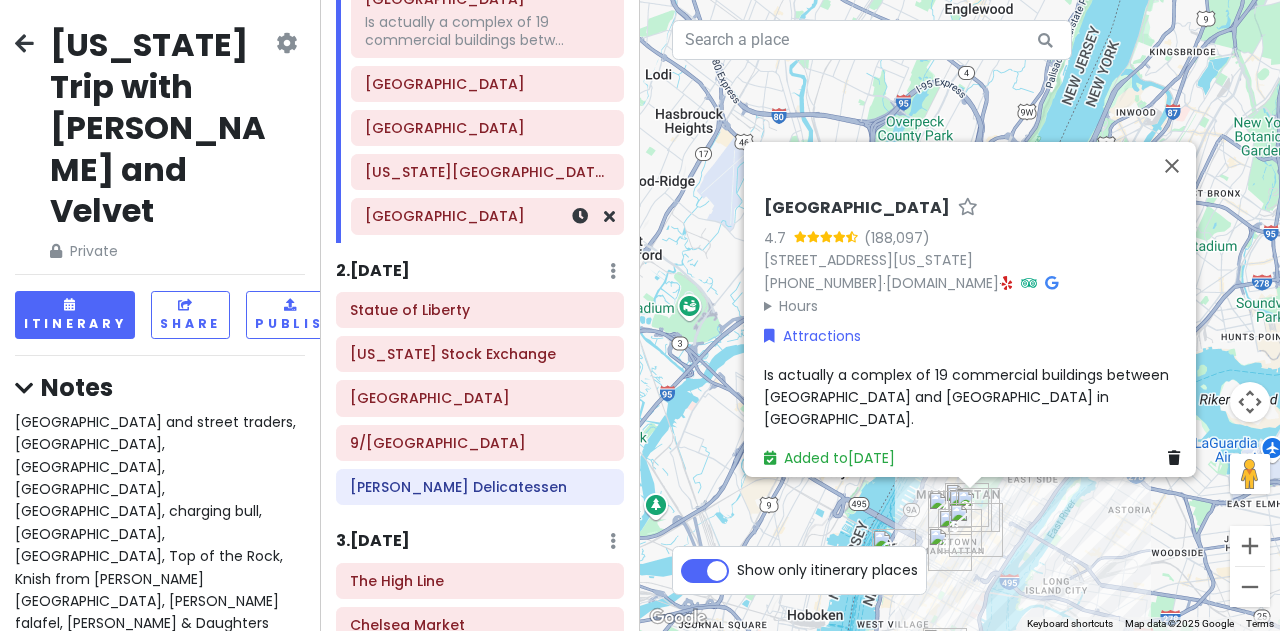 scroll, scrollTop: 400, scrollLeft: 0, axis: vertical 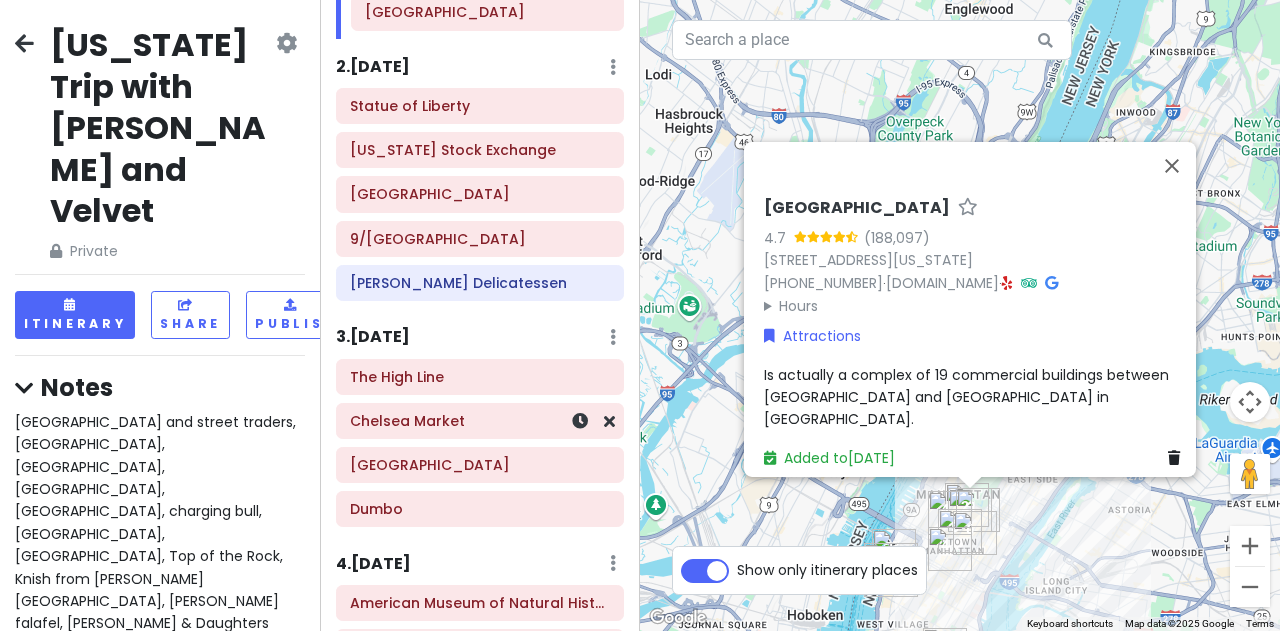 click on "Chelsea Market" at bounding box center [480, 421] 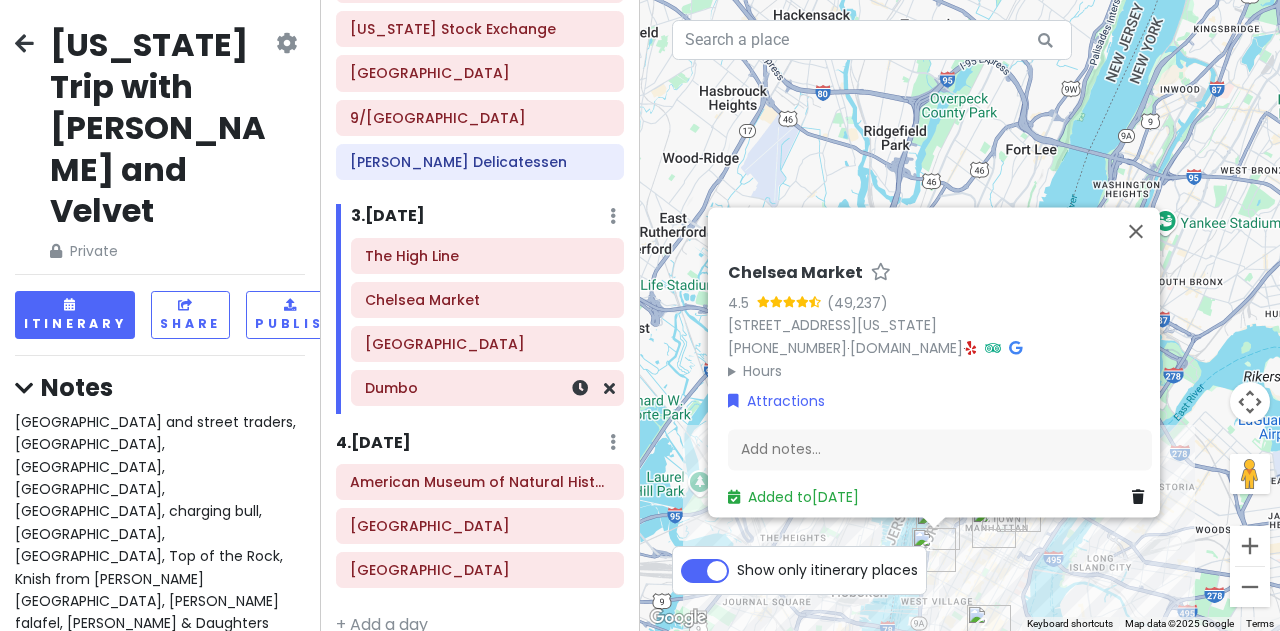 scroll, scrollTop: 540, scrollLeft: 0, axis: vertical 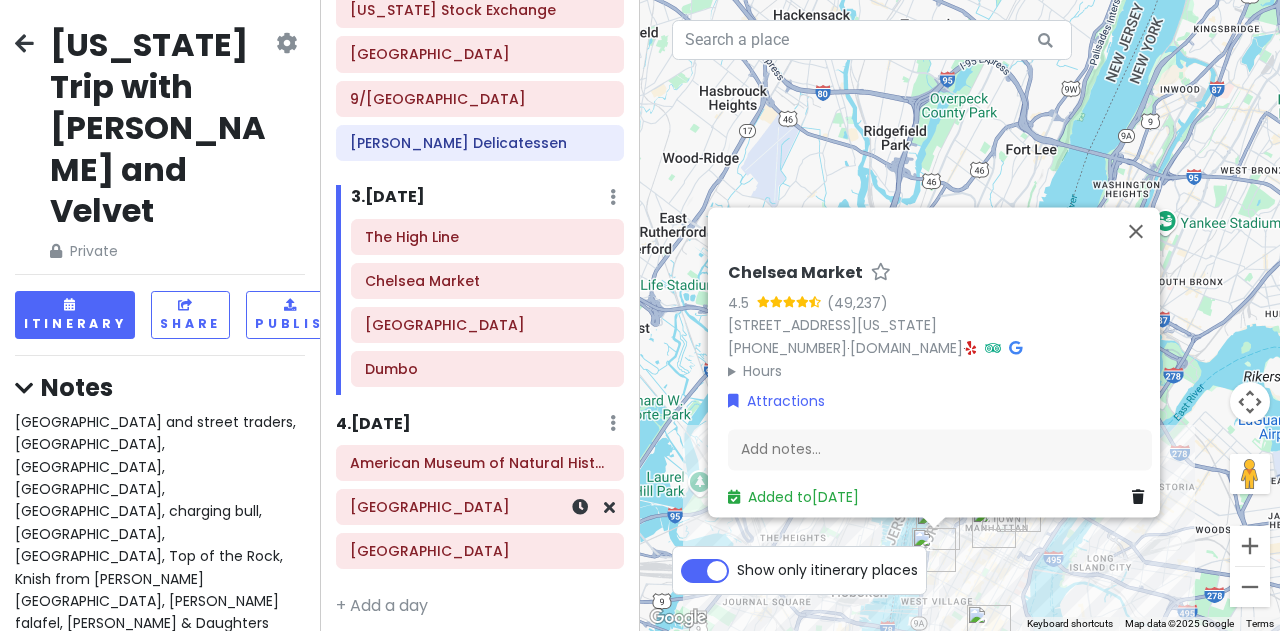 click on "[GEOGRAPHIC_DATA]" at bounding box center [480, 507] 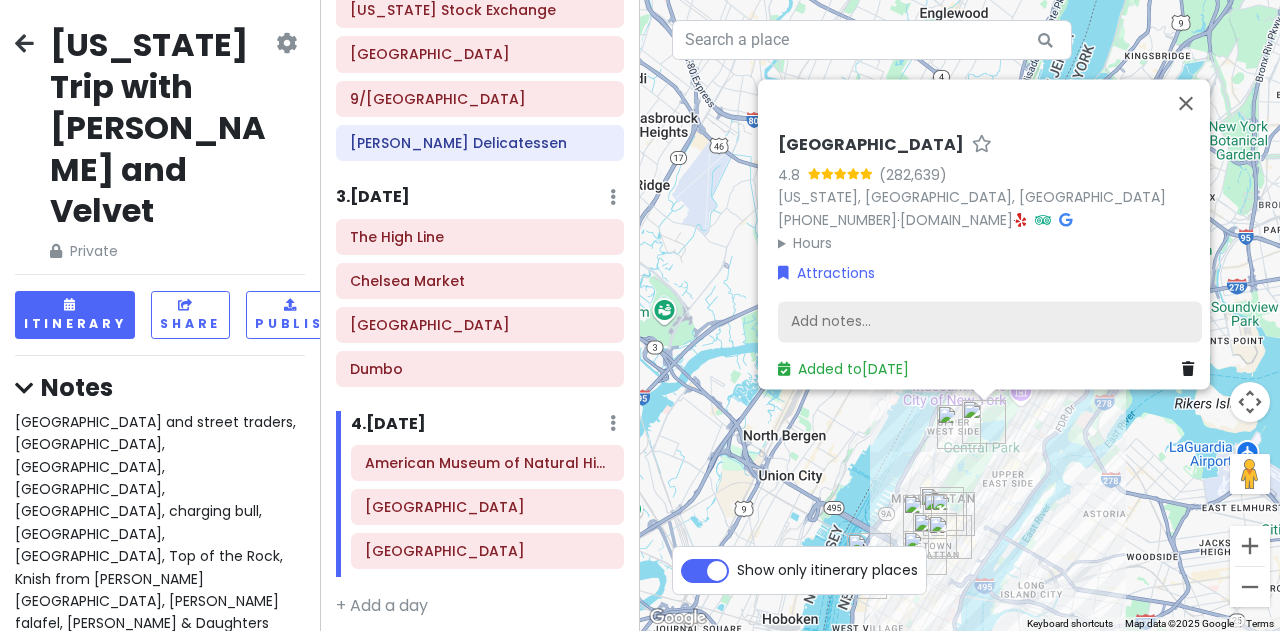 click on "Add notes..." at bounding box center (990, 322) 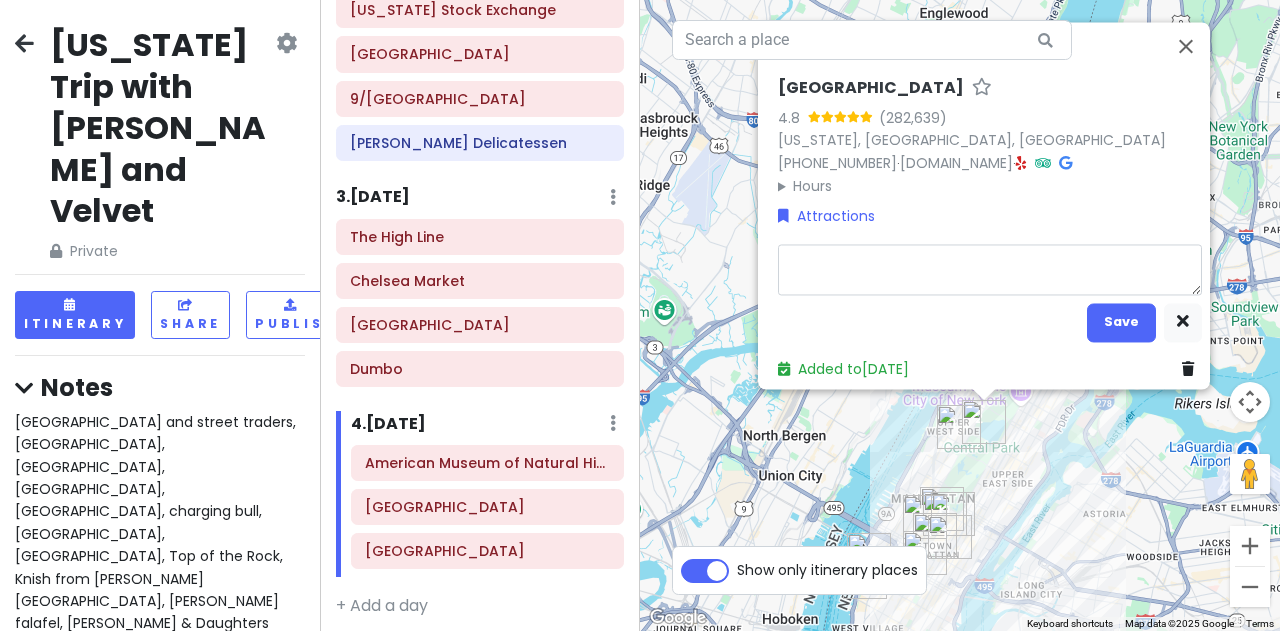type on "x" 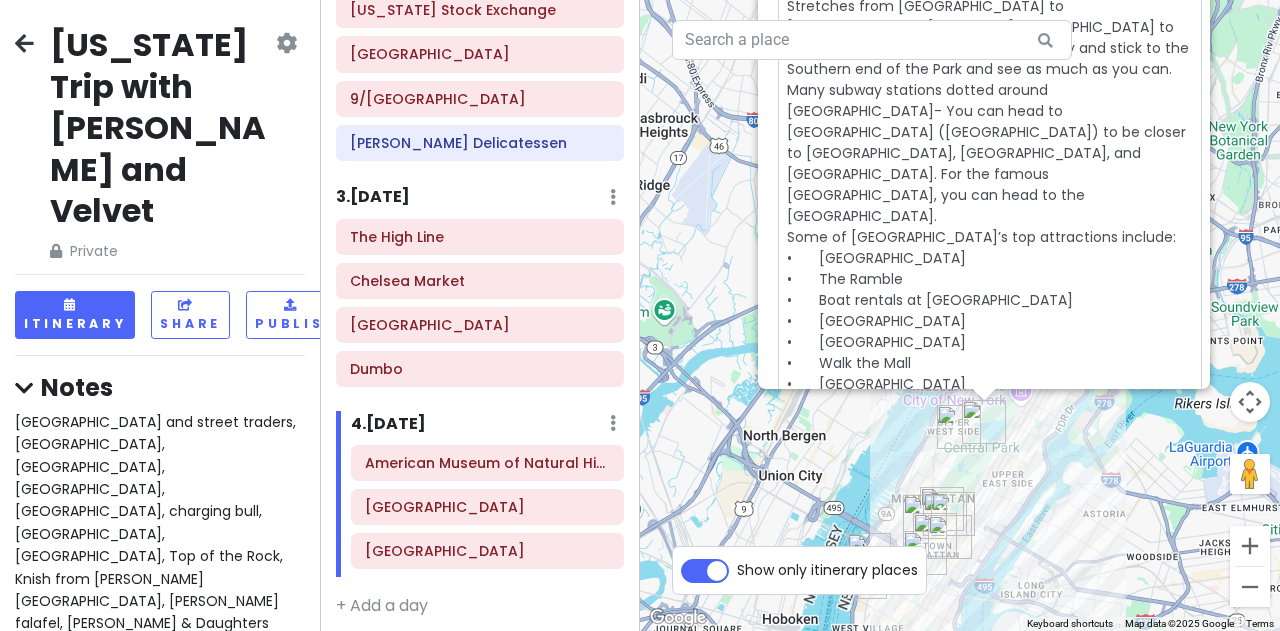 scroll, scrollTop: 126, scrollLeft: 0, axis: vertical 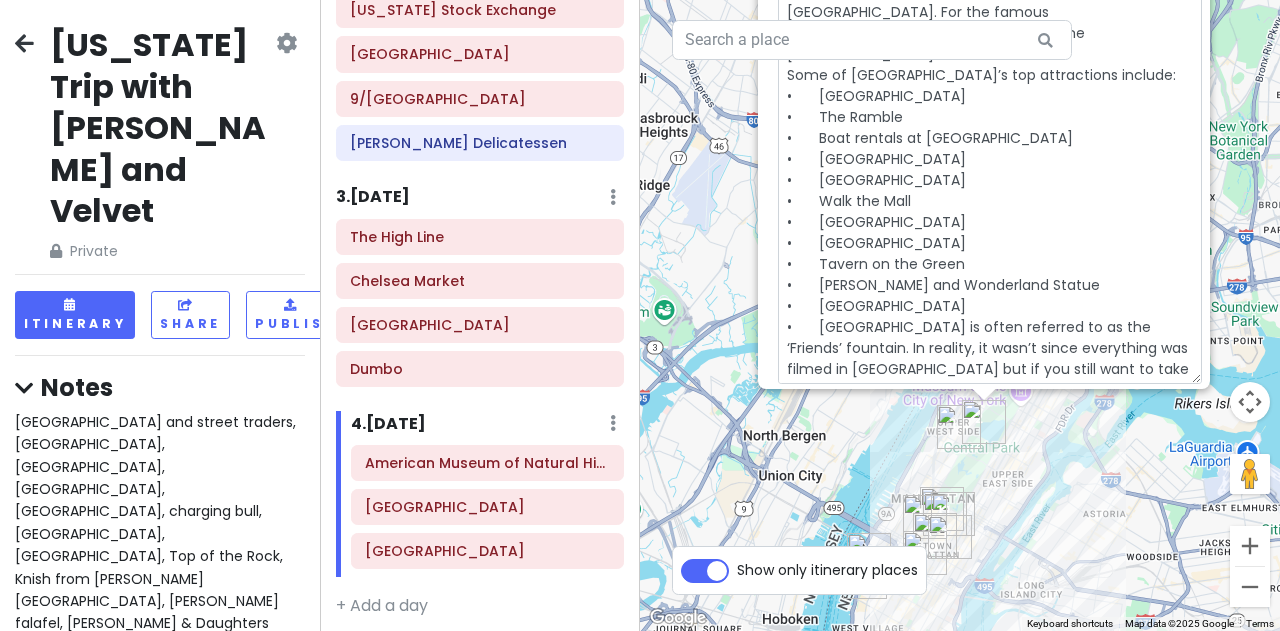 drag, startPoint x: 780, startPoint y: 233, endPoint x: 928, endPoint y: 339, distance: 182.04395 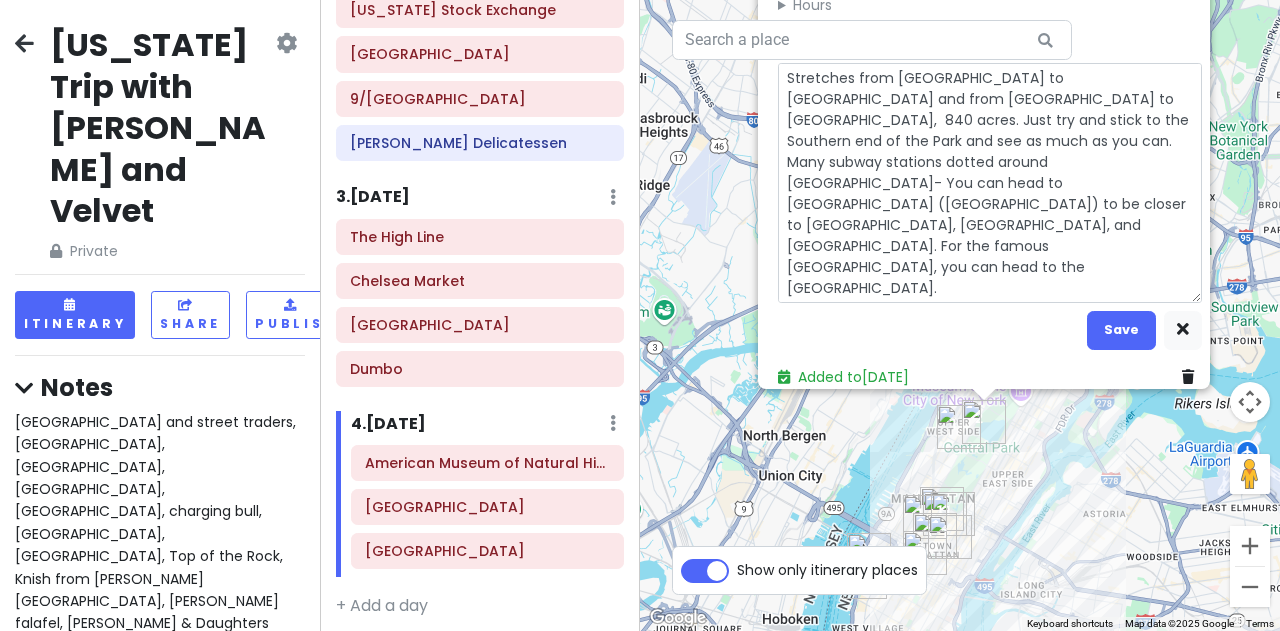 scroll, scrollTop: 104, scrollLeft: 0, axis: vertical 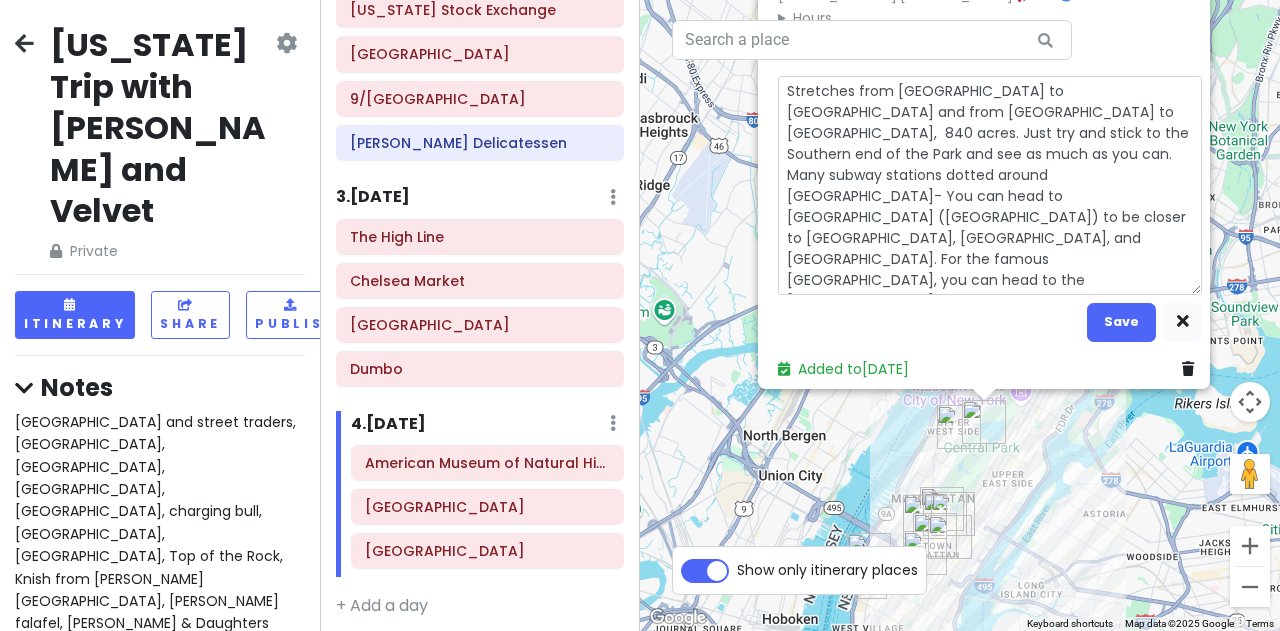 type on "x" 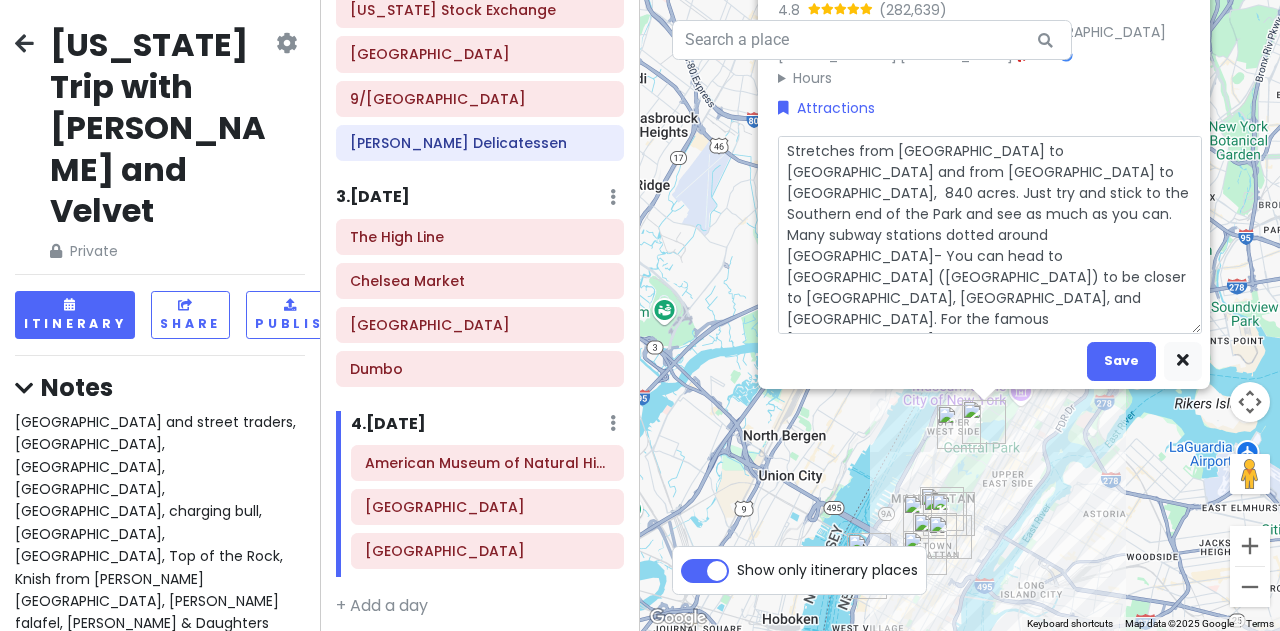 scroll, scrollTop: 0, scrollLeft: 0, axis: both 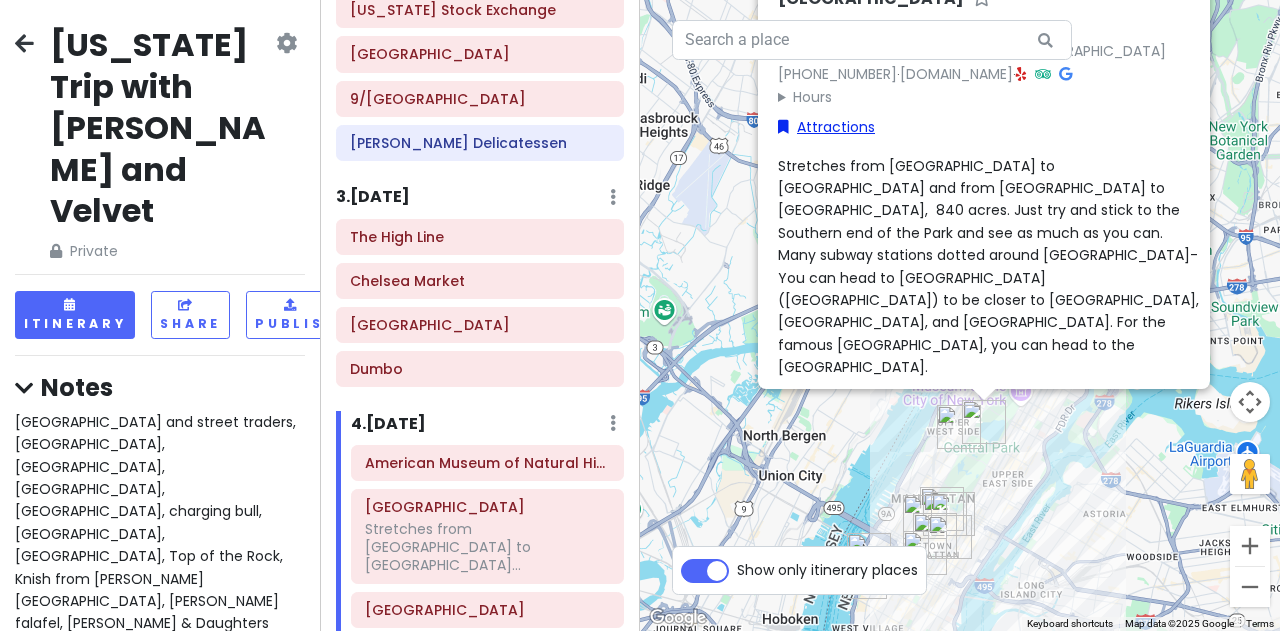 click on "Attractions" at bounding box center (826, 127) 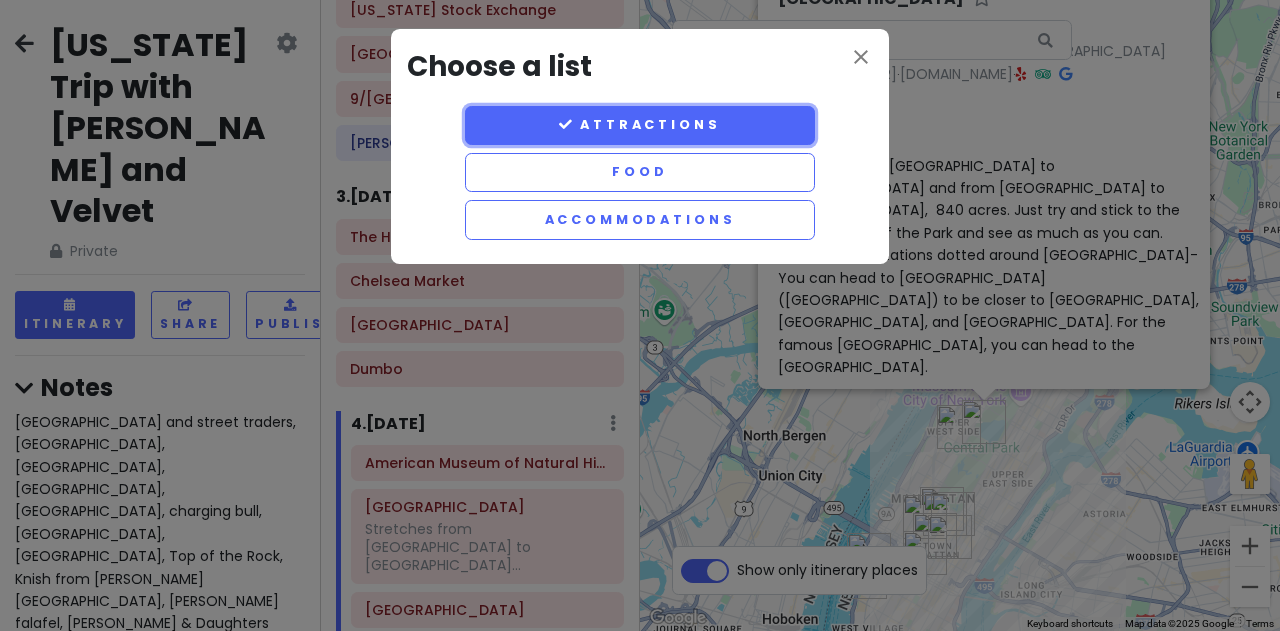 click on "Attractions" at bounding box center [640, 125] 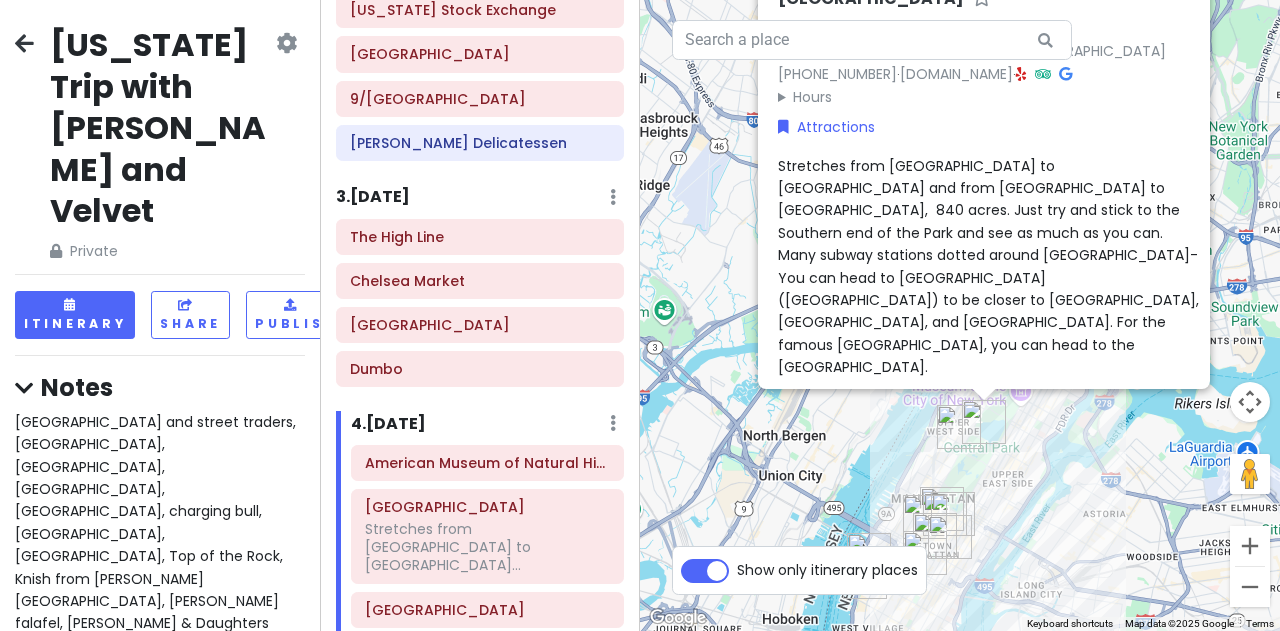 click on "Stretches from [GEOGRAPHIC_DATA] to [GEOGRAPHIC_DATA] and from [GEOGRAPHIC_DATA] to [GEOGRAPHIC_DATA],  840 acres. Just try and stick to the Southern end of the Park and see as much as you can.
Many subway stations dotted around [GEOGRAPHIC_DATA]- You can head to [GEOGRAPHIC_DATA] ([GEOGRAPHIC_DATA]) to be closer to [GEOGRAPHIC_DATA], [GEOGRAPHIC_DATA], and [GEOGRAPHIC_DATA]. For the famous [GEOGRAPHIC_DATA], you can head to the [GEOGRAPHIC_DATA]." at bounding box center [990, 266] 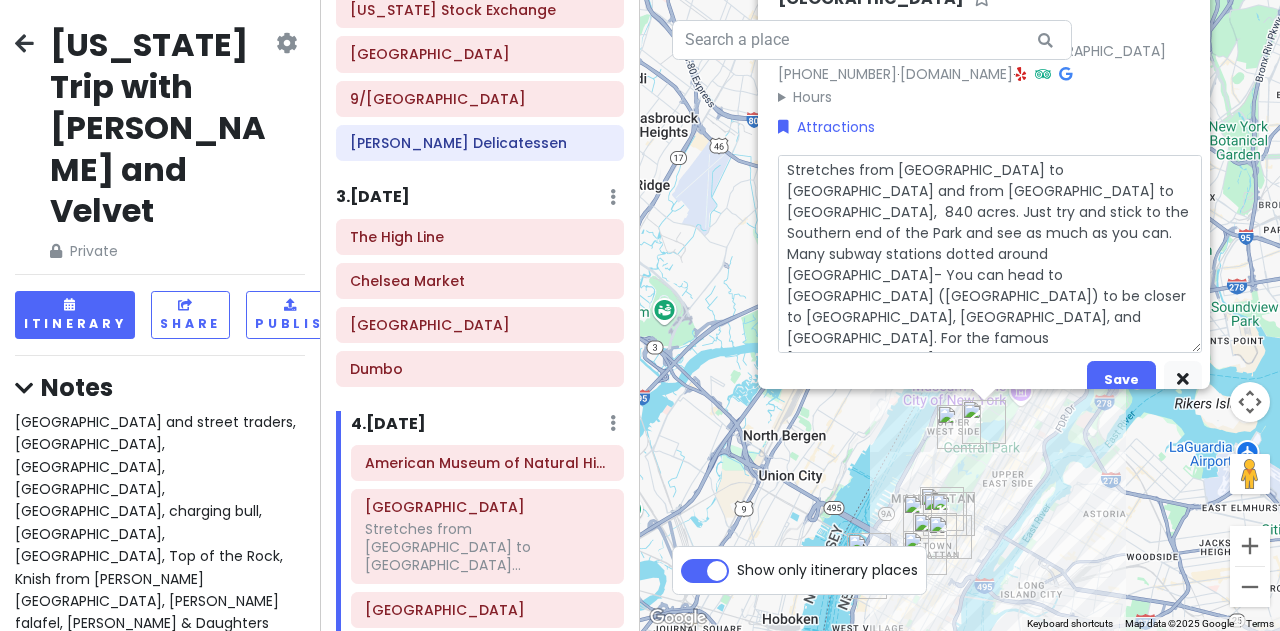 click on "Stretches from [GEOGRAPHIC_DATA] to [GEOGRAPHIC_DATA] and from [GEOGRAPHIC_DATA] to [GEOGRAPHIC_DATA],  840 acres. Just try and stick to the Southern end of the Park and see as much as you can.
Many subway stations dotted around [GEOGRAPHIC_DATA]- You can head to [GEOGRAPHIC_DATA] ([GEOGRAPHIC_DATA]) to be closer to [GEOGRAPHIC_DATA], [GEOGRAPHIC_DATA], and [GEOGRAPHIC_DATA]. For the famous [GEOGRAPHIC_DATA], you can head to the [GEOGRAPHIC_DATA]." at bounding box center [990, 253] 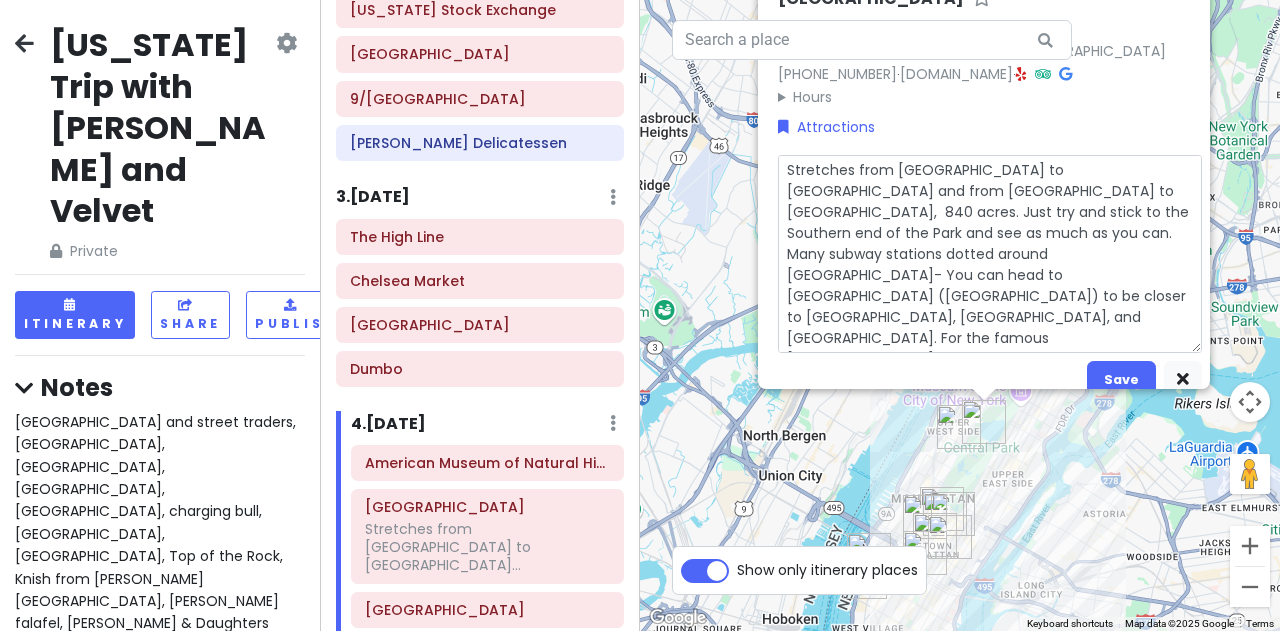 type on "x" 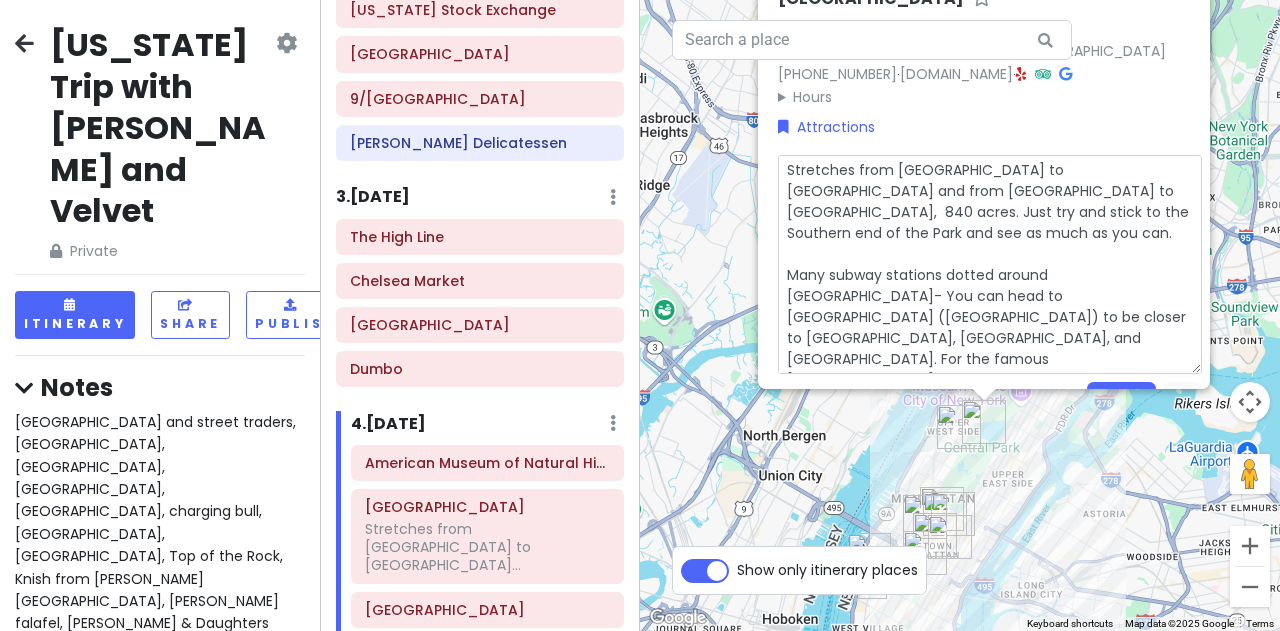 type on "x" 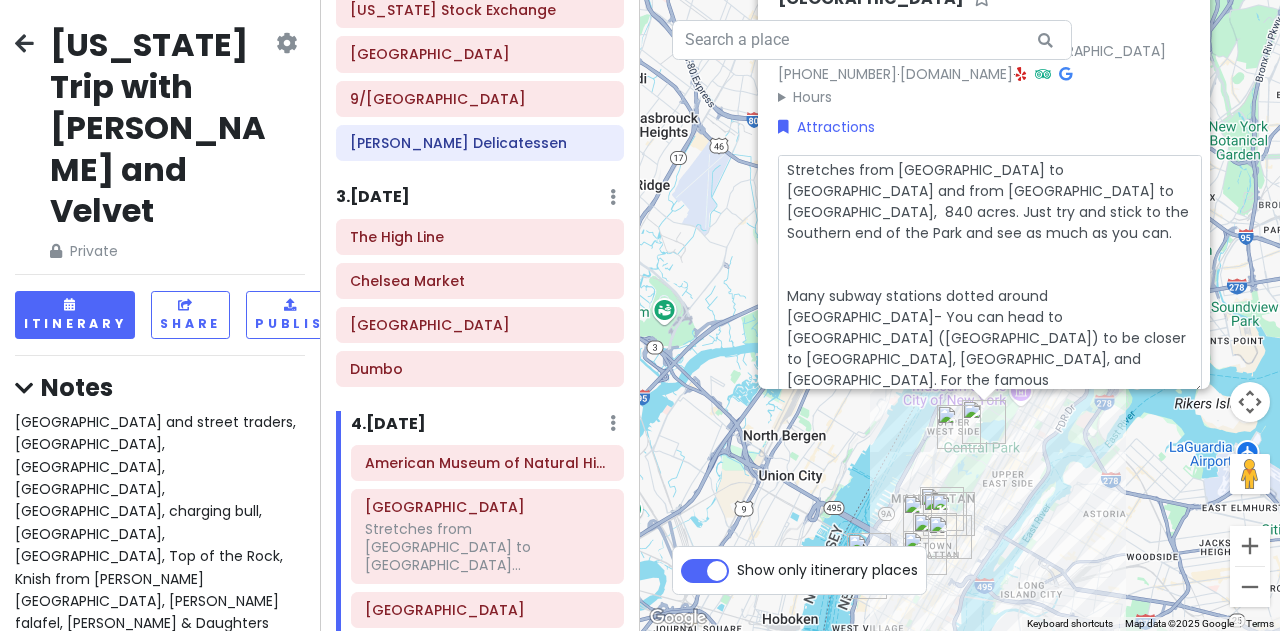 type on "x" 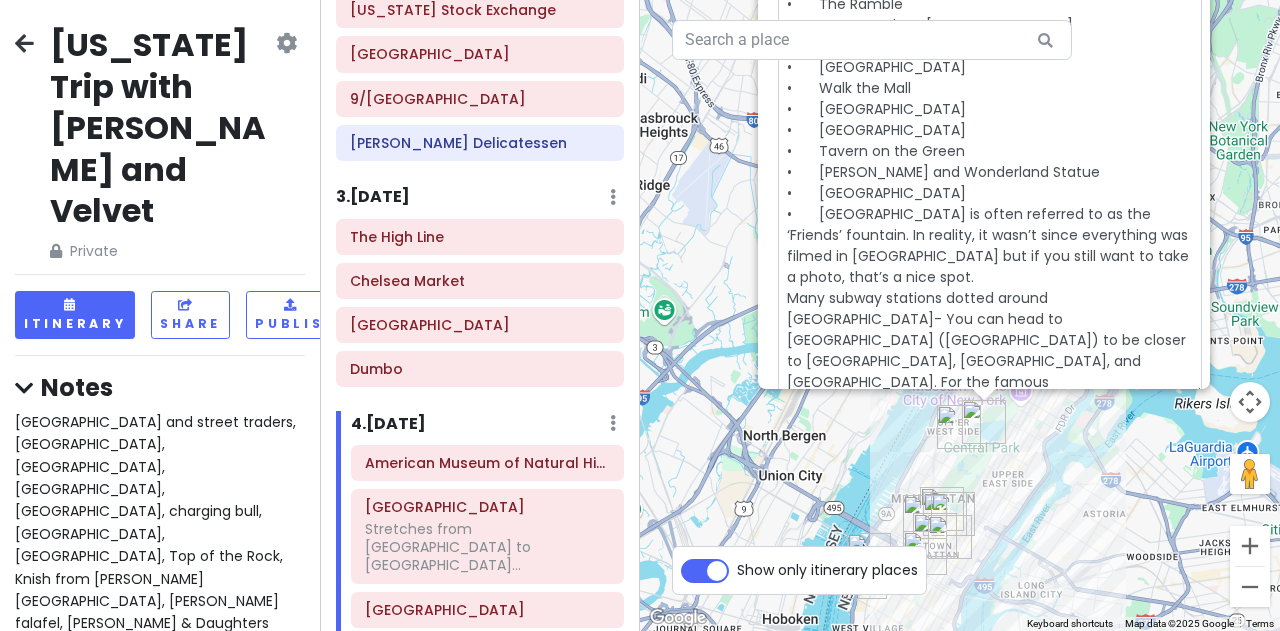 scroll, scrollTop: 416, scrollLeft: 0, axis: vertical 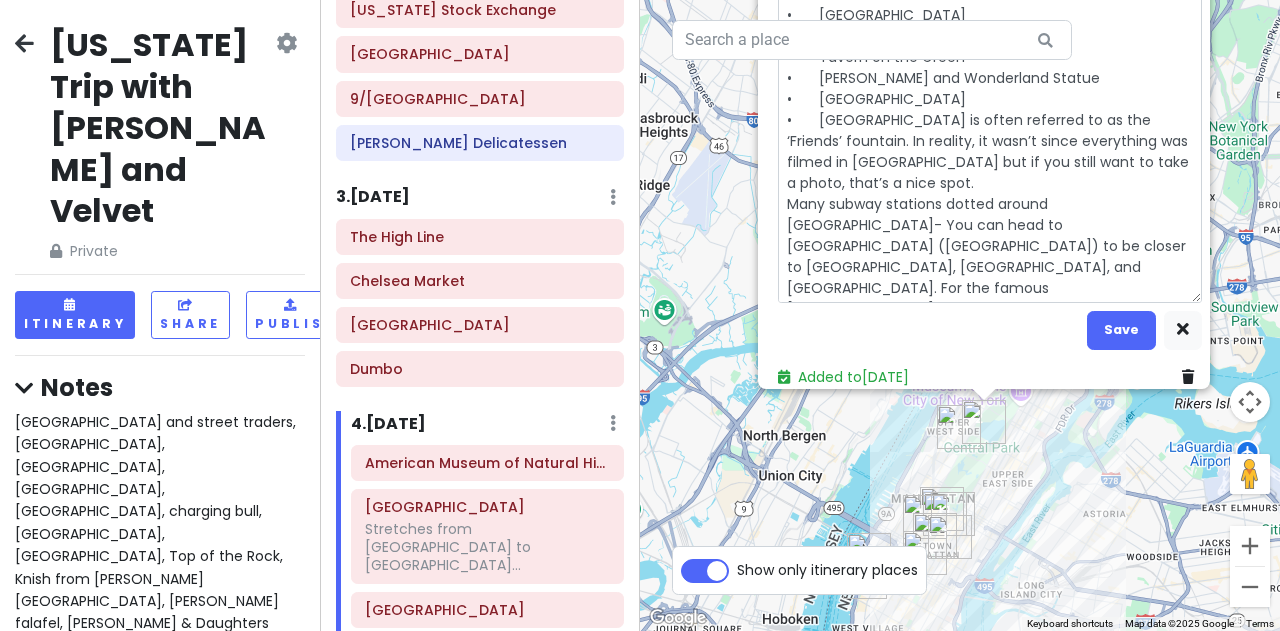 type on "x" 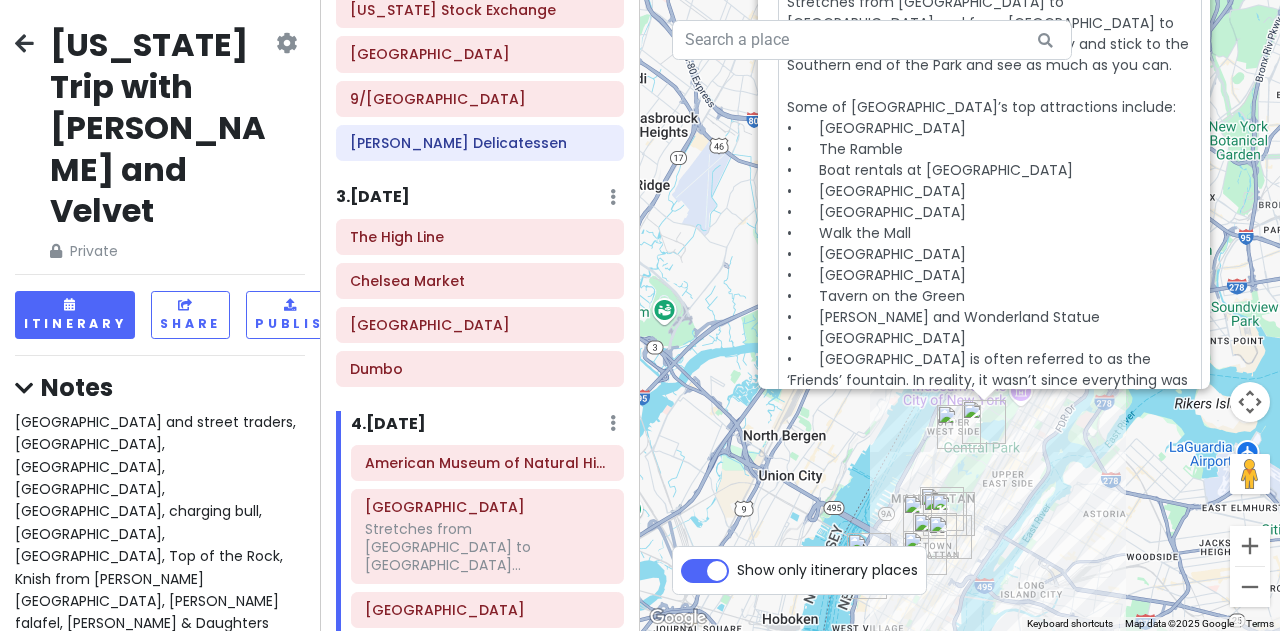 scroll, scrollTop: 438, scrollLeft: 0, axis: vertical 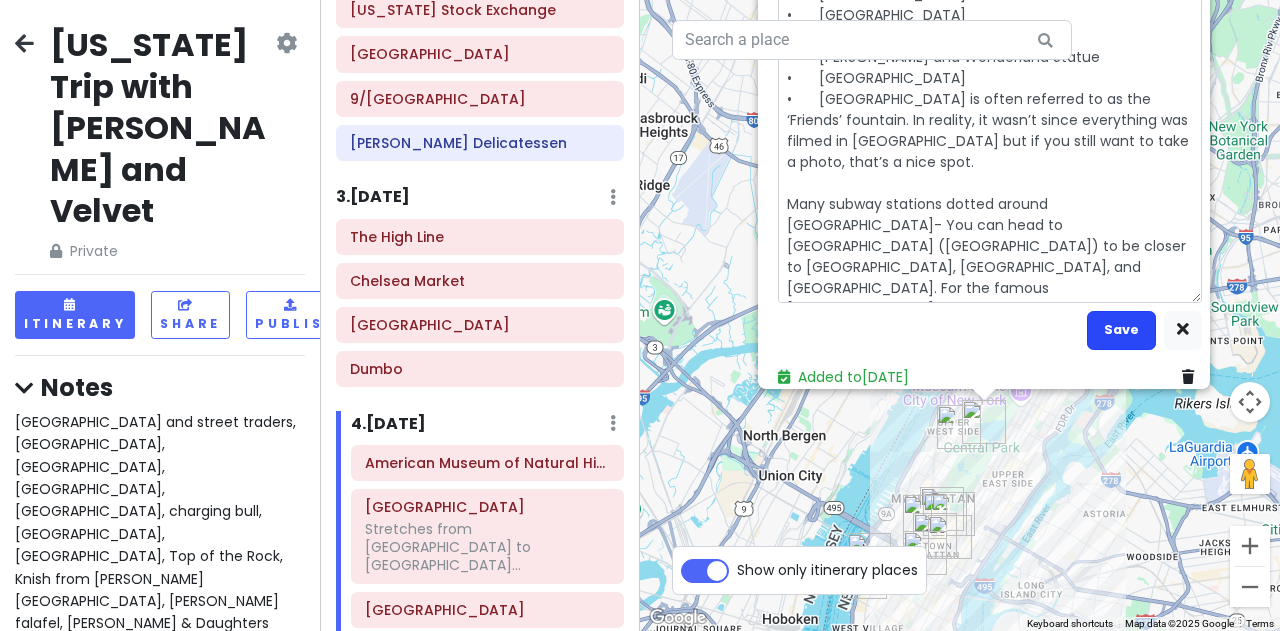 type on "Stretches from [GEOGRAPHIC_DATA] to [GEOGRAPHIC_DATA] and from [GEOGRAPHIC_DATA] to [GEOGRAPHIC_DATA],  840 acres. Just try and stick to the Southern end of the Park and see as much as you can.
Some of [GEOGRAPHIC_DATA]’s top attractions include:
•	[GEOGRAPHIC_DATA]
•	The Ramble
•	Boat rentals at [GEOGRAPHIC_DATA]
•	[GEOGRAPHIC_DATA]
•	[GEOGRAPHIC_DATA]
•	Walk the Mall
•	[GEOGRAPHIC_DATA]
•	[GEOGRAPHIC_DATA]
•	Tavern on the Green
•	[PERSON_NAME] and Wonderland Statue
•	[GEOGRAPHIC_DATA]
•	[GEOGRAPHIC_DATA] is often referred to as the ‘Friends’ fountain. In reality, it wasn’t since everything was filmed in [GEOGRAPHIC_DATA] but if you still want to take a photo, that’s a nice spot.
Many subway stations dotted around [GEOGRAPHIC_DATA]- You can head to [GEOGRAPHIC_DATA] ([GEOGRAPHIC_DATA]) to be closer to [GEOGRAPHIC_DATA], [GEOGRAPHIC_DATA], and [GEOGRAPHIC_DATA]. For the famous [GEOGRAPHIC_DATA], you can head to the [GEOGRAPHIC_DATA]." 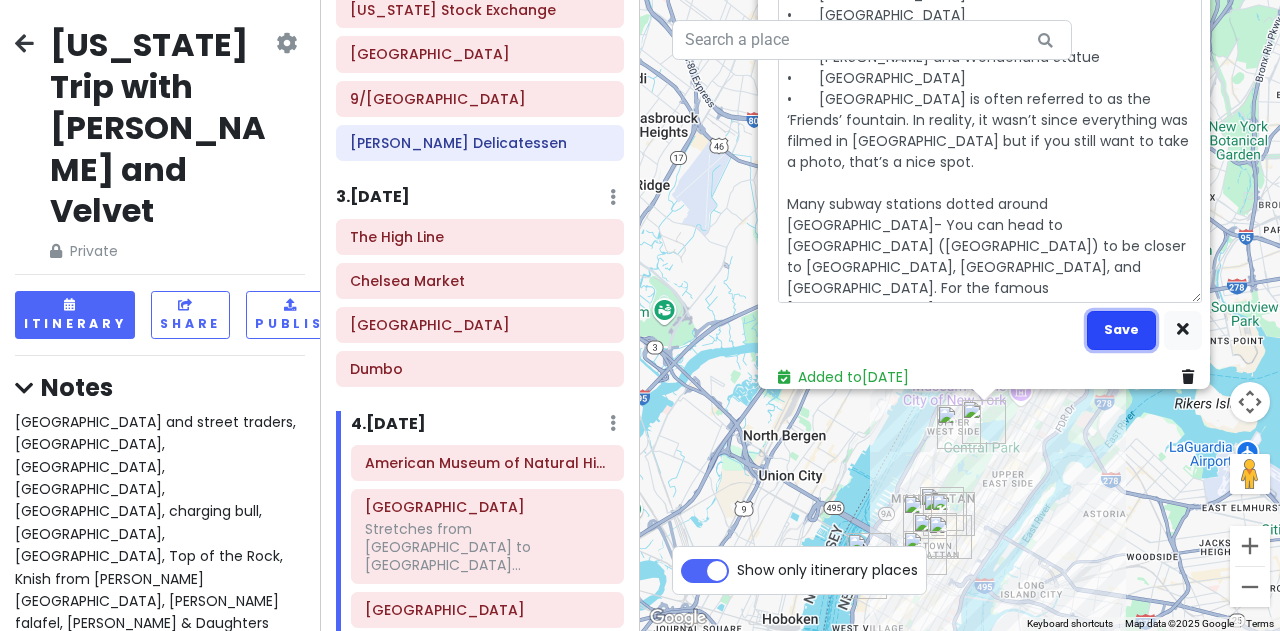 click on "Save" at bounding box center (1121, 329) 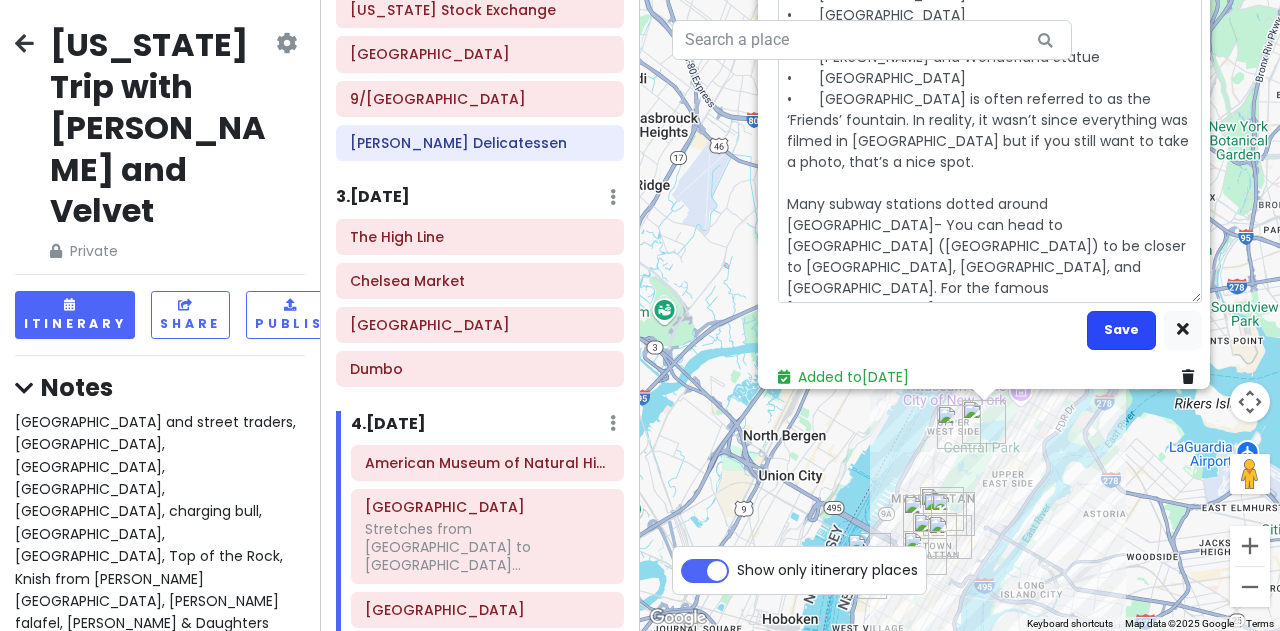 scroll, scrollTop: 420, scrollLeft: 0, axis: vertical 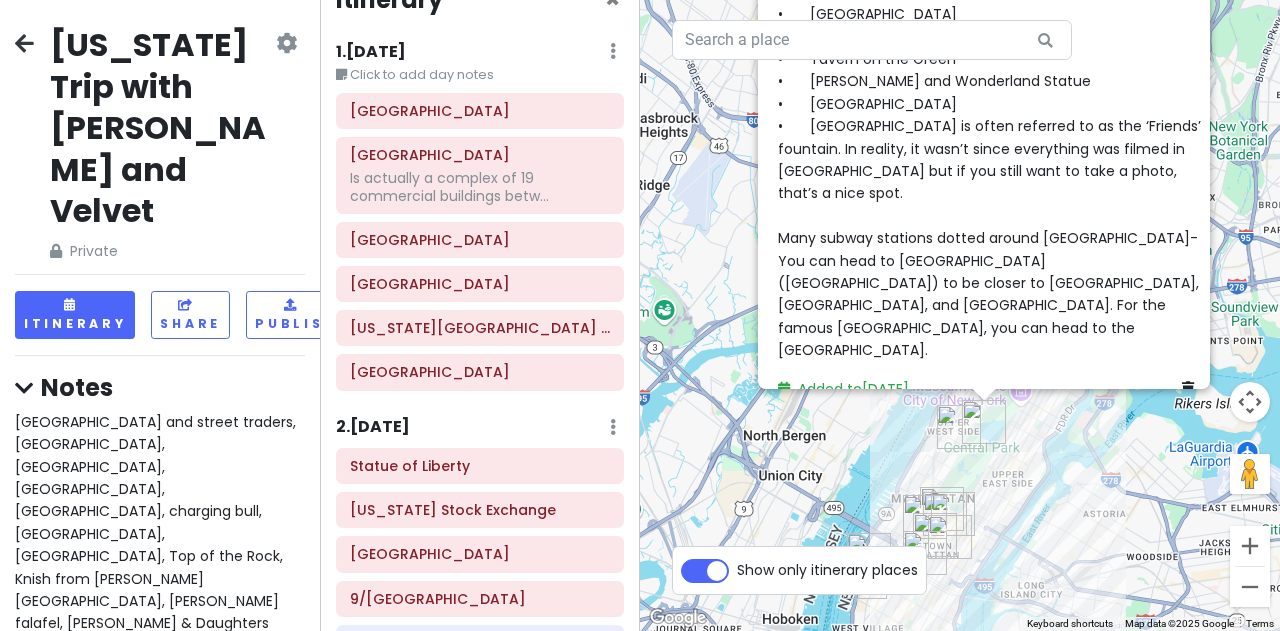 click on "Stretches from [GEOGRAPHIC_DATA] to [GEOGRAPHIC_DATA] and from [GEOGRAPHIC_DATA] to [GEOGRAPHIC_DATA],  840 acres. Just try and stick to the Southern end of the Park and see as much as you can.
Some of [GEOGRAPHIC_DATA]’s top attractions include:
•	[GEOGRAPHIC_DATA]
•	The Ramble
•	Boat rentals at [GEOGRAPHIC_DATA]
•	[GEOGRAPHIC_DATA]
•	[GEOGRAPHIC_DATA]
•	Walk the Mall
•	[GEOGRAPHIC_DATA]
•	[GEOGRAPHIC_DATA]
•	Tavern on the Green
•	[PERSON_NAME] and Wonderland Statue
•	[GEOGRAPHIC_DATA]
•	[GEOGRAPHIC_DATA] is often referred to as the ‘Friends’ fountain. In reality, it wasn’t since everything was filmed in [GEOGRAPHIC_DATA] but if you still want to take a photo, that’s a nice spot.
Many subway stations dotted around [GEOGRAPHIC_DATA]- You can head to [GEOGRAPHIC_DATA] ([GEOGRAPHIC_DATA]) to be closer to [GEOGRAPHIC_DATA], [GEOGRAPHIC_DATA], and [GEOGRAPHIC_DATA]. For the famous [GEOGRAPHIC_DATA], you can head to the [GEOGRAPHIC_DATA]." at bounding box center [990, 47] 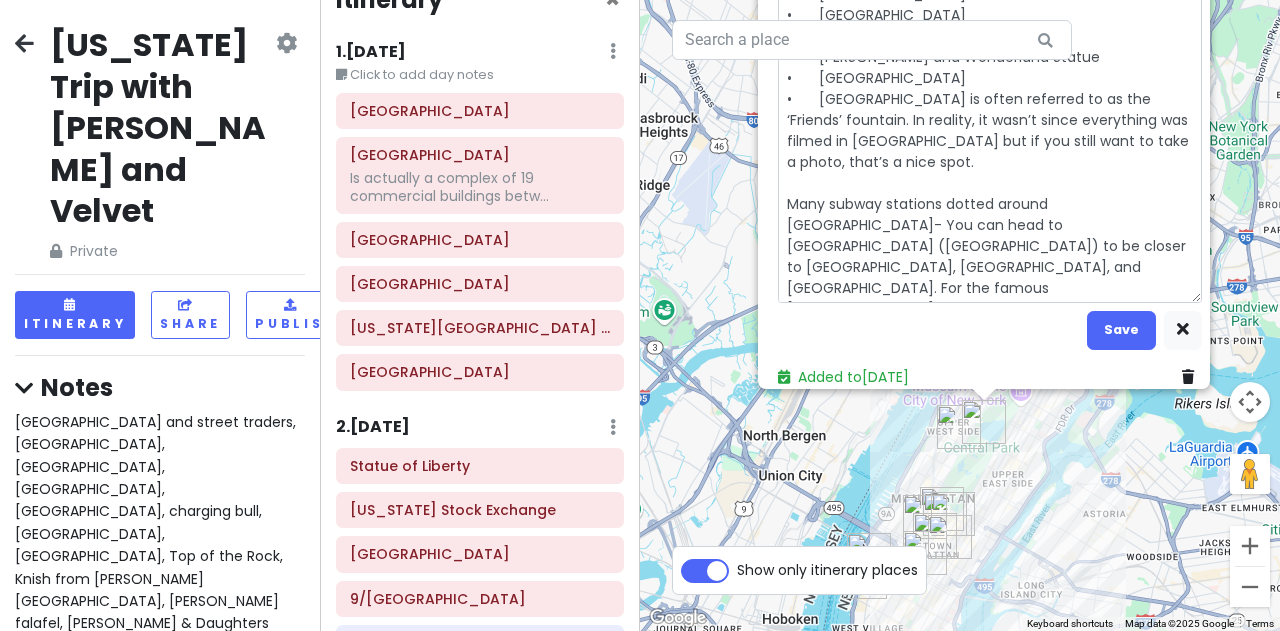 scroll, scrollTop: 438, scrollLeft: 0, axis: vertical 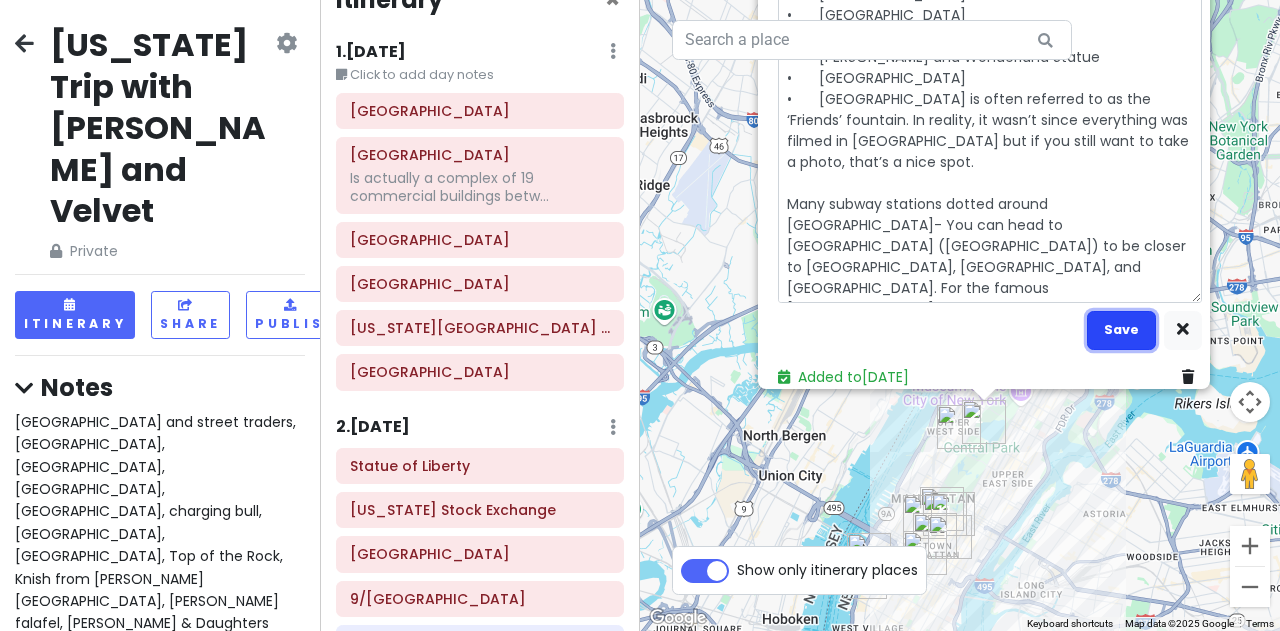 click on "Save" at bounding box center (1121, 329) 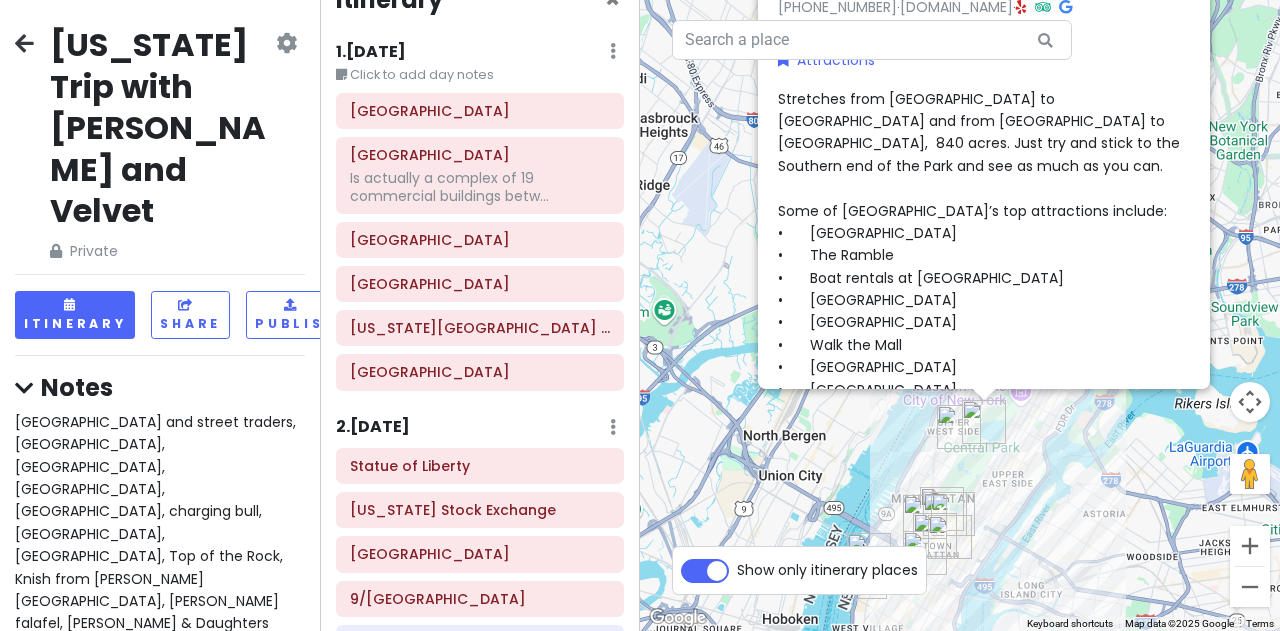 scroll, scrollTop: 0, scrollLeft: 0, axis: both 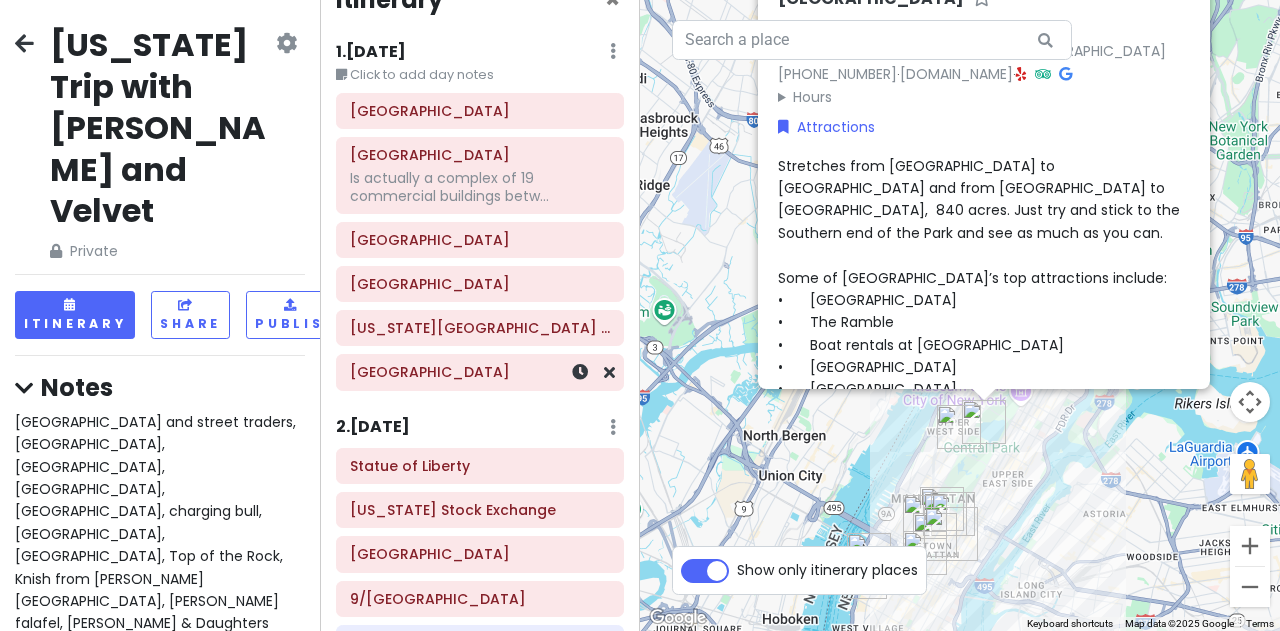 click on "[GEOGRAPHIC_DATA]" at bounding box center [480, 373] 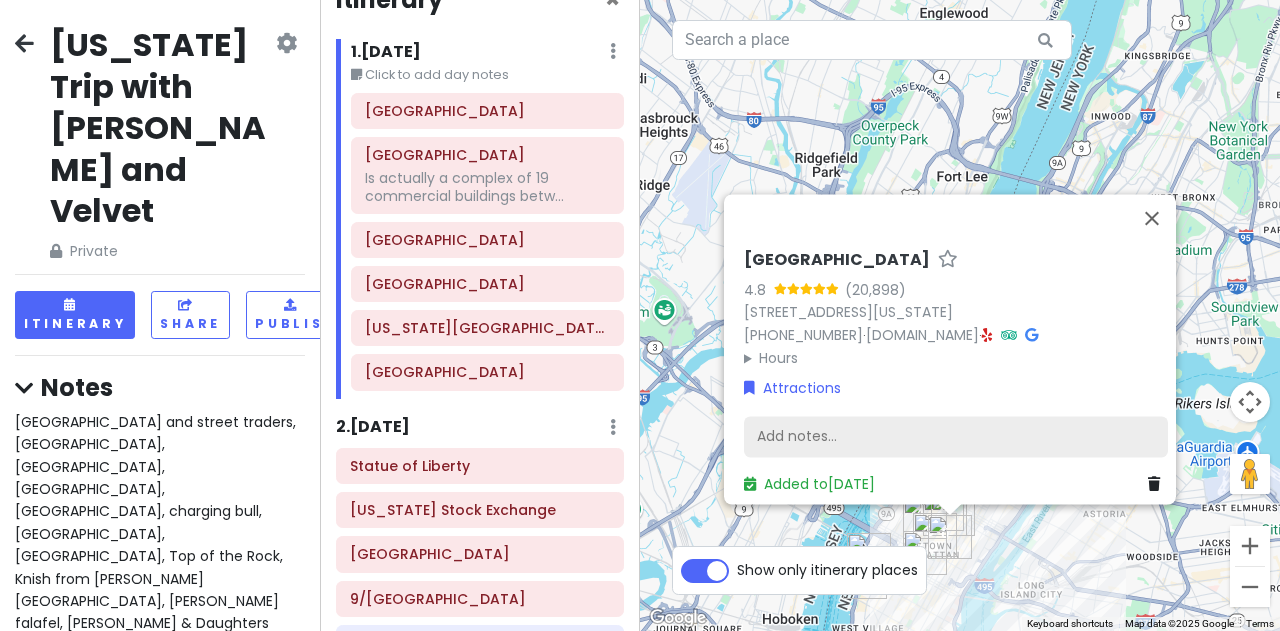 click on "Add notes..." at bounding box center (956, 437) 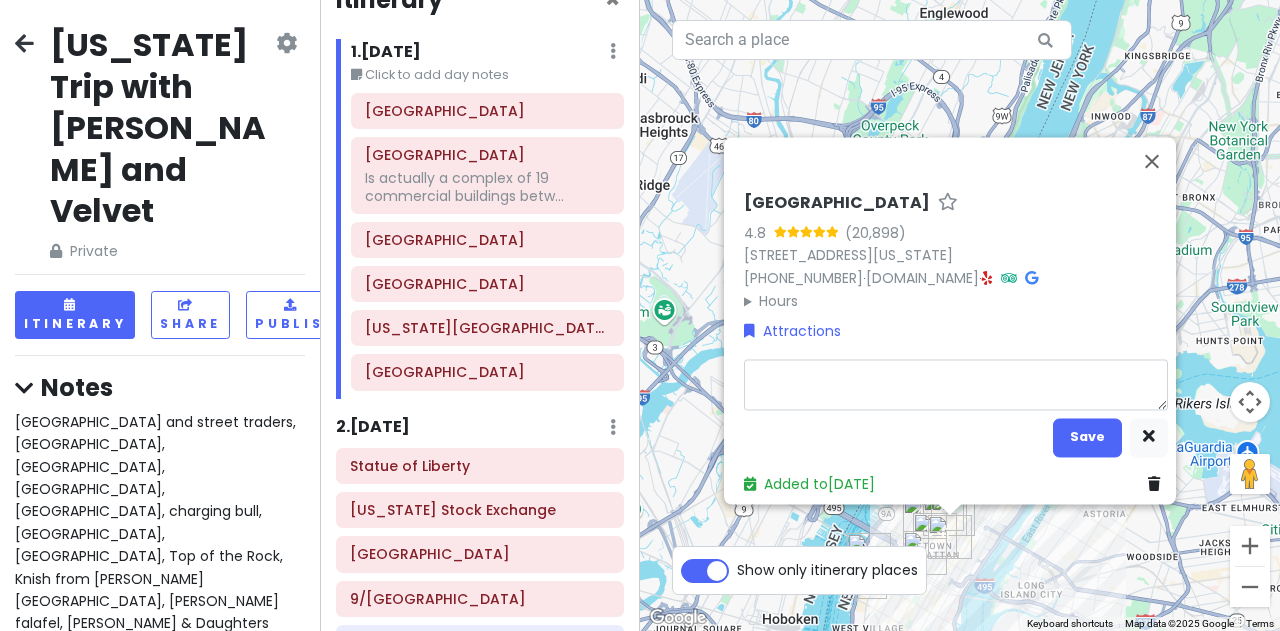 type on "x" 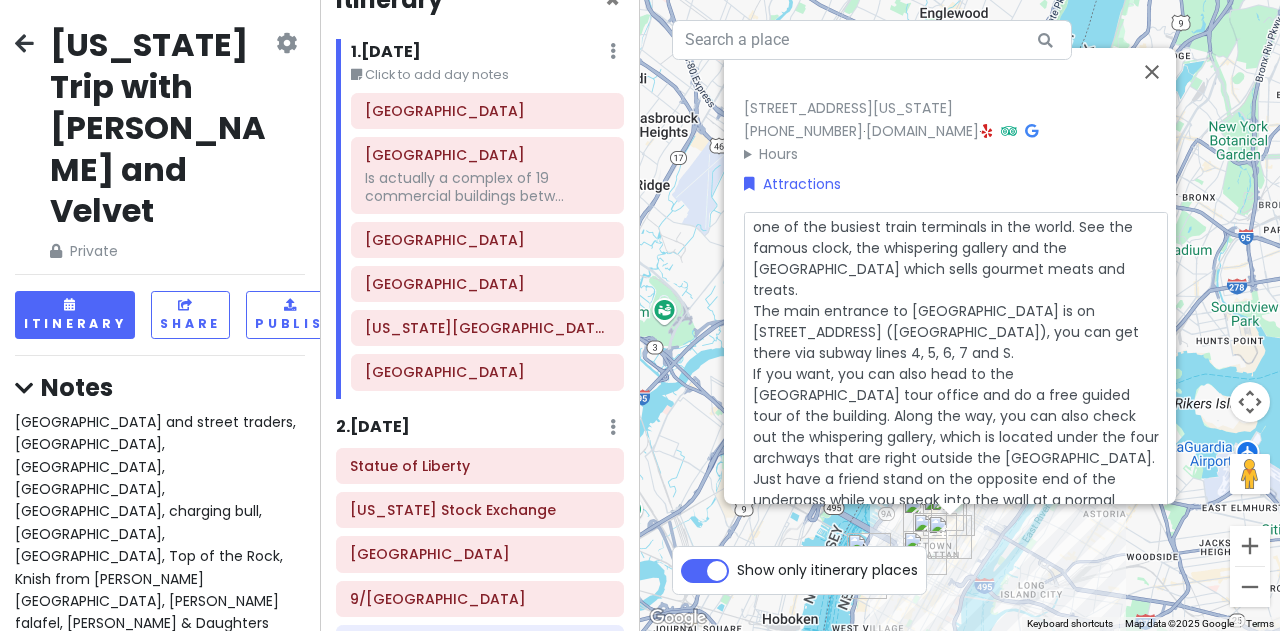 scroll, scrollTop: 0, scrollLeft: 0, axis: both 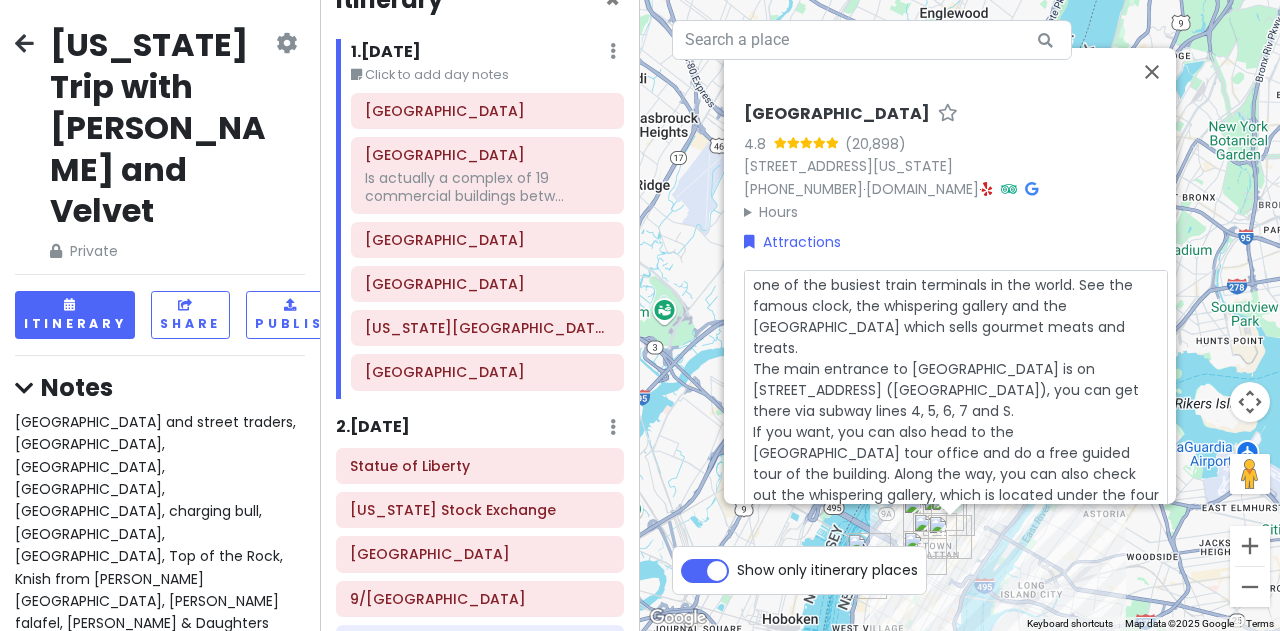 click on "one of the busiest train terminals in the world. See the famous clock, the whispering gallery and the [GEOGRAPHIC_DATA] which sells gourmet meats and treats.
The main entrance to [GEOGRAPHIC_DATA] is on [STREET_ADDRESS] ([GEOGRAPHIC_DATA]), you can get there via subway lines 4, 5, 6, 7 and S.
If you want, you can also head to the [GEOGRAPHIC_DATA] tour office and do a free guided tour of the building. Along the way, you can also check out the whispering gallery, which is located under the four archways that are right outside the [GEOGRAPHIC_DATA].
Just have a friend stand on the opposite end of the underpass while you speak into the wall at a normal volume.
And tada, the other person will be able to hear you perfectly even though you are a solid 10 meters away and facing the opposite direction." at bounding box center (956, 462) 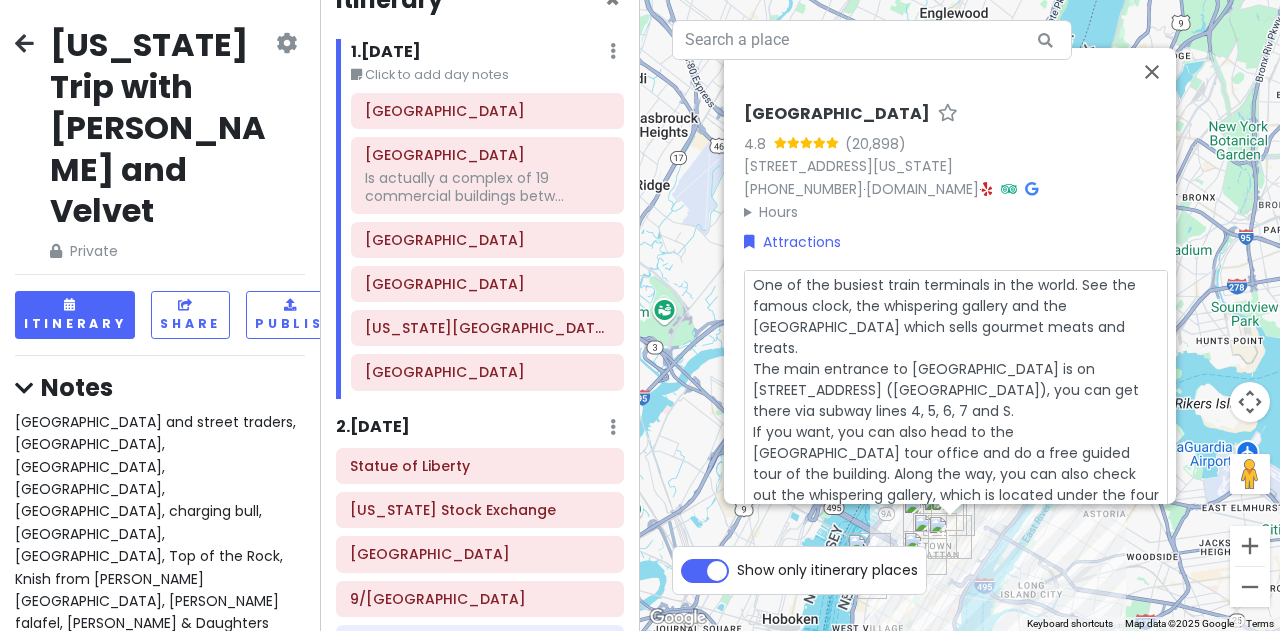 click on "One of the busiest train terminals in the world. See the famous clock, the whispering gallery and the [GEOGRAPHIC_DATA] which sells gourmet meats and treats.
The main entrance to [GEOGRAPHIC_DATA] is on [STREET_ADDRESS] ([GEOGRAPHIC_DATA]), you can get there via subway lines 4, 5, 6, 7 and S.
If you want, you can also head to the [GEOGRAPHIC_DATA] tour office and do a free guided tour of the building. Along the way, you can also check out the whispering gallery, which is located under the four archways that are right outside the [GEOGRAPHIC_DATA].
Just have a friend stand on the opposite end of the underpass while you speak into the wall at a normal volume.
And tada, the other person will be able to hear you perfectly even though you are a solid 10 meters away and facing the opposite direction." at bounding box center [956, 462] 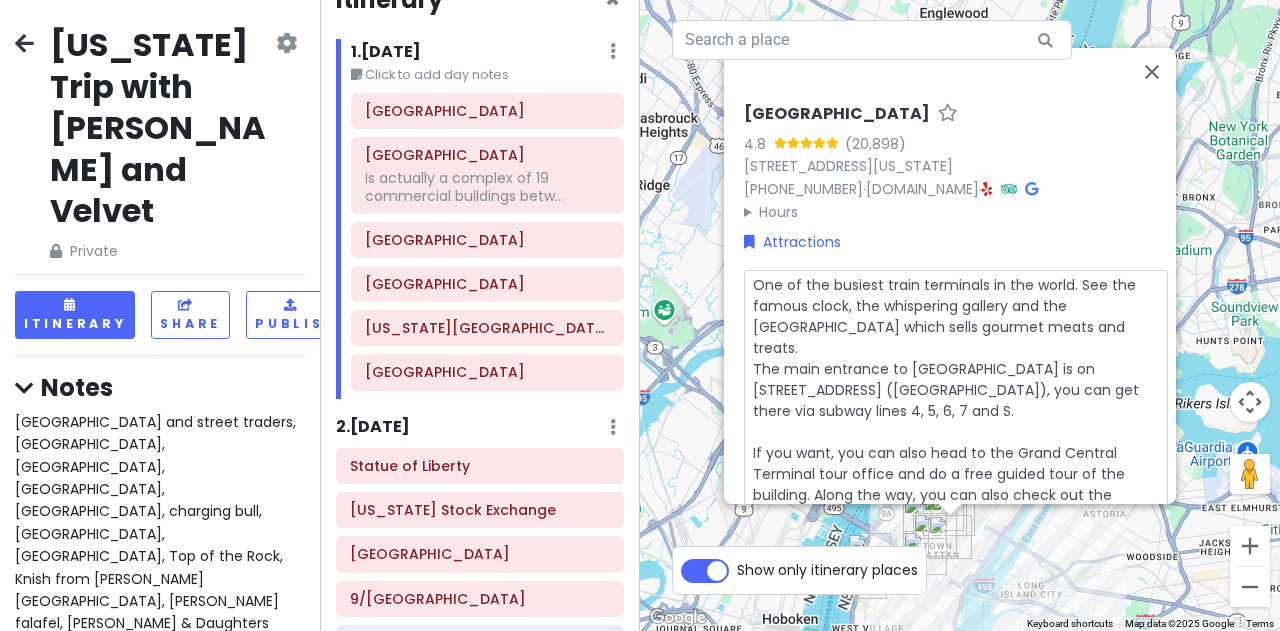 scroll, scrollTop: 100, scrollLeft: 0, axis: vertical 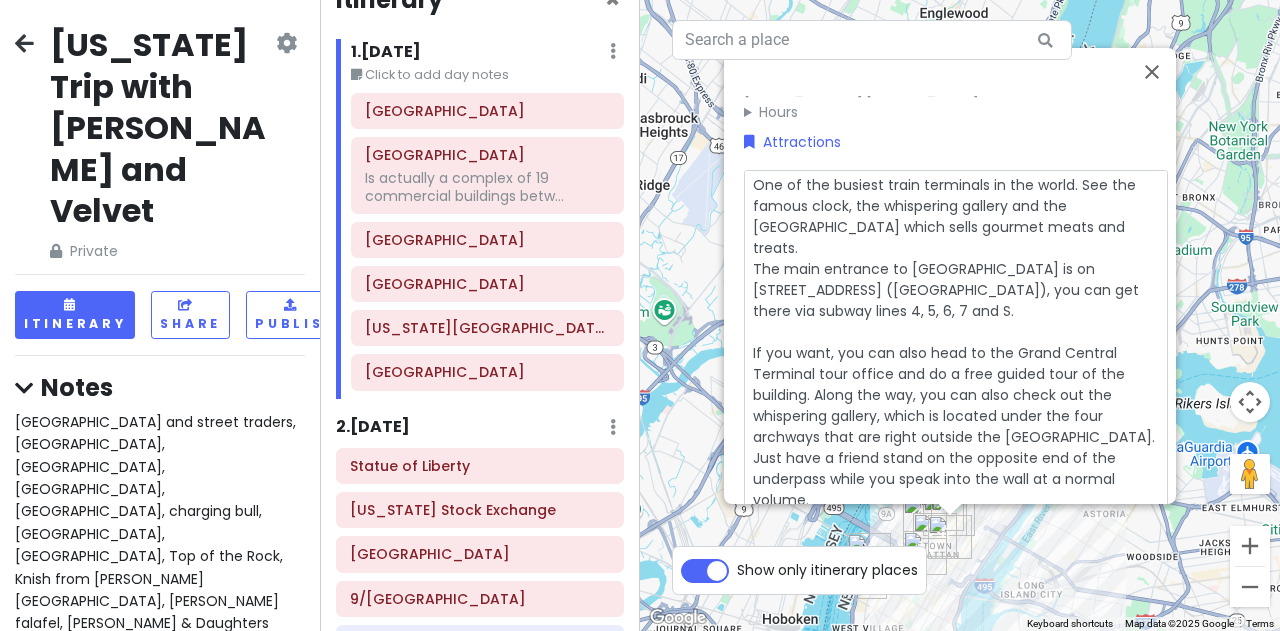 drag, startPoint x: 783, startPoint y: 436, endPoint x: 746, endPoint y: 433, distance: 37.12142 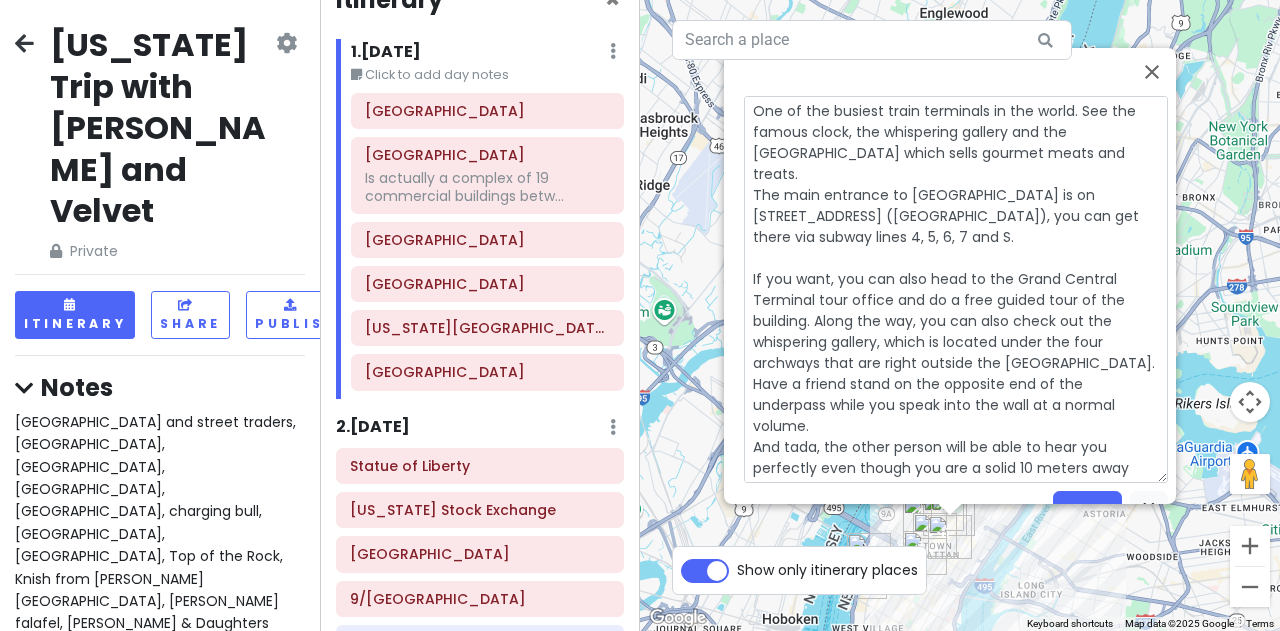 scroll, scrollTop: 200, scrollLeft: 0, axis: vertical 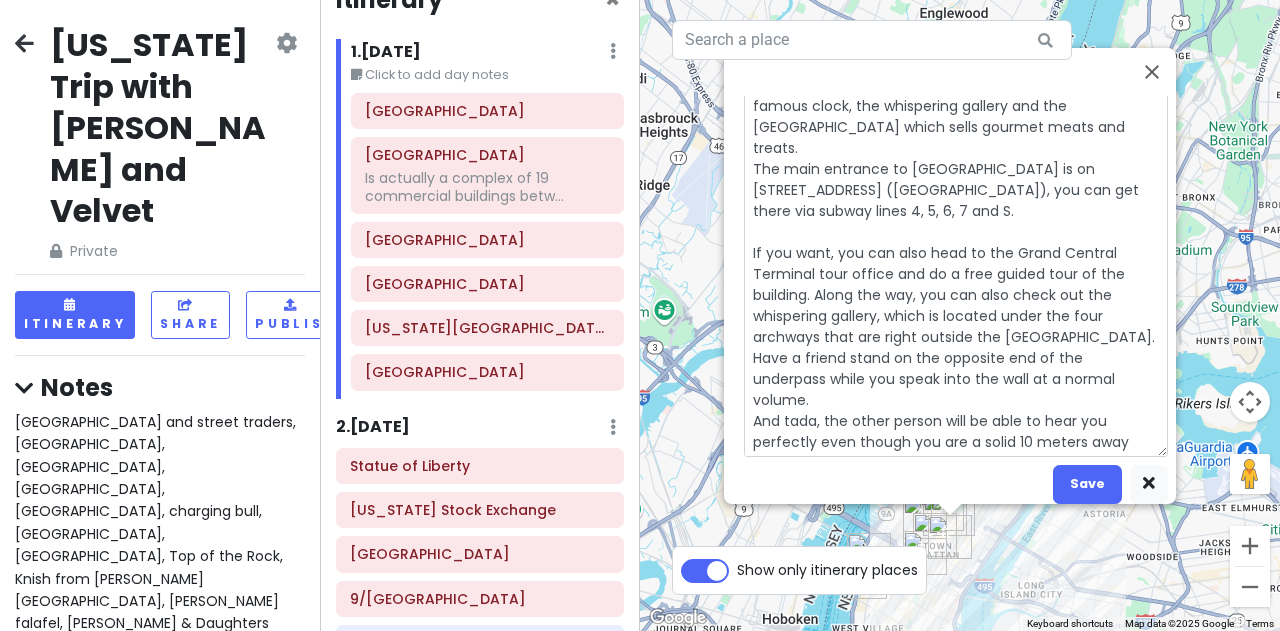 click on "One of the busiest train terminals in the world. See the famous clock, the whispering gallery and the [GEOGRAPHIC_DATA] which sells gourmet meats and treats.
The main entrance to [GEOGRAPHIC_DATA] is on [STREET_ADDRESS] ([GEOGRAPHIC_DATA]), you can get there via subway lines 4, 5, 6, 7 and S.
If you want, you can also head to the Grand Central Terminal tour office and do a free guided tour of the building. Along the way, you can also check out the whispering gallery, which is located under the four archways that are right outside the [GEOGRAPHIC_DATA].
Have a friend stand on the opposite end of the underpass while you speak into the wall at a normal volume.
And tada, the other person will be able to hear you perfectly even though you are a solid 10 meters away and facing the opposite direction." at bounding box center [956, 262] 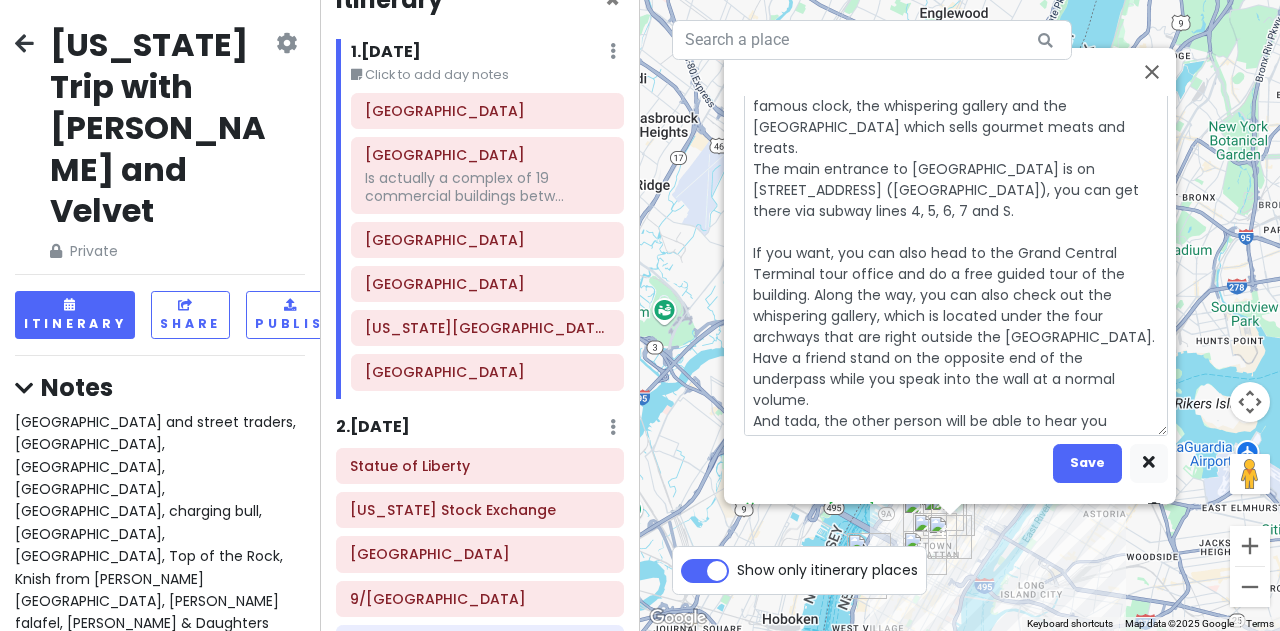 drag, startPoint x: 958, startPoint y: 419, endPoint x: 735, endPoint y: 383, distance: 225.88715 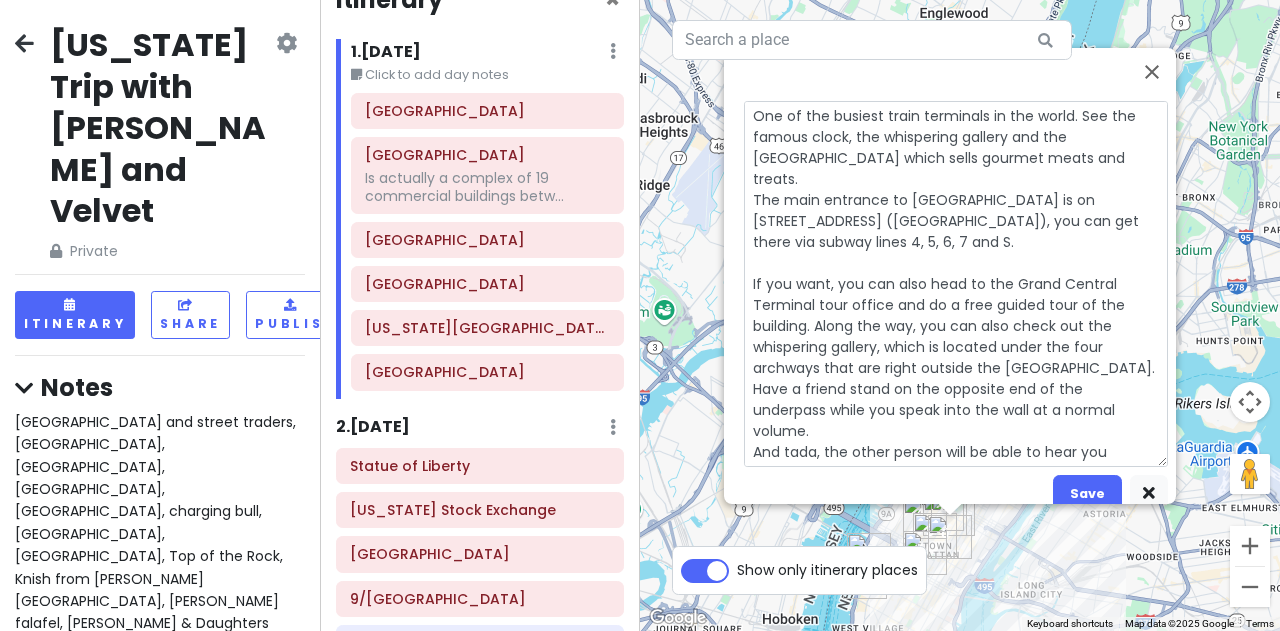 scroll, scrollTop: 200, scrollLeft: 0, axis: vertical 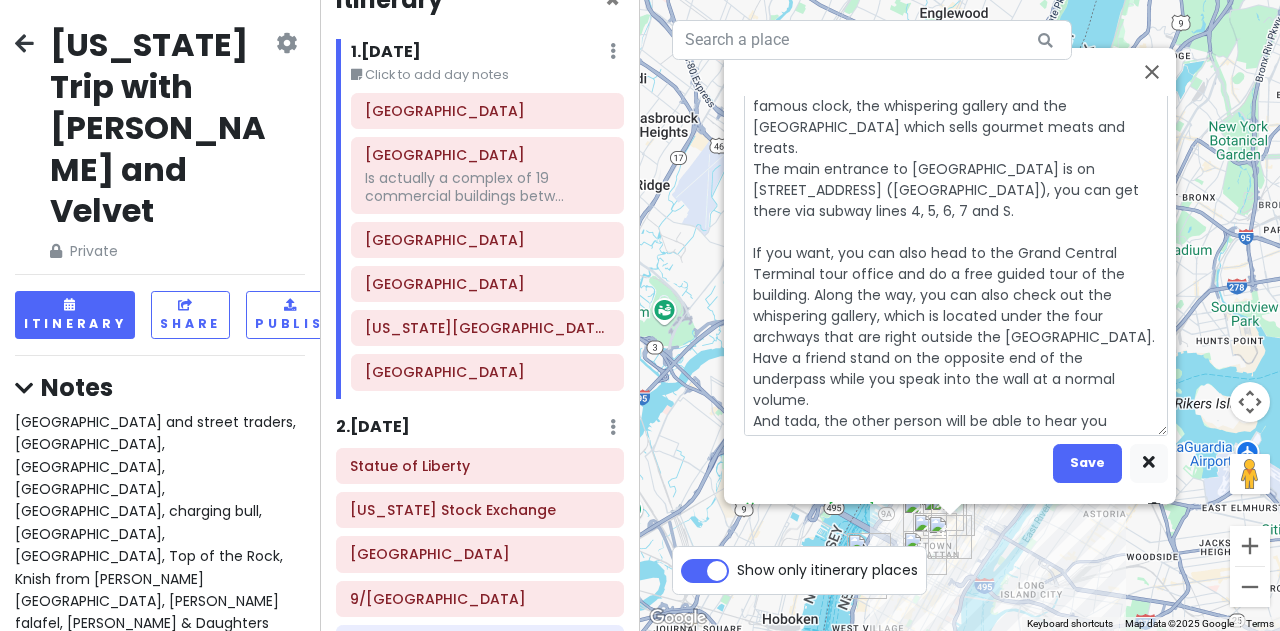 drag, startPoint x: 744, startPoint y: 344, endPoint x: 968, endPoint y: 419, distance: 236.22235 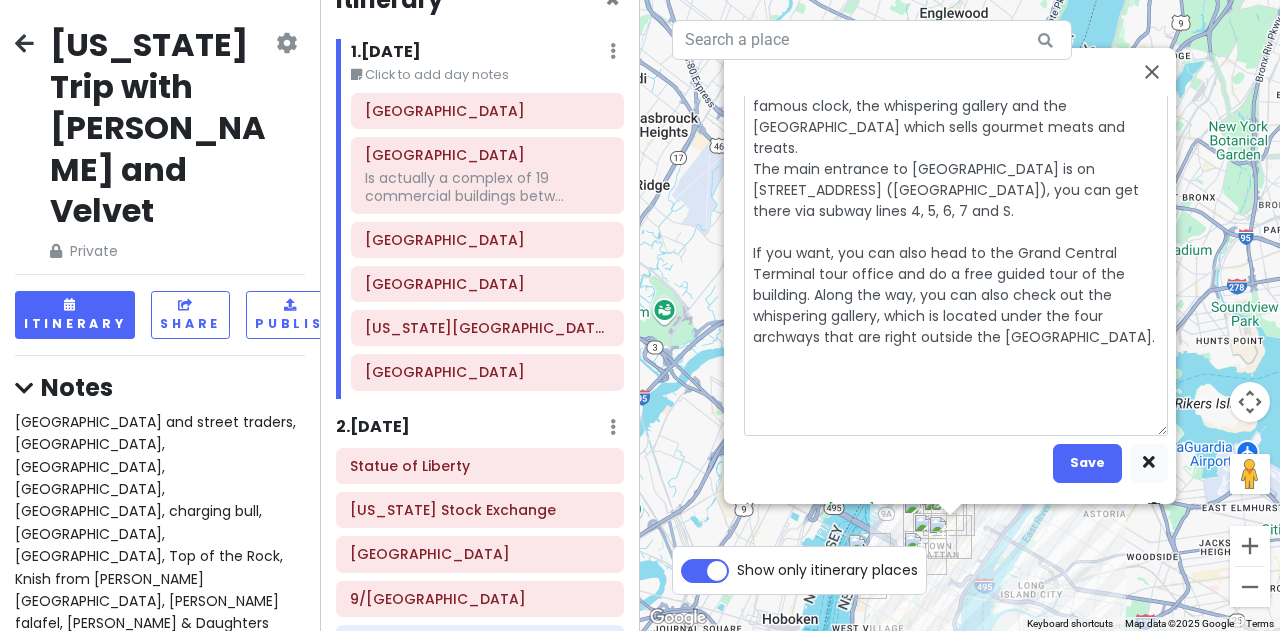 scroll, scrollTop: 144, scrollLeft: 0, axis: vertical 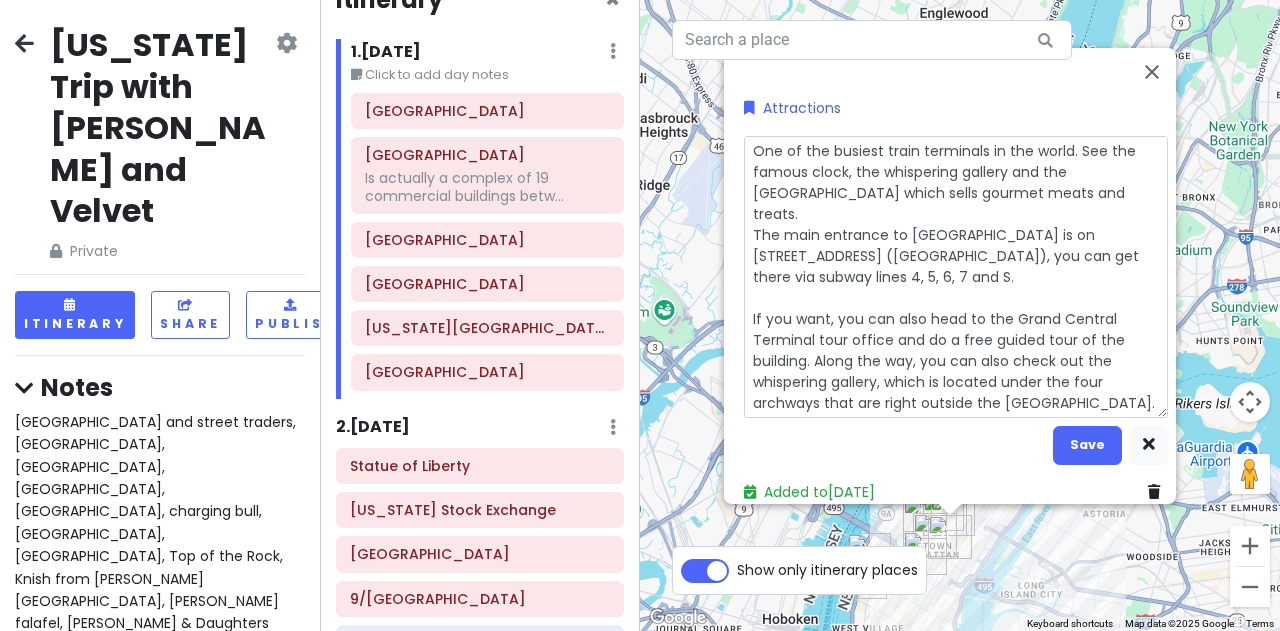 type on "x" 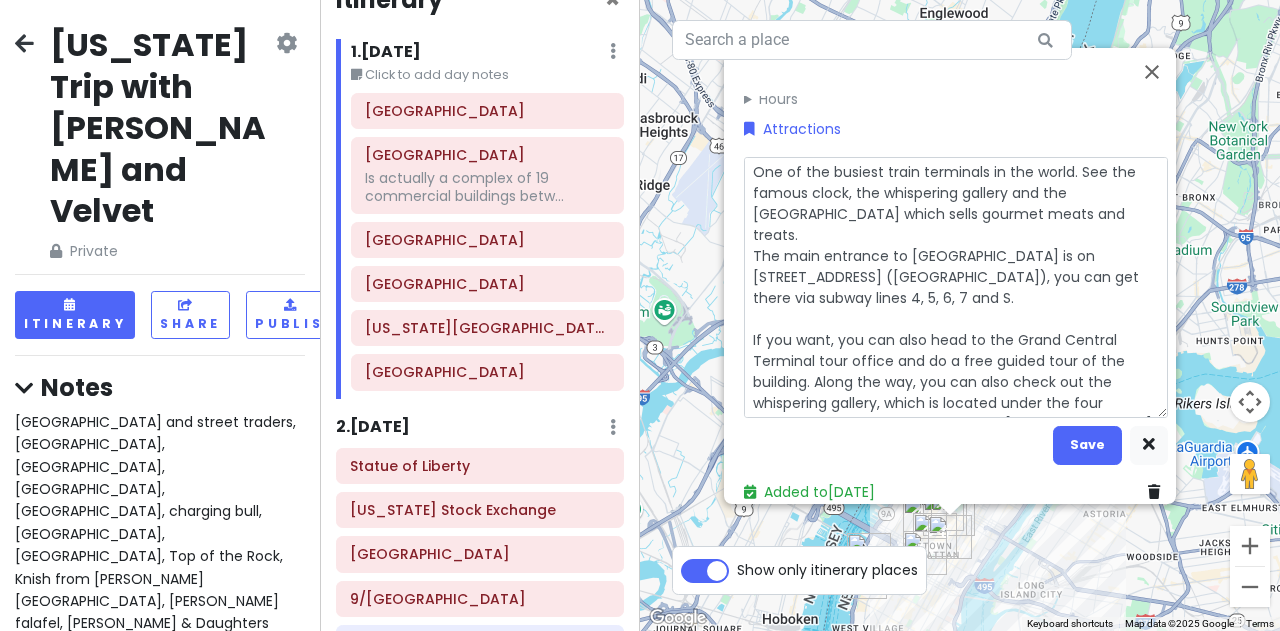 drag, startPoint x: 936, startPoint y: 369, endPoint x: 1064, endPoint y: 389, distance: 129.55309 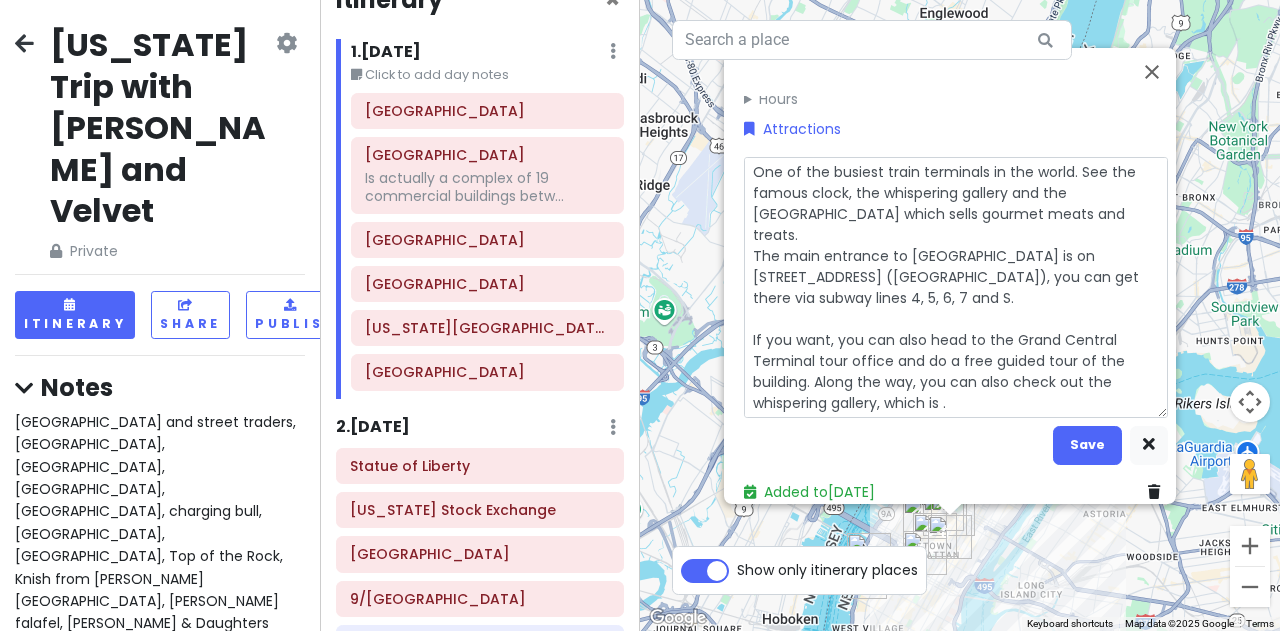 scroll, scrollTop: 104, scrollLeft: 0, axis: vertical 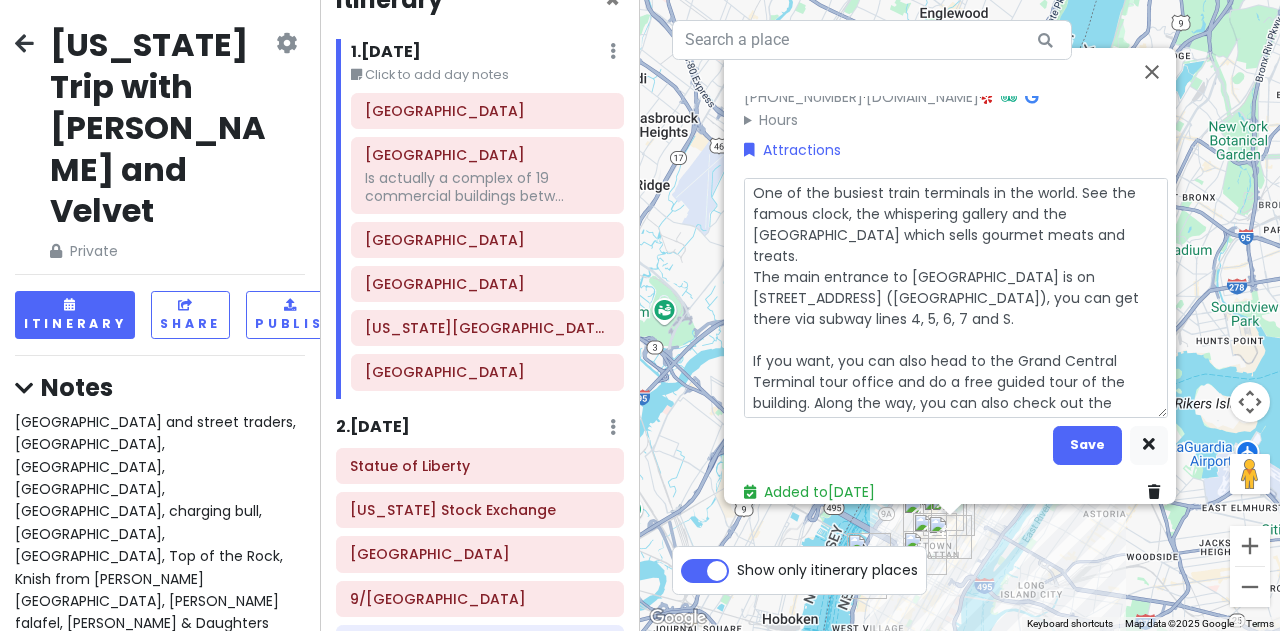 drag, startPoint x: 950, startPoint y: 397, endPoint x: 722, endPoint y: 329, distance: 237.92436 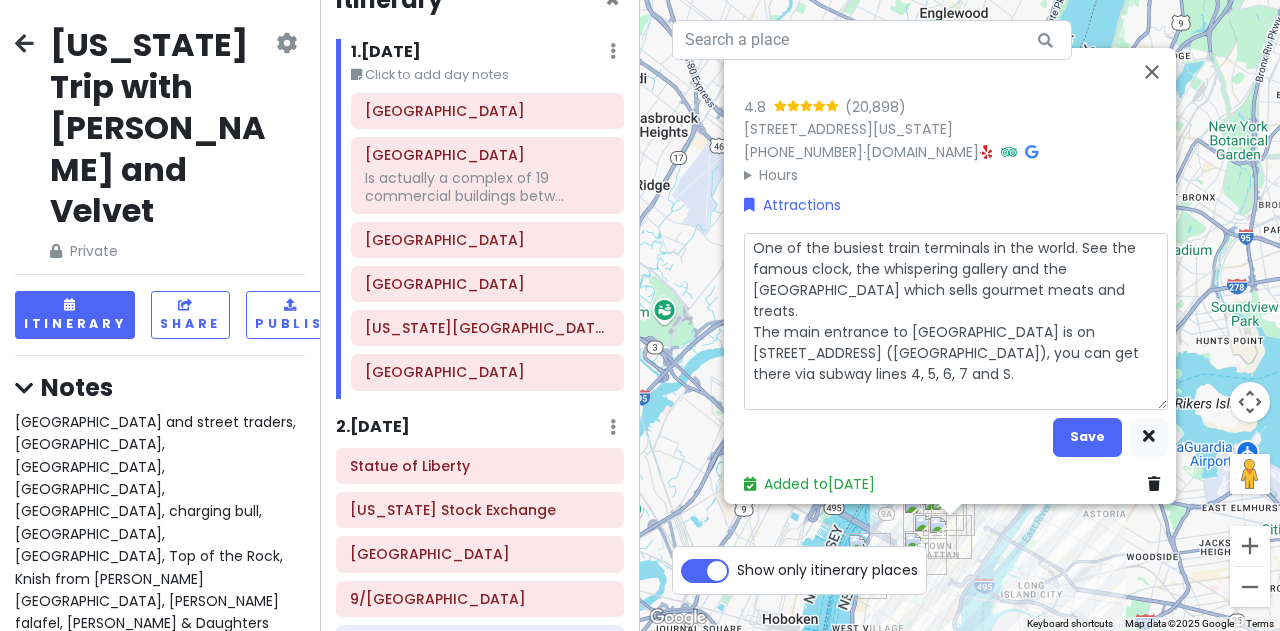 type on "x" 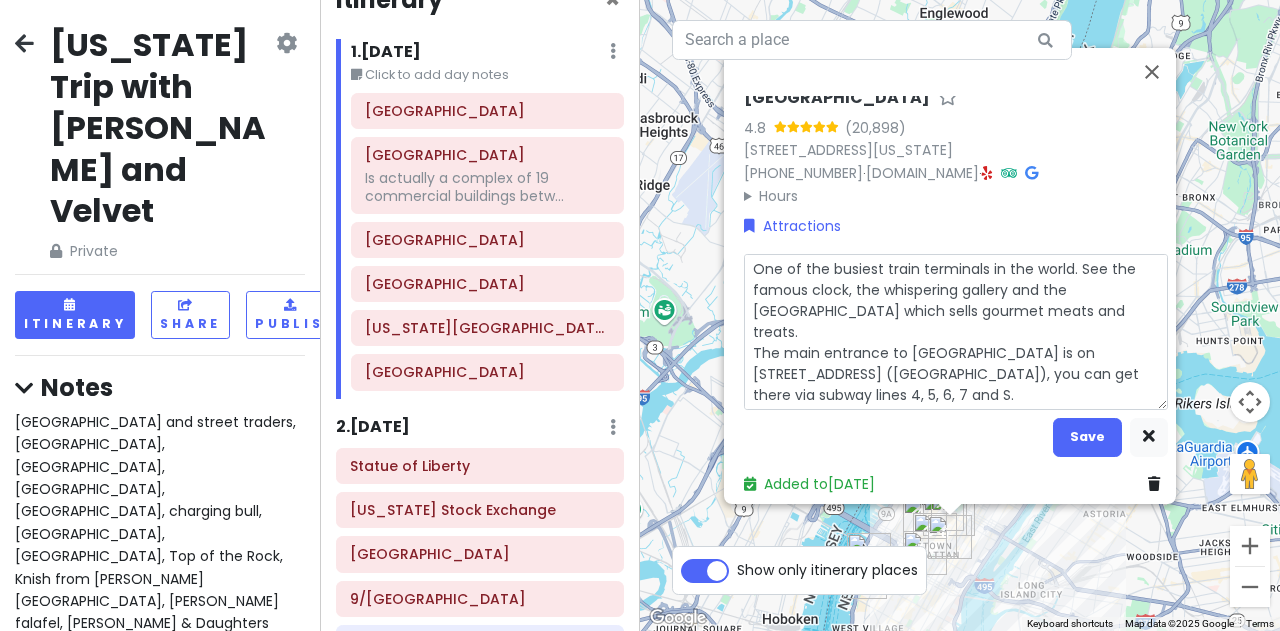 click on "One of the busiest train terminals in the world. See the famous clock, the whispering gallery and the [GEOGRAPHIC_DATA] which sells gourmet meats and treats.
The main entrance to [GEOGRAPHIC_DATA] is on [STREET_ADDRESS] ([GEOGRAPHIC_DATA]), you can get there via subway lines 4, 5, 6, 7 and S." at bounding box center [956, 331] 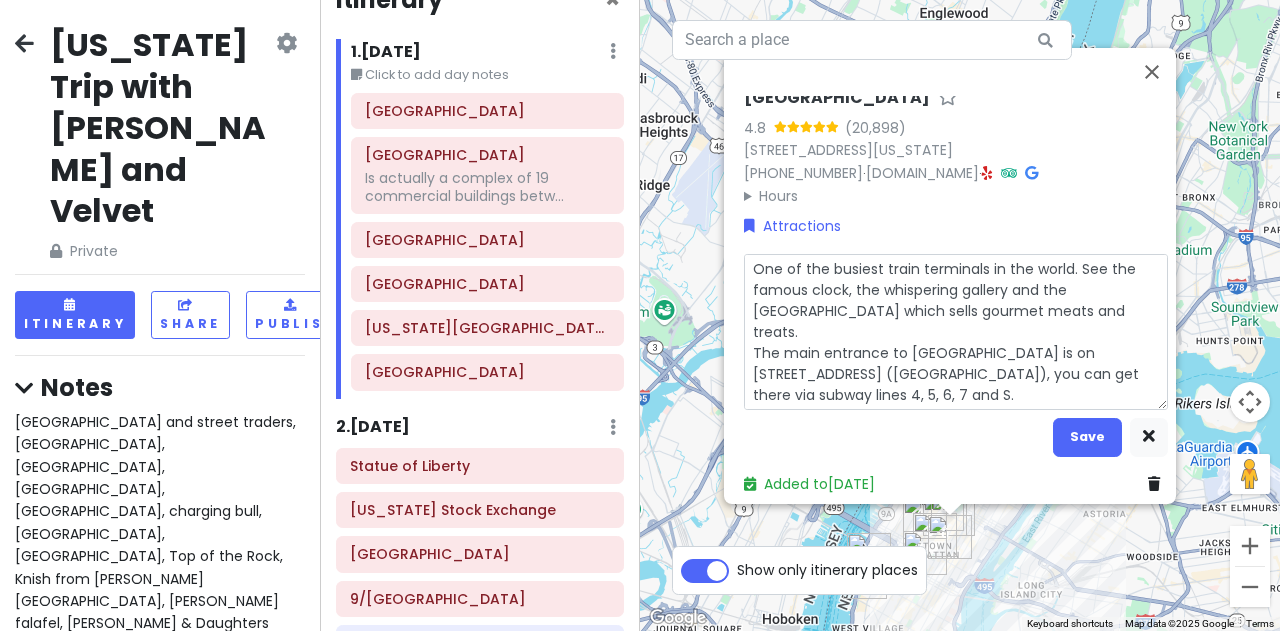 type on "x" 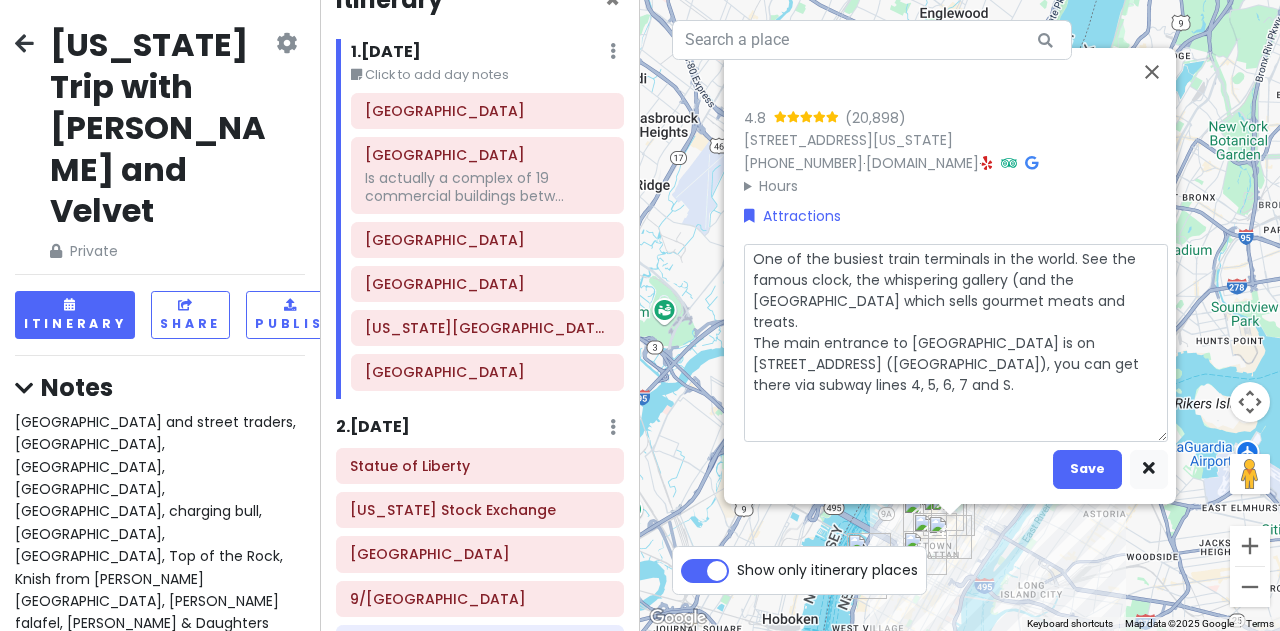 type on "x" 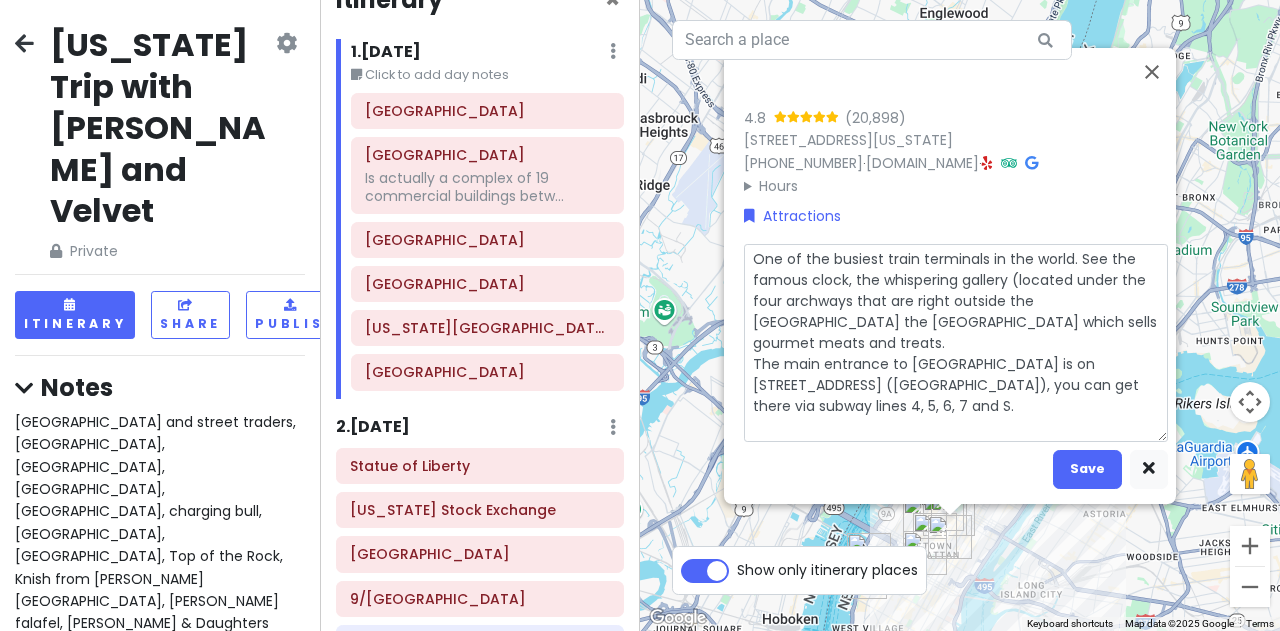 scroll, scrollTop: 68, scrollLeft: 0, axis: vertical 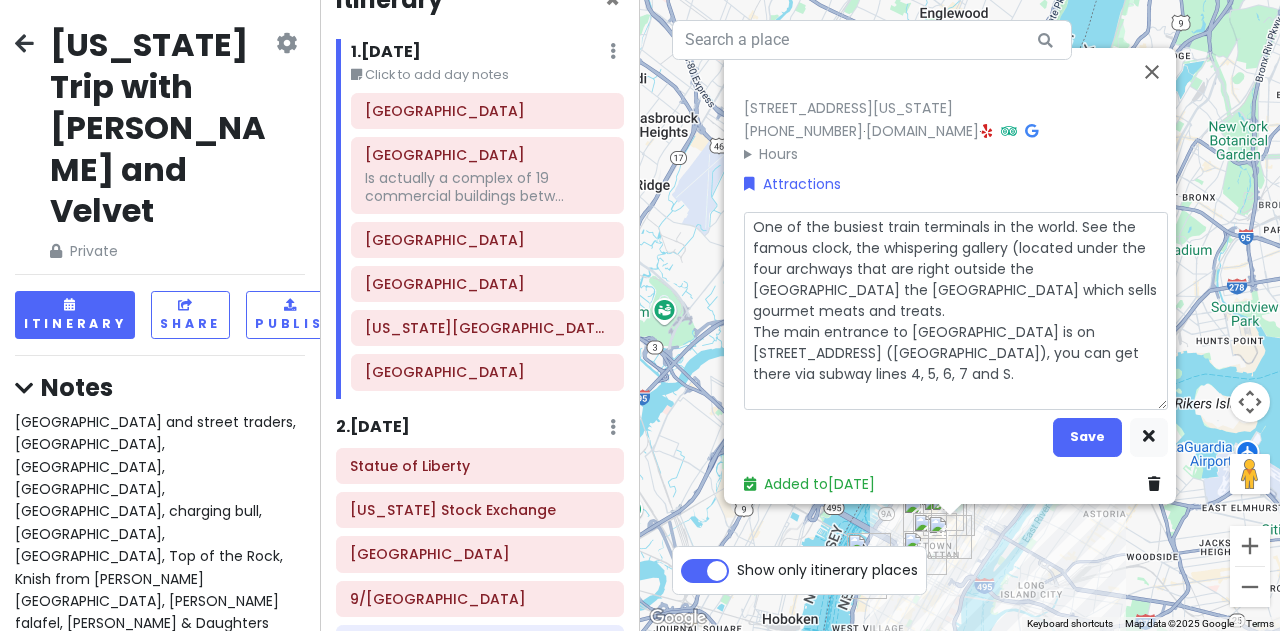 type on "x" 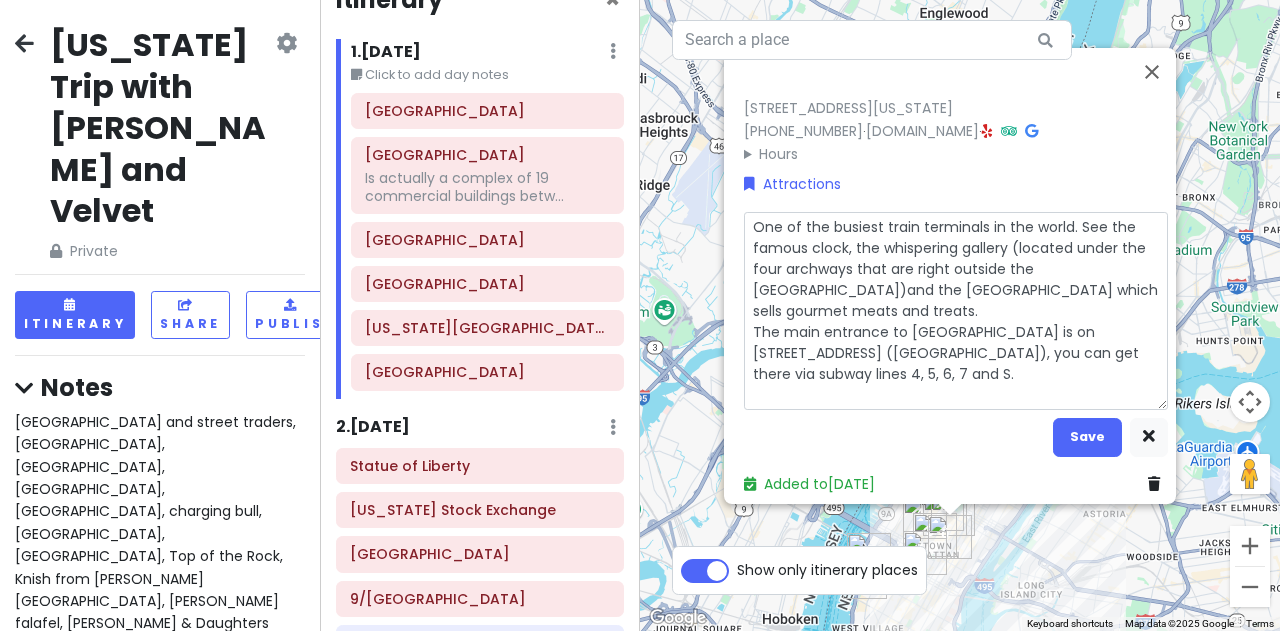 click on "One of the busiest train terminals in the world. See the famous clock, the whispering gallery (located under the four archways that are right outside the [GEOGRAPHIC_DATA])and the [GEOGRAPHIC_DATA] which sells gourmet meats and treats.
The main entrance to [GEOGRAPHIC_DATA] is on [STREET_ADDRESS] ([GEOGRAPHIC_DATA]), you can get there via subway lines 4, 5, 6, 7 and S." at bounding box center (956, 310) 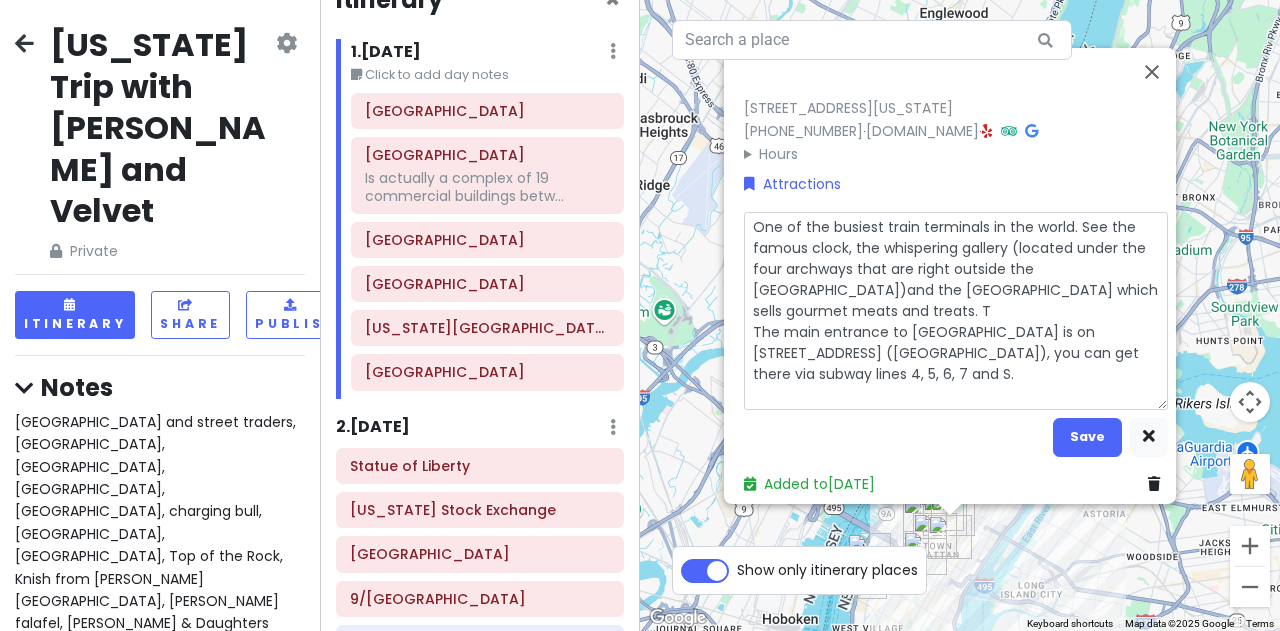 type on "x" 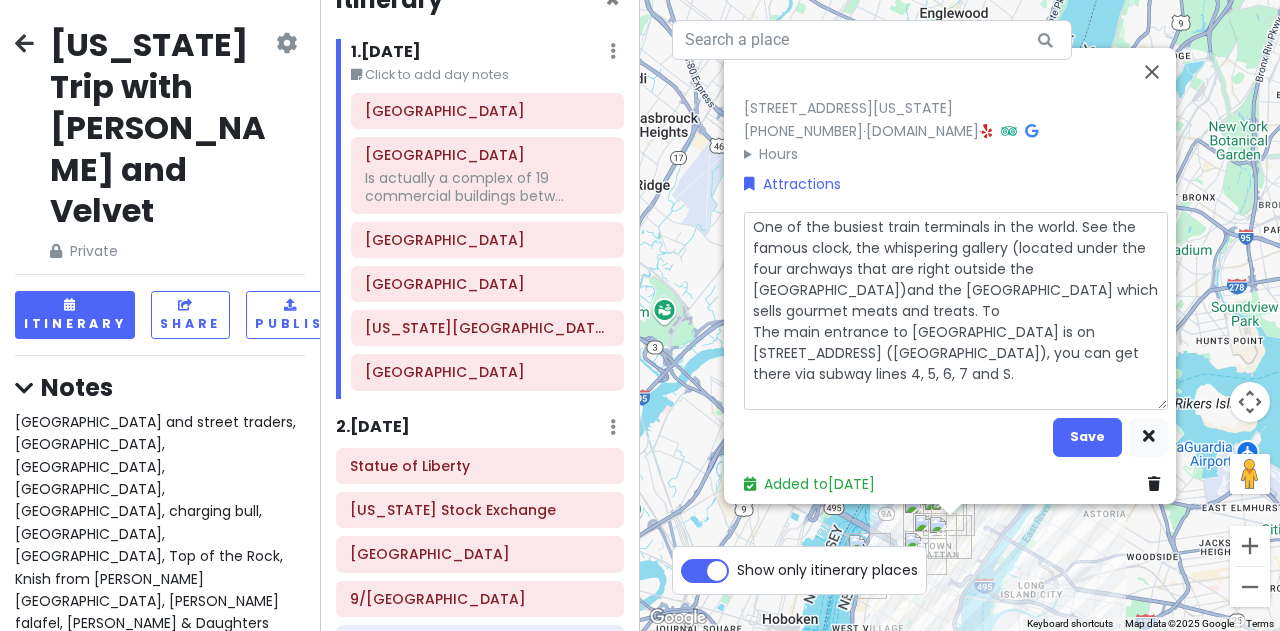 type on "x" 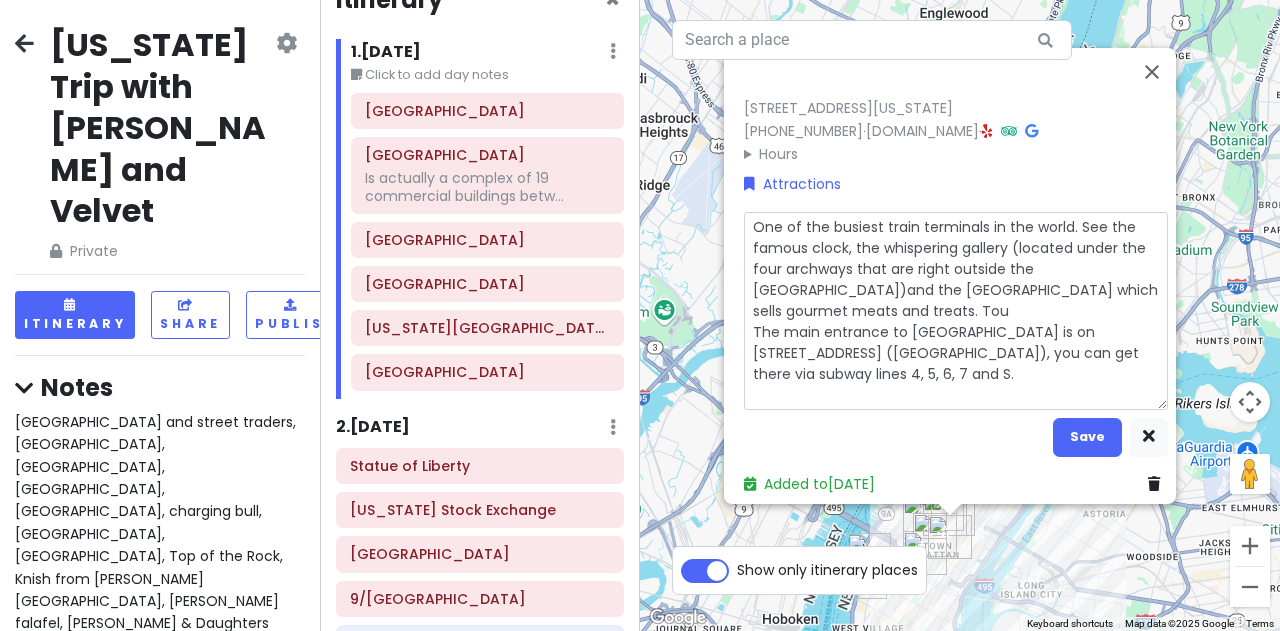 type on "x" 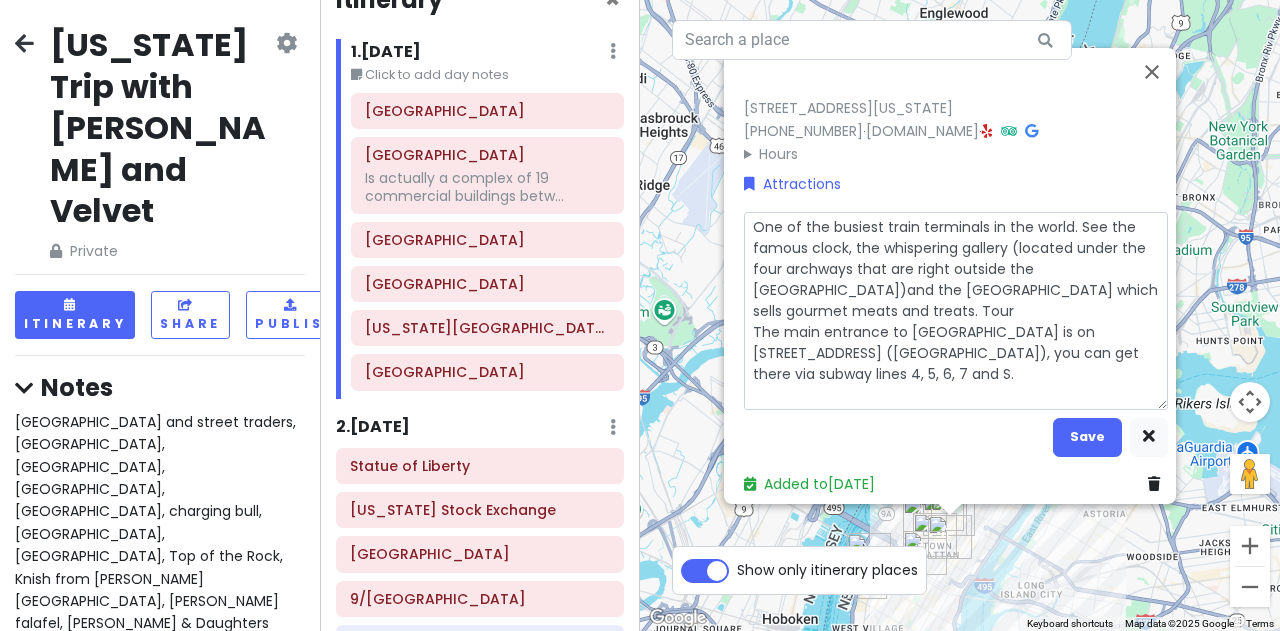 type on "x" 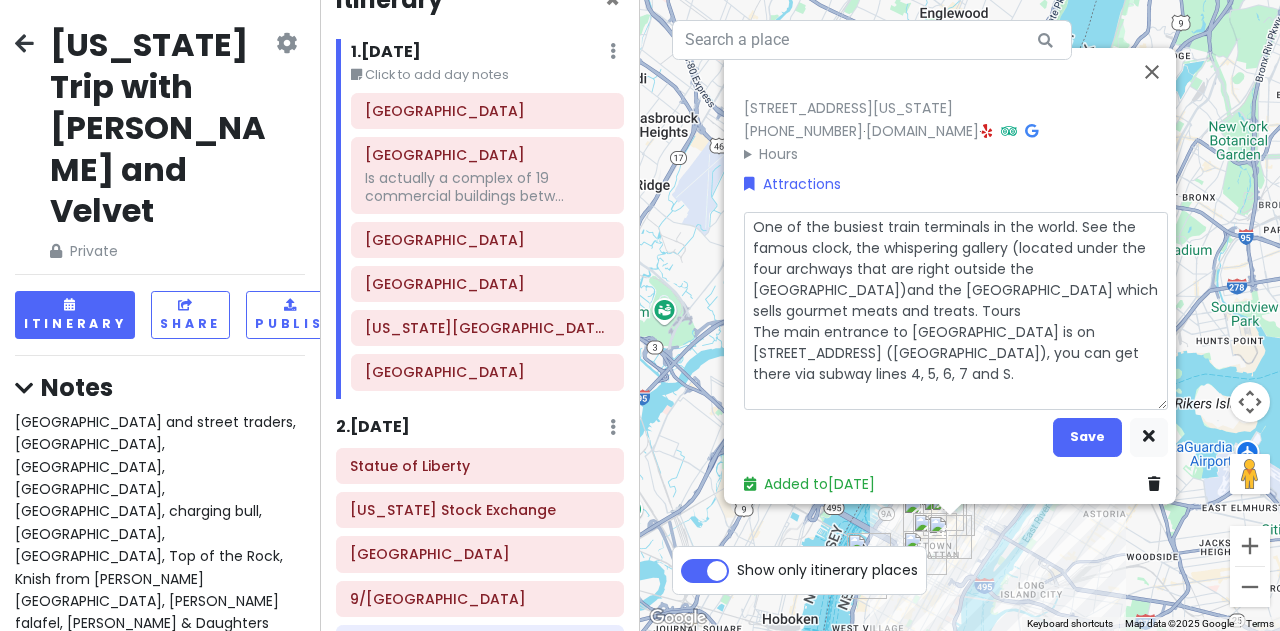 type on "x" 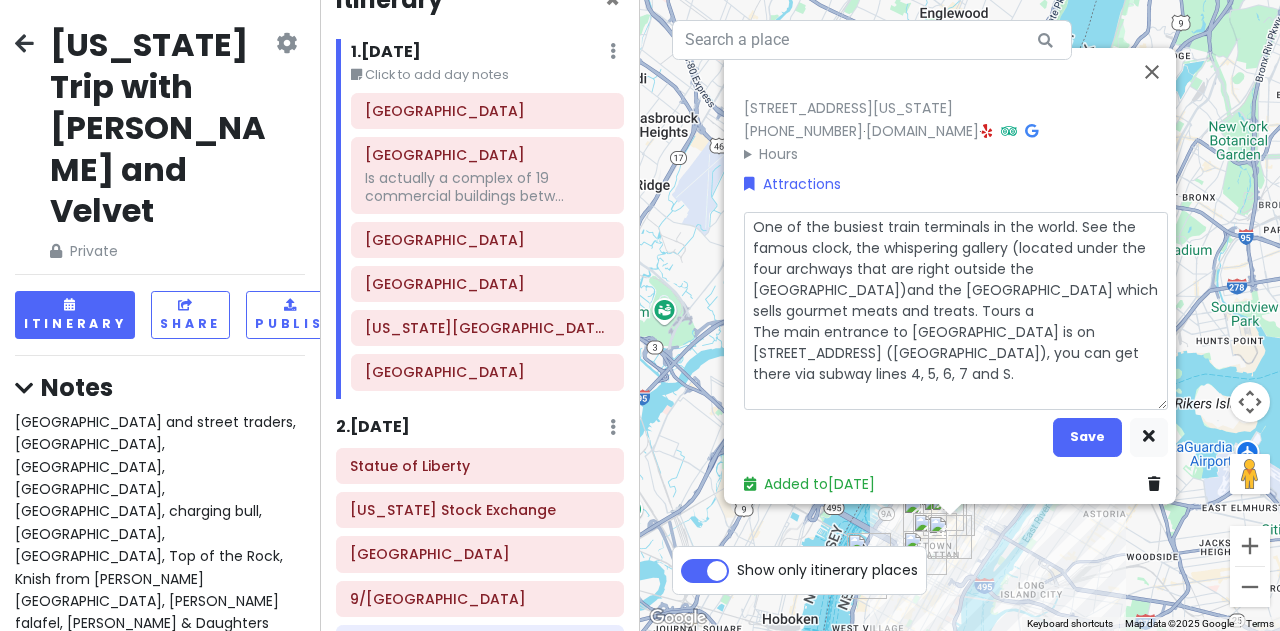 type on "x" 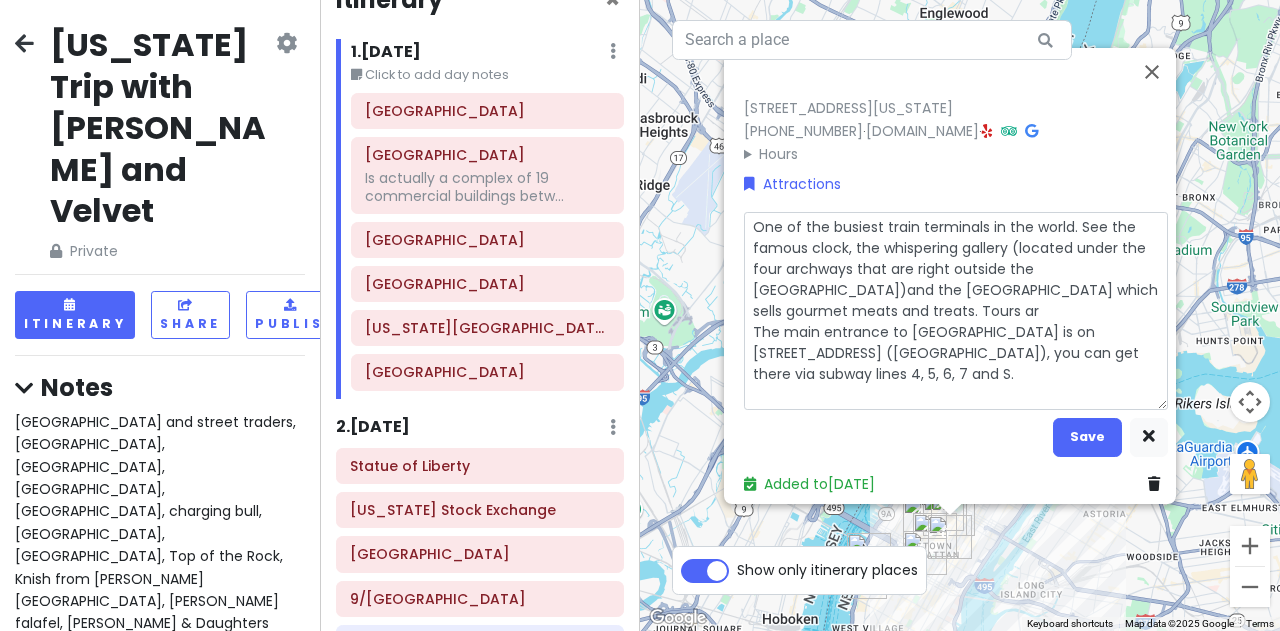 type on "x" 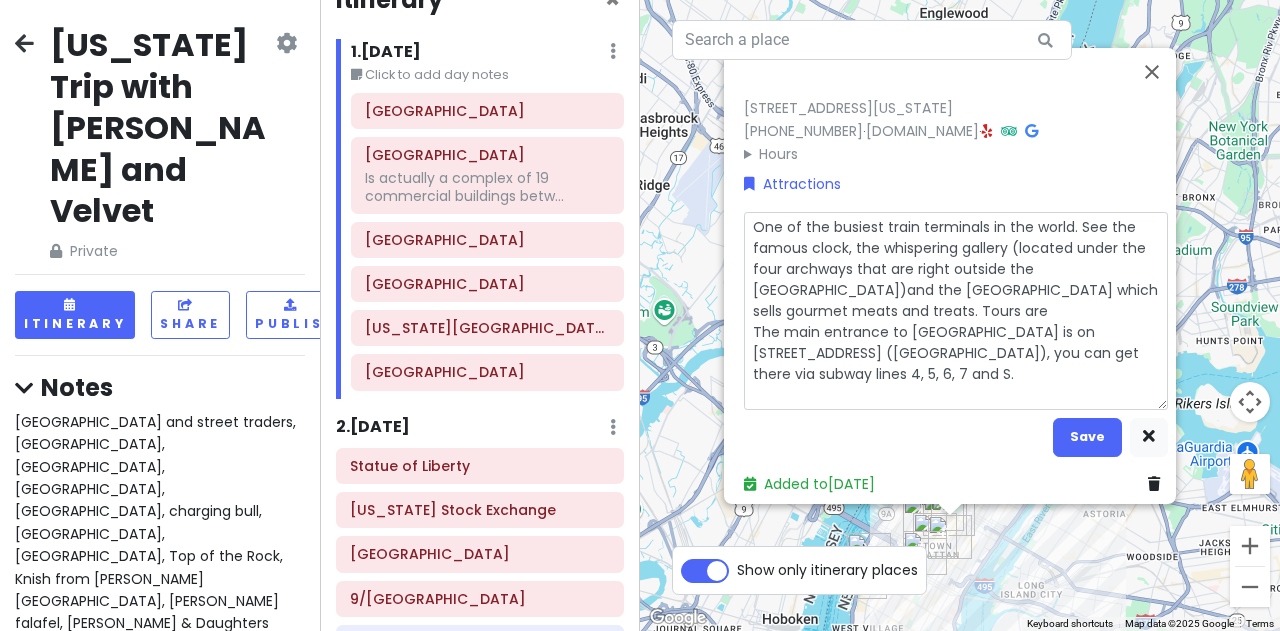 type on "x" 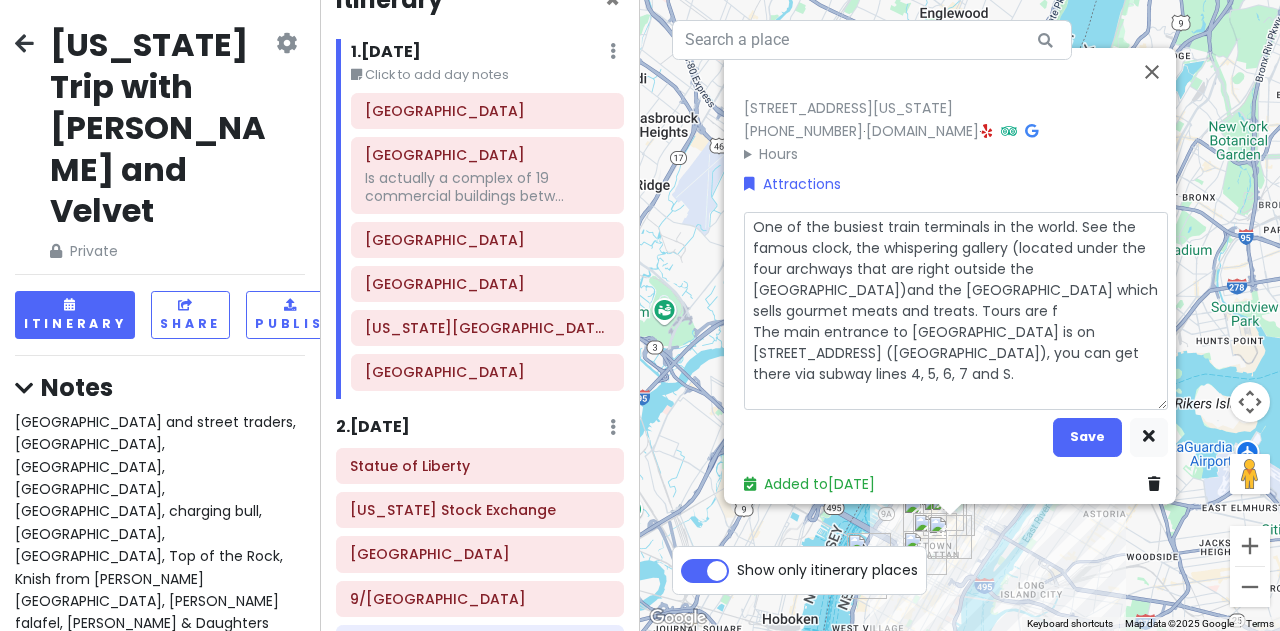type on "x" 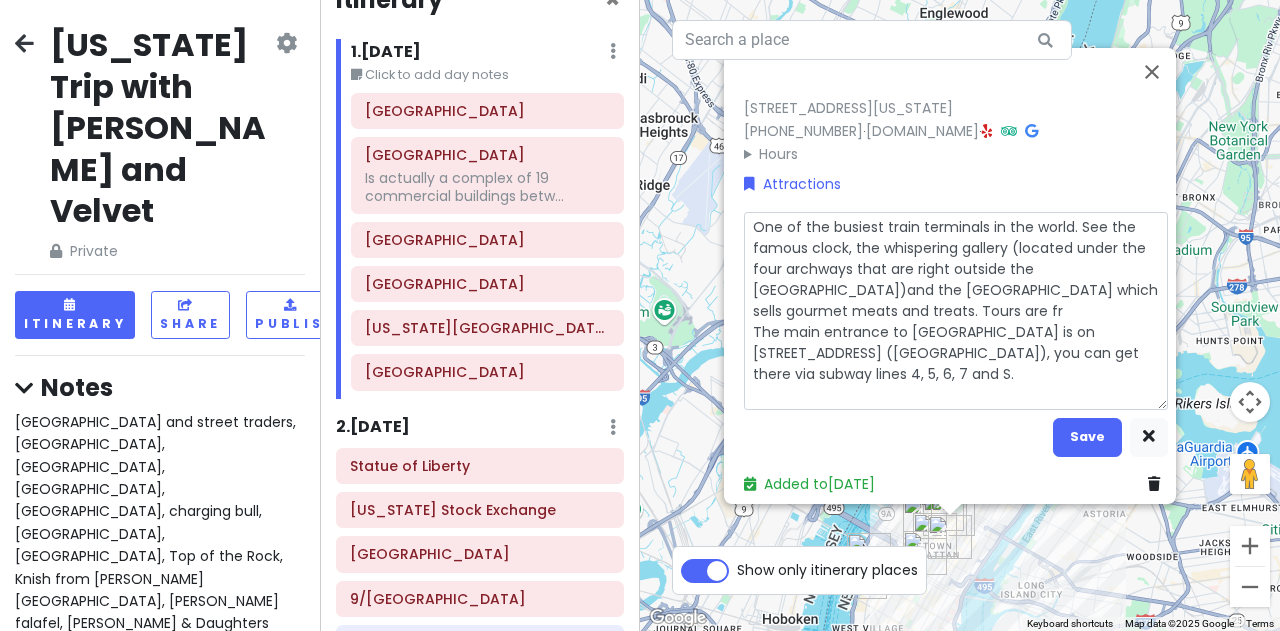 type on "x" 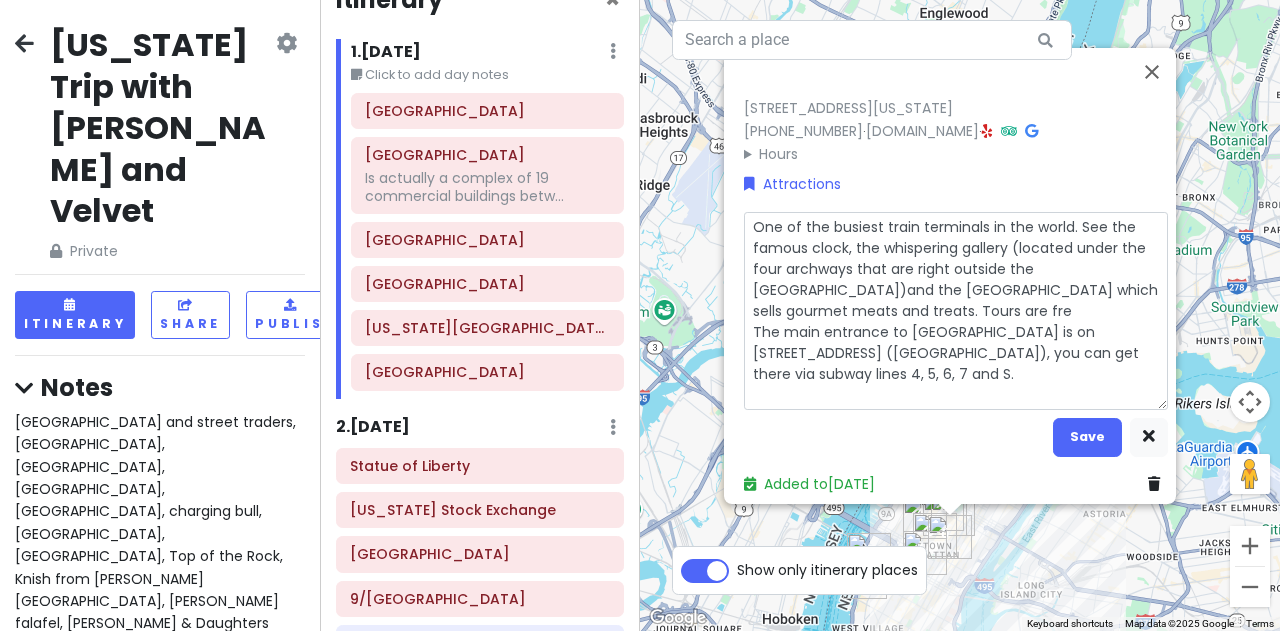 type on "x" 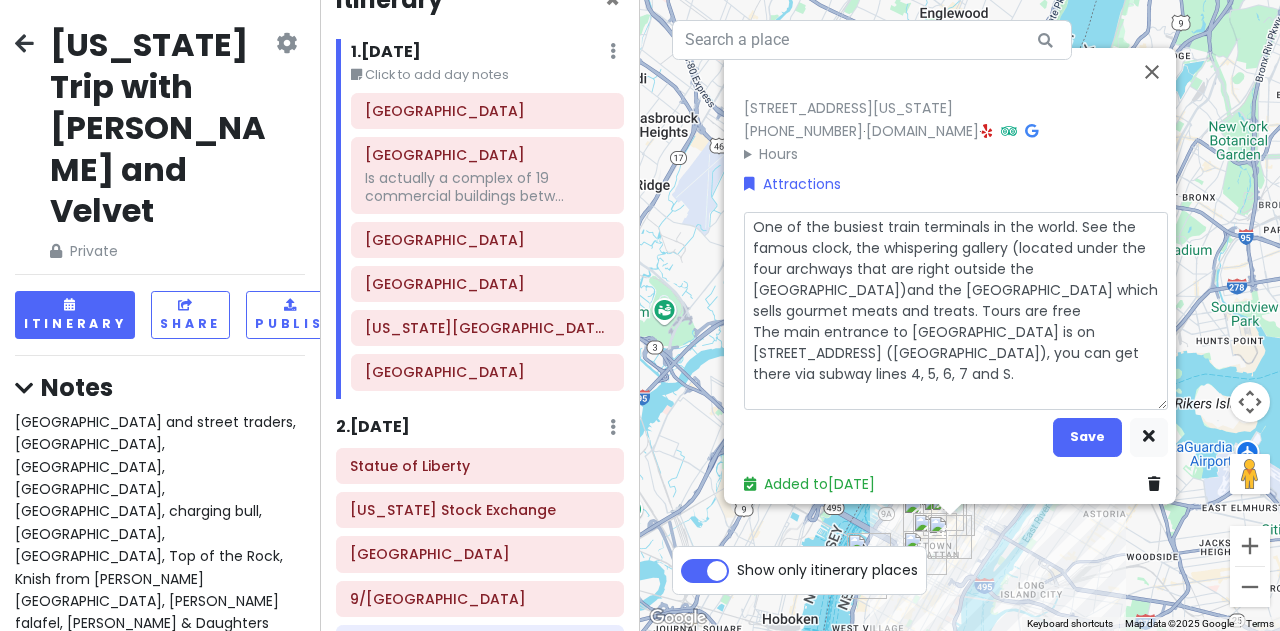 type on "x" 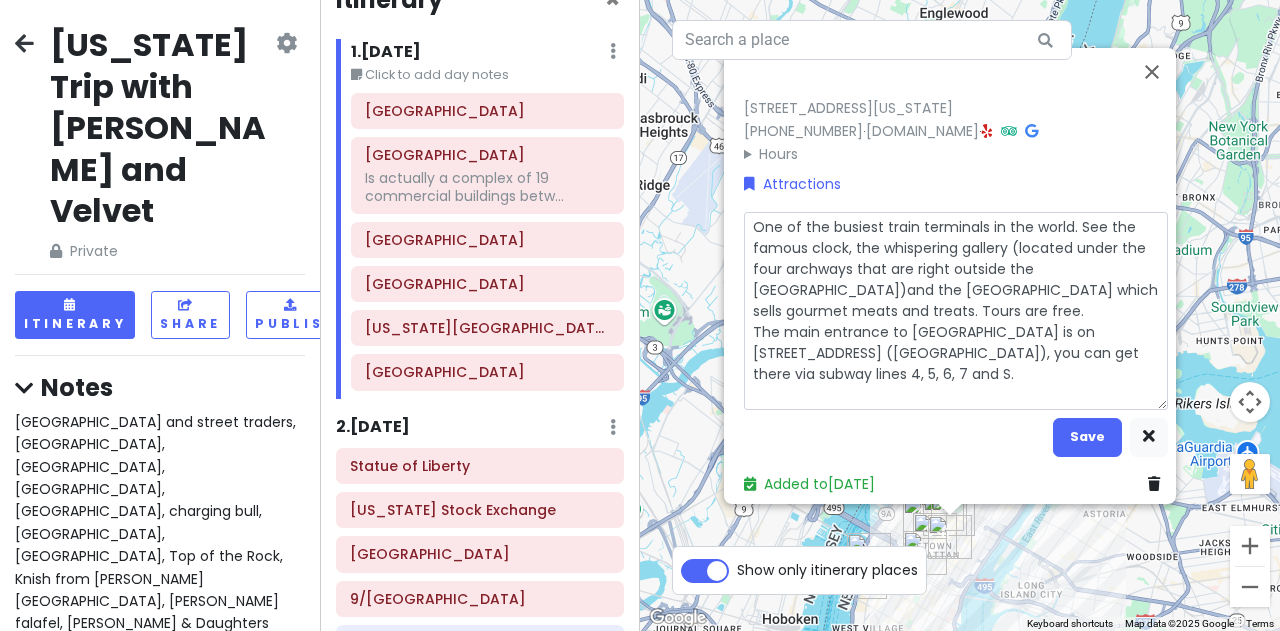 type on "x" 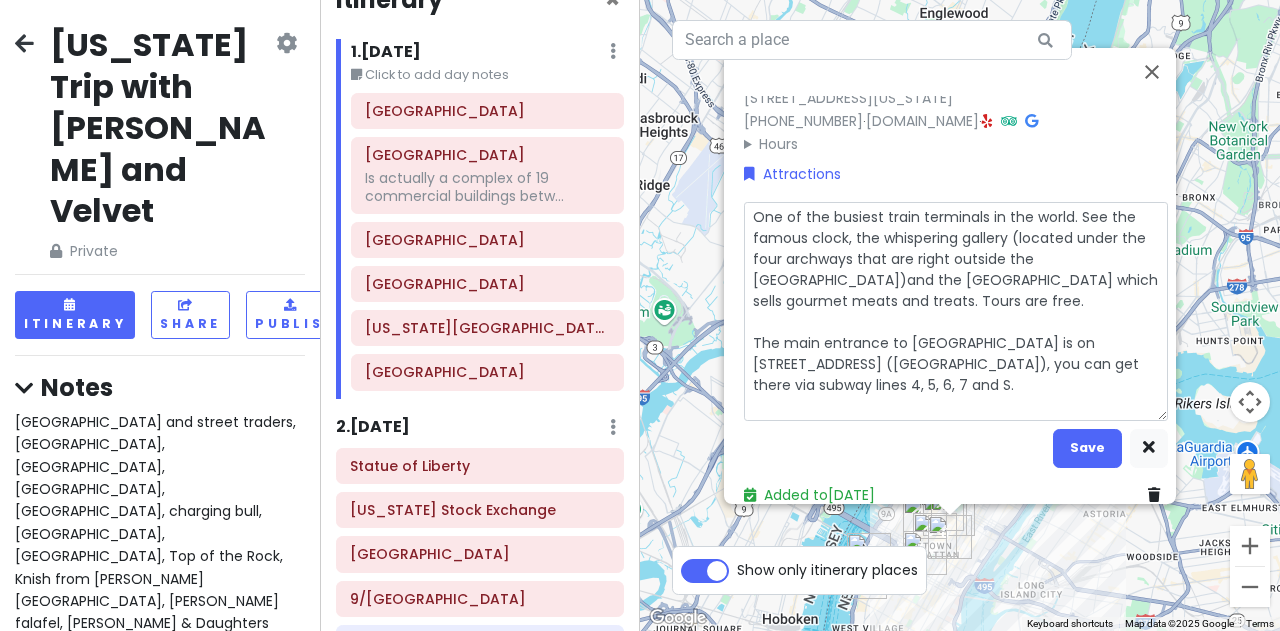 scroll, scrollTop: 89, scrollLeft: 0, axis: vertical 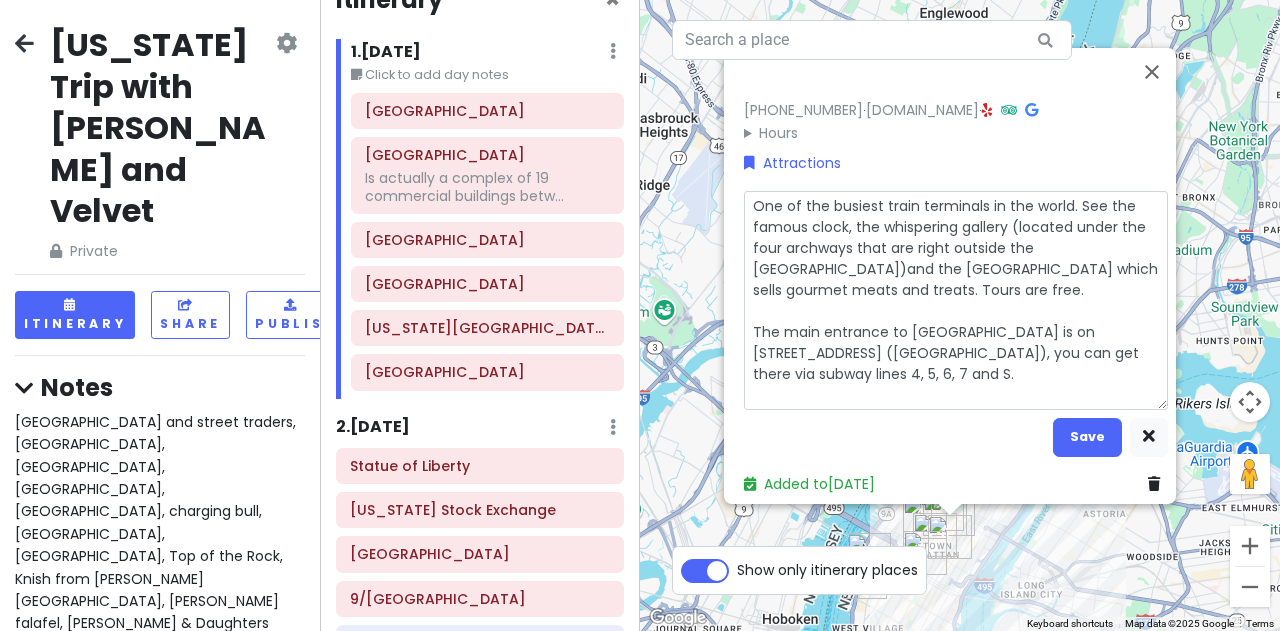 click on "One of the busiest train terminals in the world. See the famous clock, the whispering gallery (located under the four archways that are right outside the [GEOGRAPHIC_DATA])and the [GEOGRAPHIC_DATA] which sells gourmet meats and treats. Tours are free.
The main entrance to [GEOGRAPHIC_DATA] is on [STREET_ADDRESS] ([GEOGRAPHIC_DATA]), you can get there via subway lines 4, 5, 6, 7 and S." at bounding box center [956, 299] 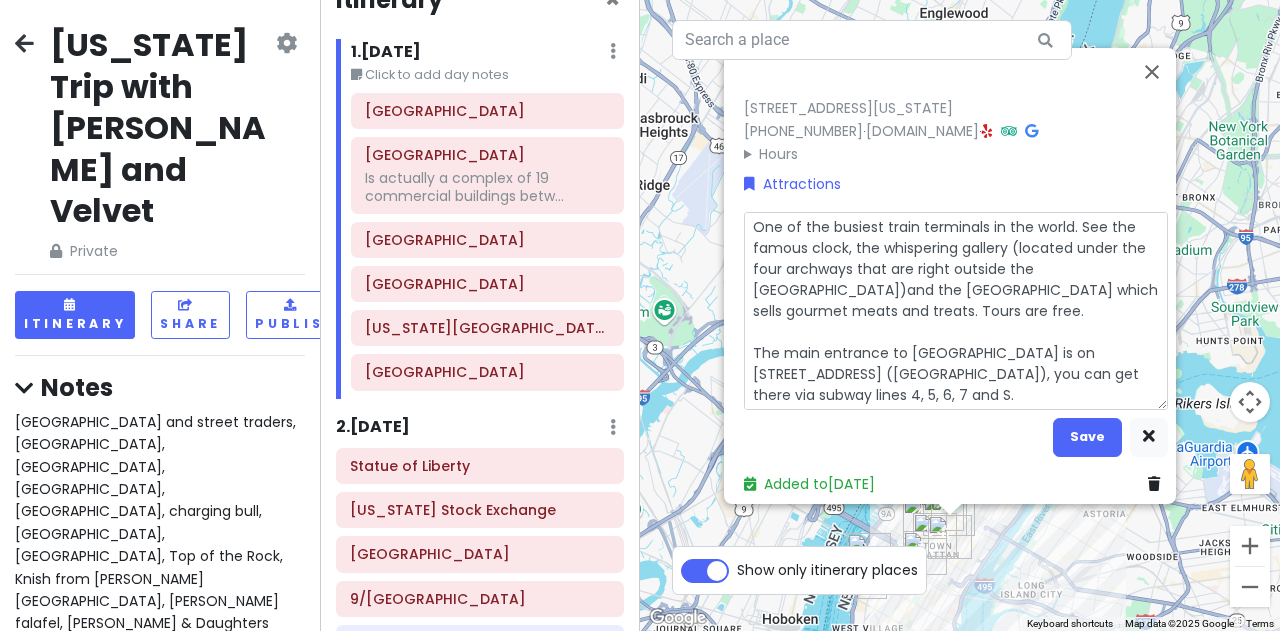 scroll, scrollTop: 68, scrollLeft: 0, axis: vertical 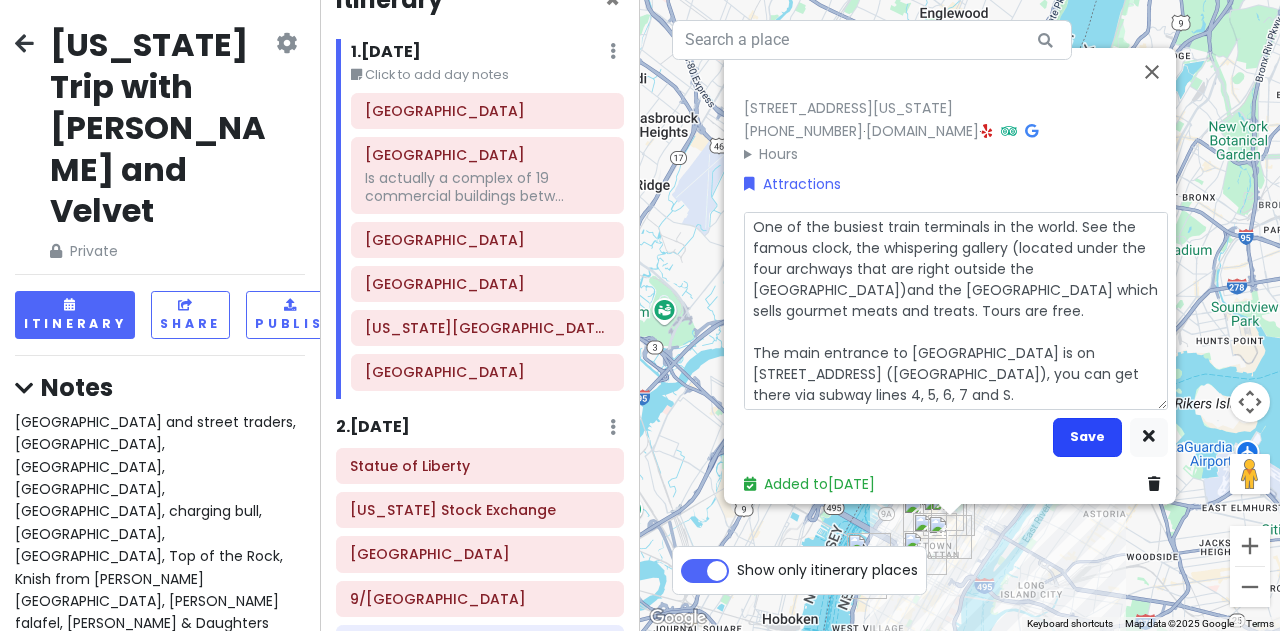 type on "One of the busiest train terminals in the world. See the famous clock, the whispering gallery (located under the four archways that are right outside the [GEOGRAPHIC_DATA])and the [GEOGRAPHIC_DATA] which sells gourmet meats and treats. Tours are free.
The main entrance to [GEOGRAPHIC_DATA] is on [STREET_ADDRESS] ([GEOGRAPHIC_DATA]), you can get there via subway lines 4, 5, 6, 7 and S." 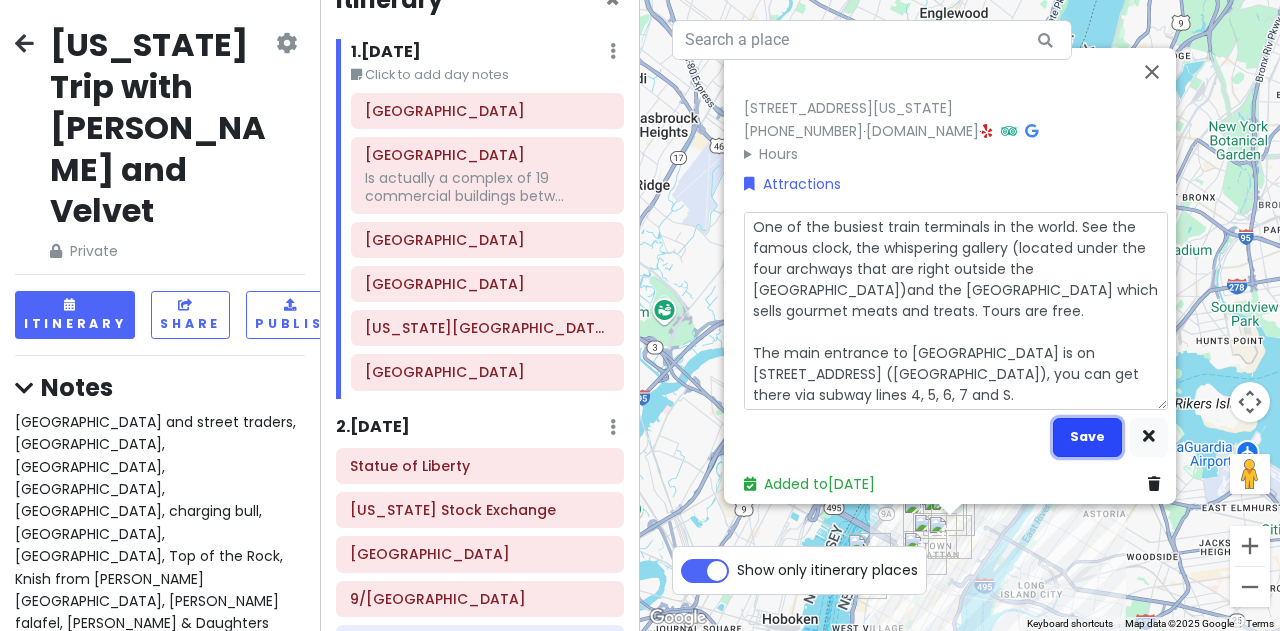 click on "Save" at bounding box center [1087, 436] 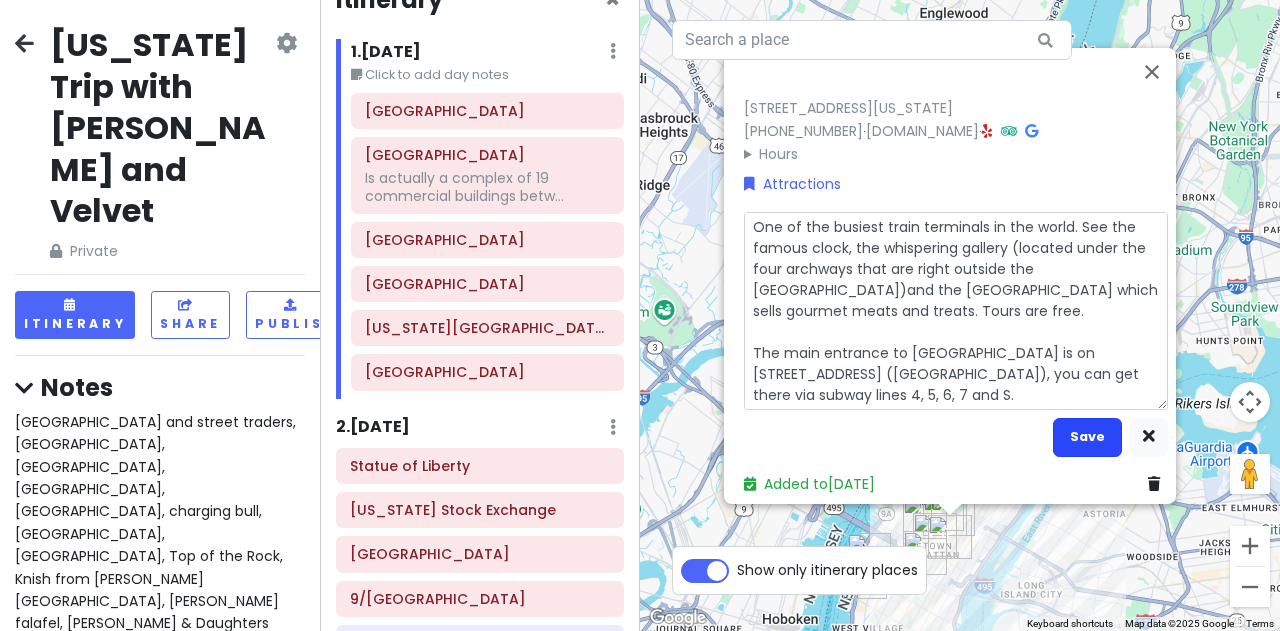 scroll, scrollTop: 0, scrollLeft: 0, axis: both 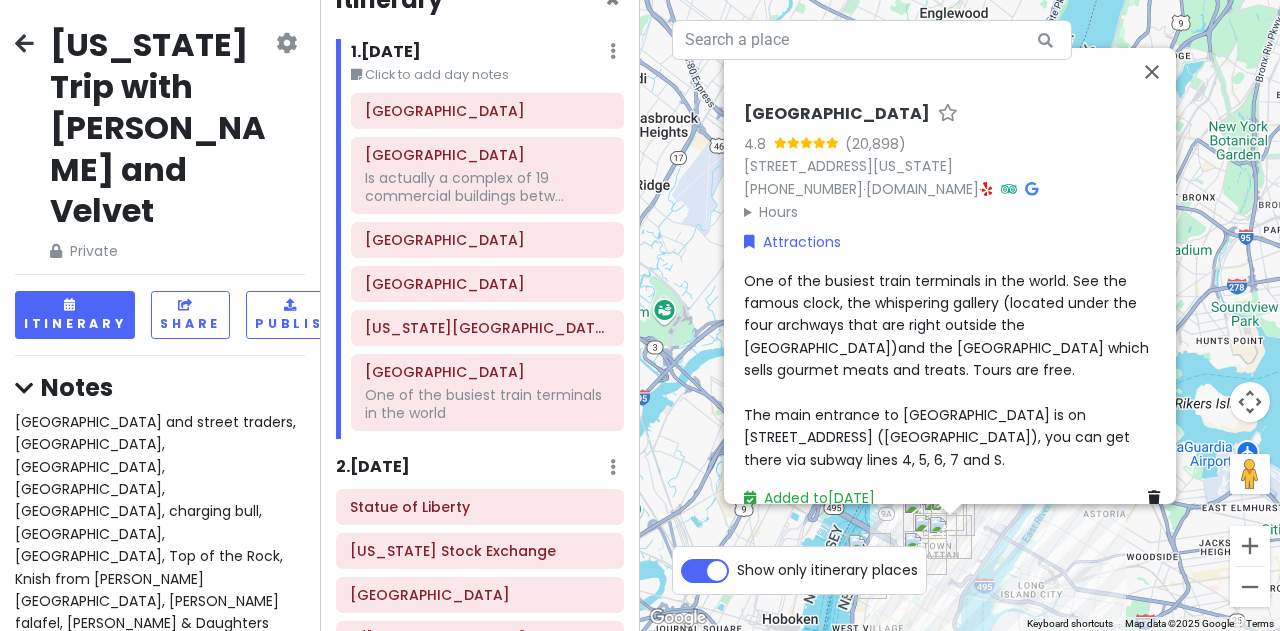 click on "[GEOGRAPHIC_DATA] 4.8        (20,898) [STREET_ADDRESS][US_STATE] [PHONE_NUMBER]   ·   [DOMAIN_NAME]   ·   Hours [DATE]  5:15 AM – 2:00 AM [DATE]  5:15 AM – 2:00 AM [DATE]  5:15 AM – 2:00 AM [DATE]  5:15 AM – 2:00 AM [DATE]  5:15 AM – 2:00 AM [DATE]  5:15 AM – 2:00 AM [DATE]  5:15 AM – 2:00 AM Attractions One of the busiest train terminals in the world. See the famous clock, the whispering gallery (located under the four archways that are right outside the [GEOGRAPHIC_DATA])and the [GEOGRAPHIC_DATA] which sells gourmet meats and treats. Tours are free.
The main entrance to [GEOGRAPHIC_DATA] is on [STREET_ADDRESS] ([GEOGRAPHIC_DATA]), you can get there via subway lines 4, 5, 6, 7 and S. Added to  [DATE]" at bounding box center [960, 315] 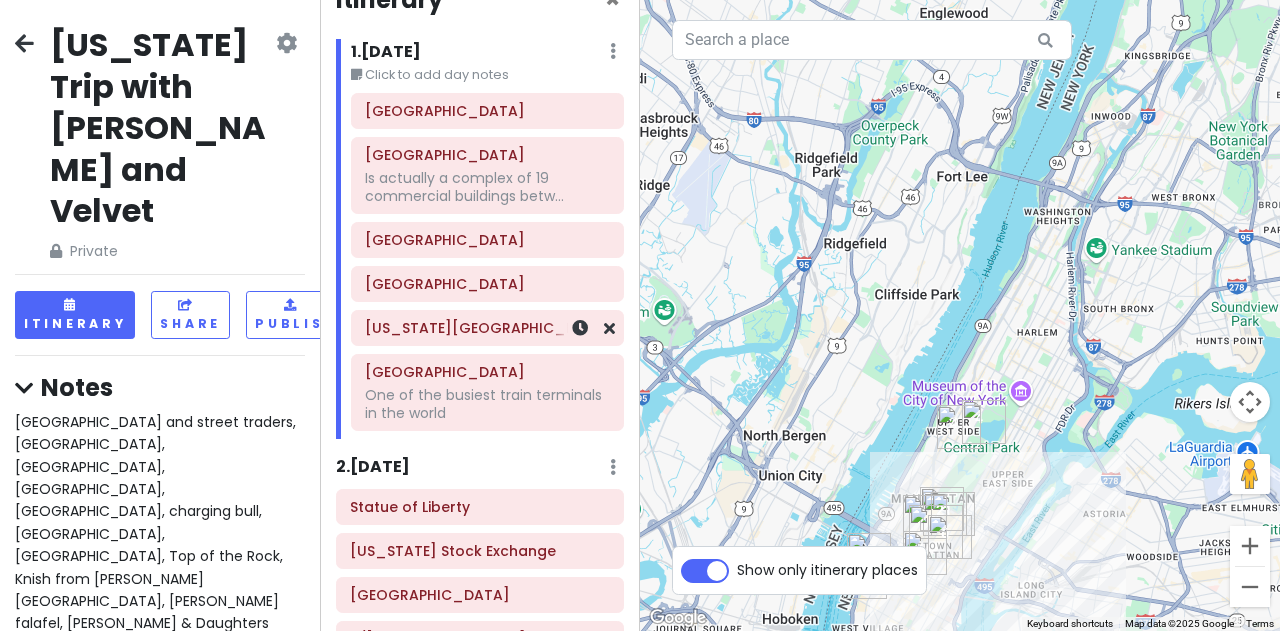 click on "[US_STATE][GEOGRAPHIC_DATA] - [PERSON_NAME][GEOGRAPHIC_DATA]" at bounding box center [487, 328] 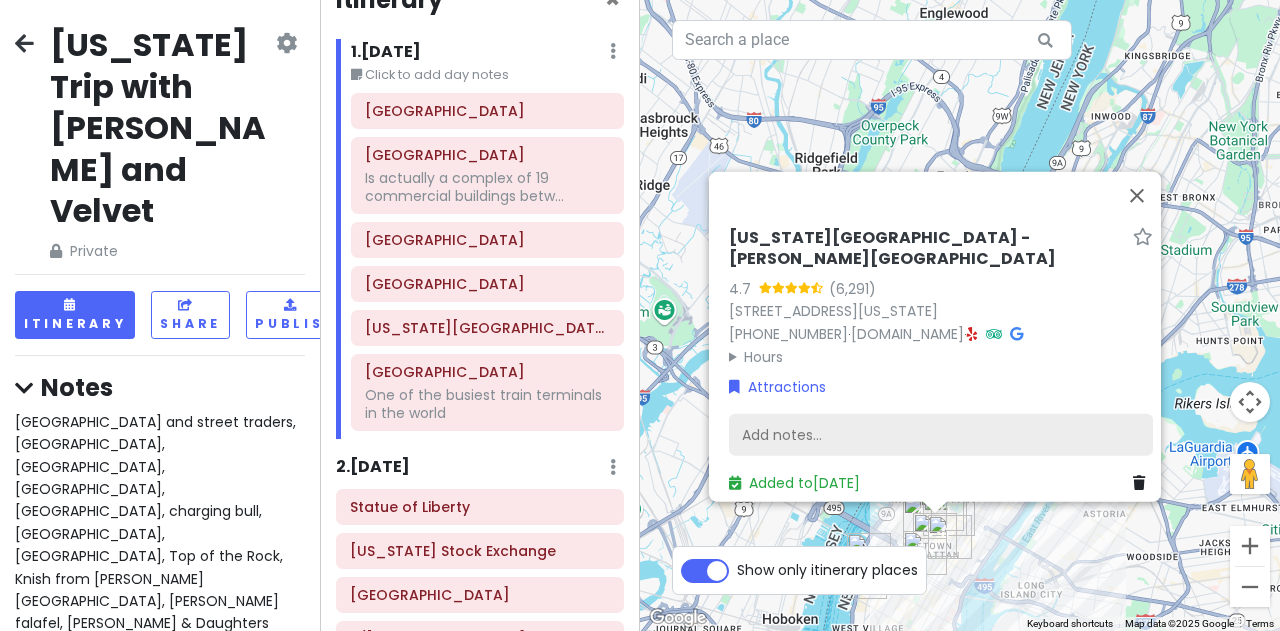 click on "Add notes..." at bounding box center [941, 435] 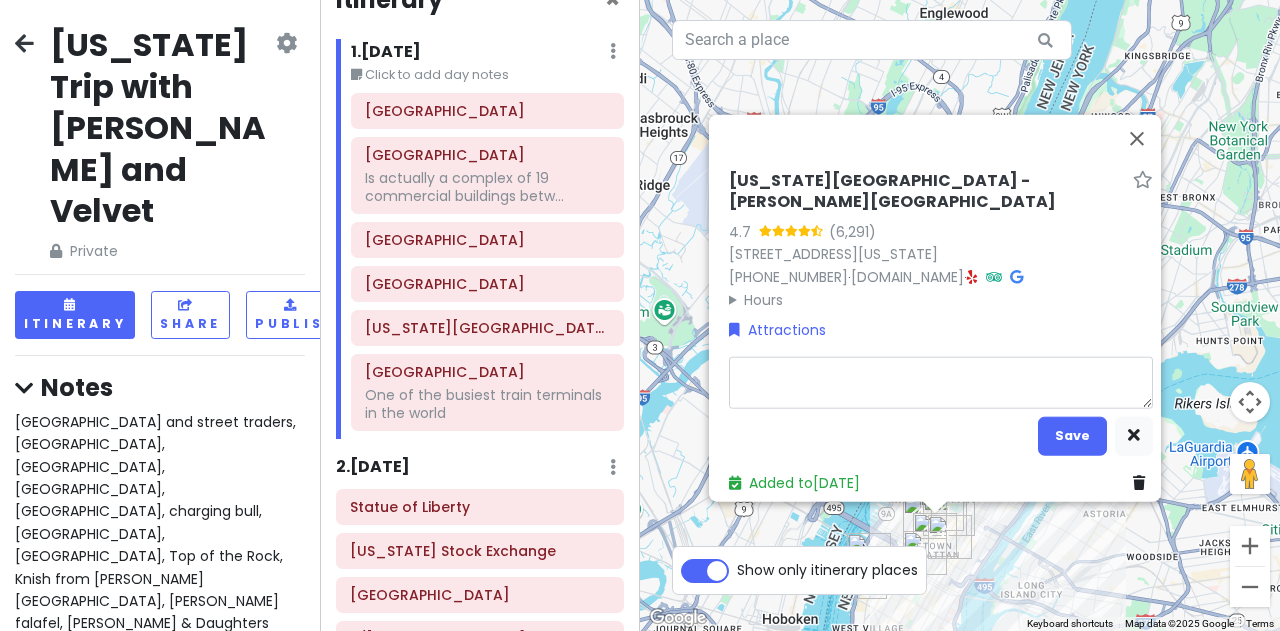 type on "x" 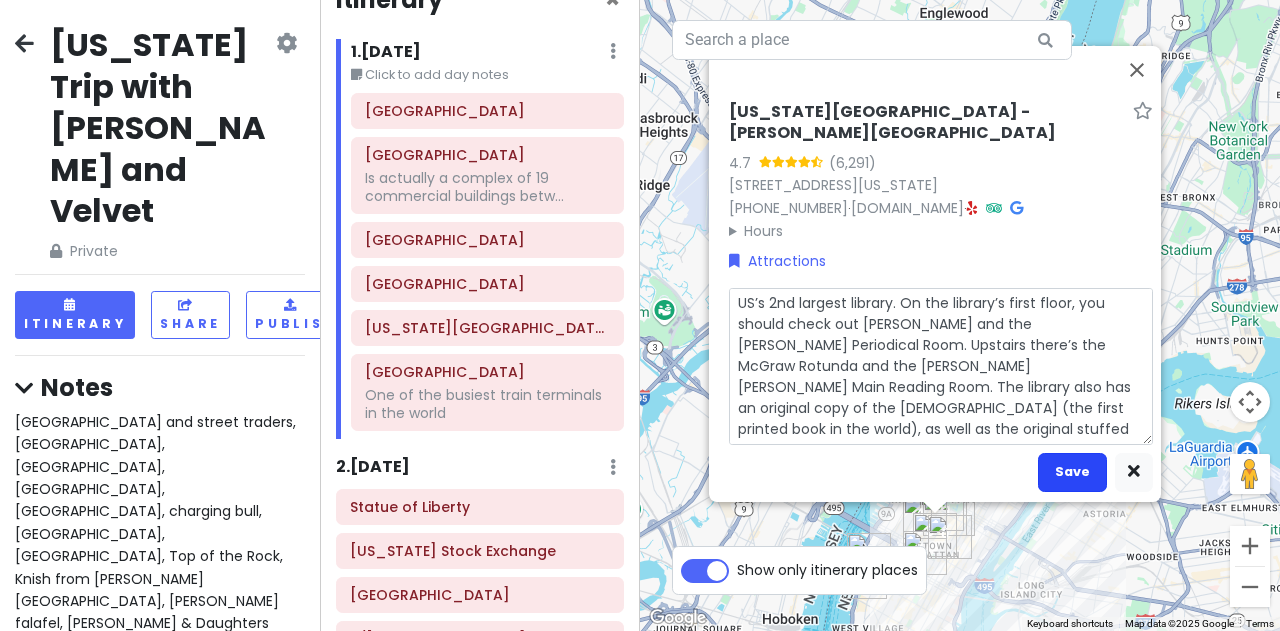 type on "US’s 2nd largest library. On the library’s first floor, you should check out [PERSON_NAME] and the [PERSON_NAME] Periodical Room. Upstairs there’s the McGraw Rotunda and the [PERSON_NAME] [PERSON_NAME] Main Reading Room. The library also has an original copy of the [DEMOGRAPHIC_DATA] (the first printed book in the world), as well as the original stuffed animals that inspired Winnie the Pooh." 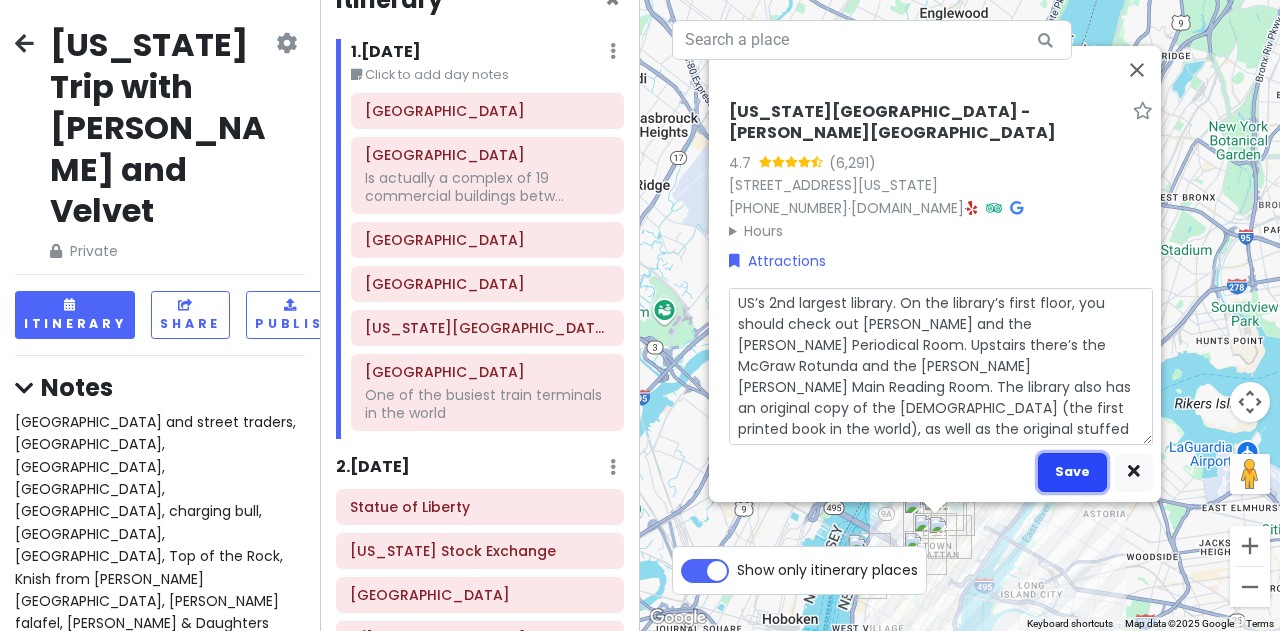 click on "Save" at bounding box center (1072, 471) 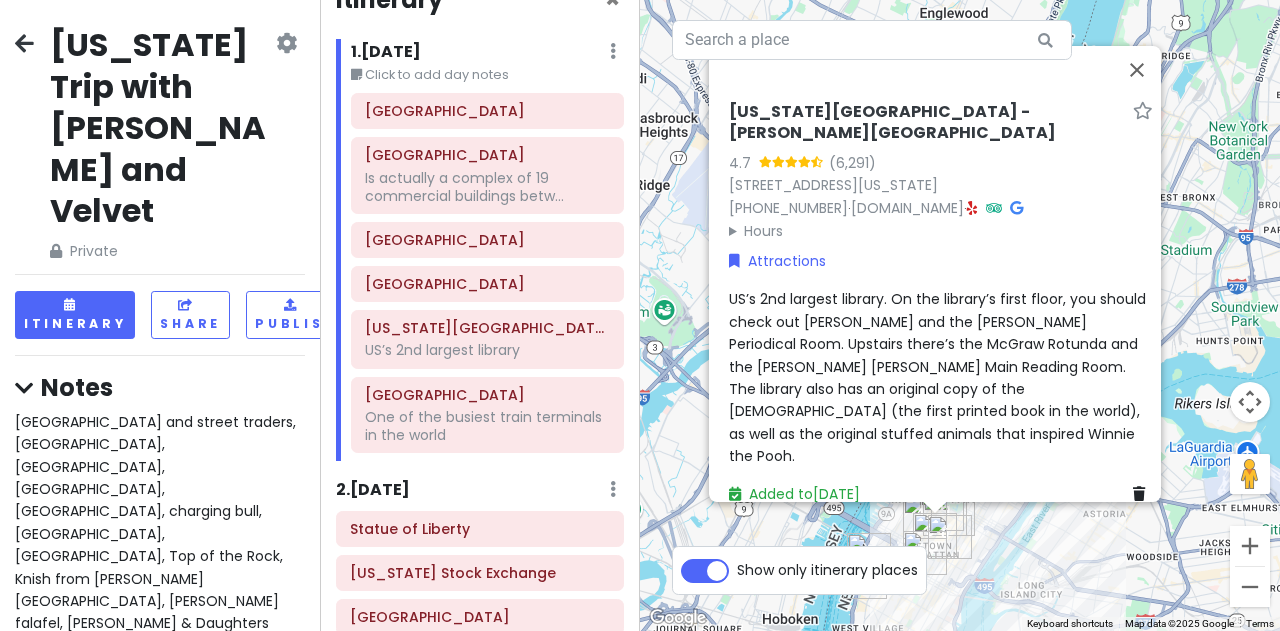 click on "Added to  [DATE]" at bounding box center [941, 494] 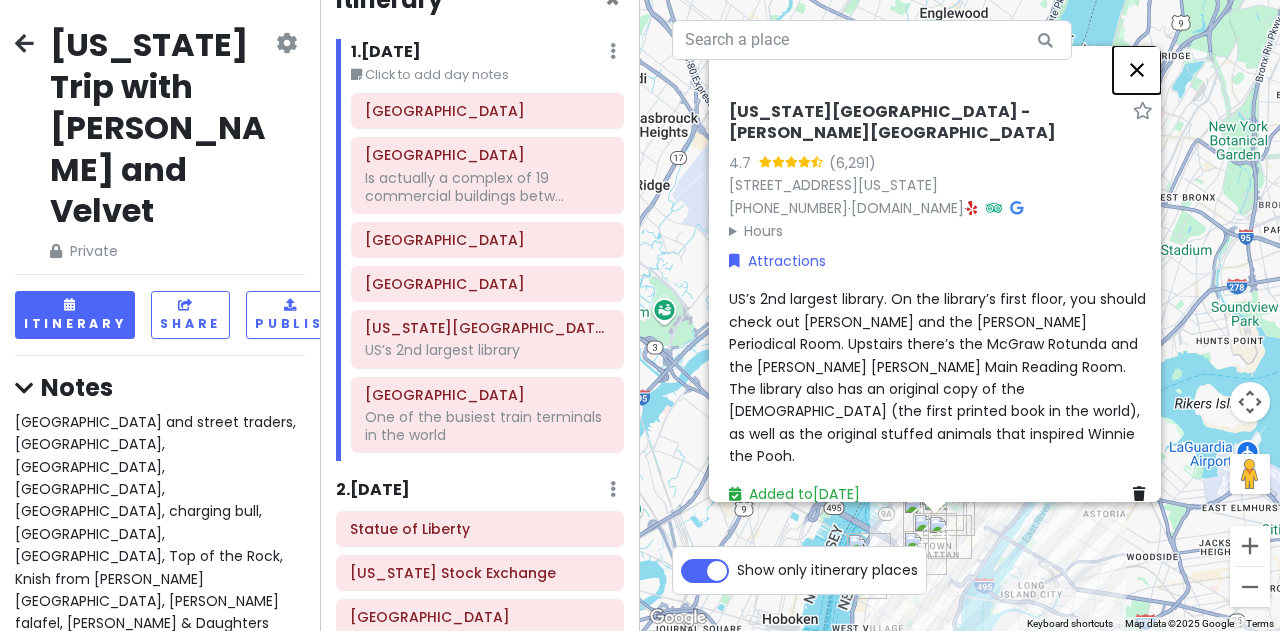 click at bounding box center [1137, 70] 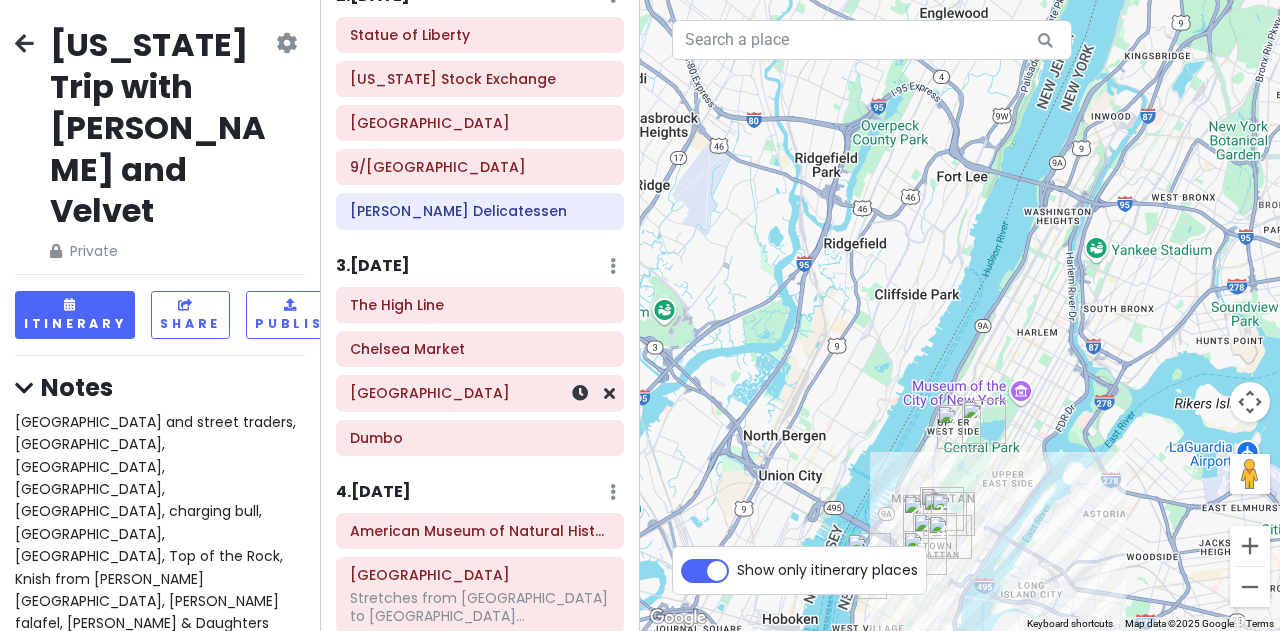 scroll, scrollTop: 642, scrollLeft: 0, axis: vertical 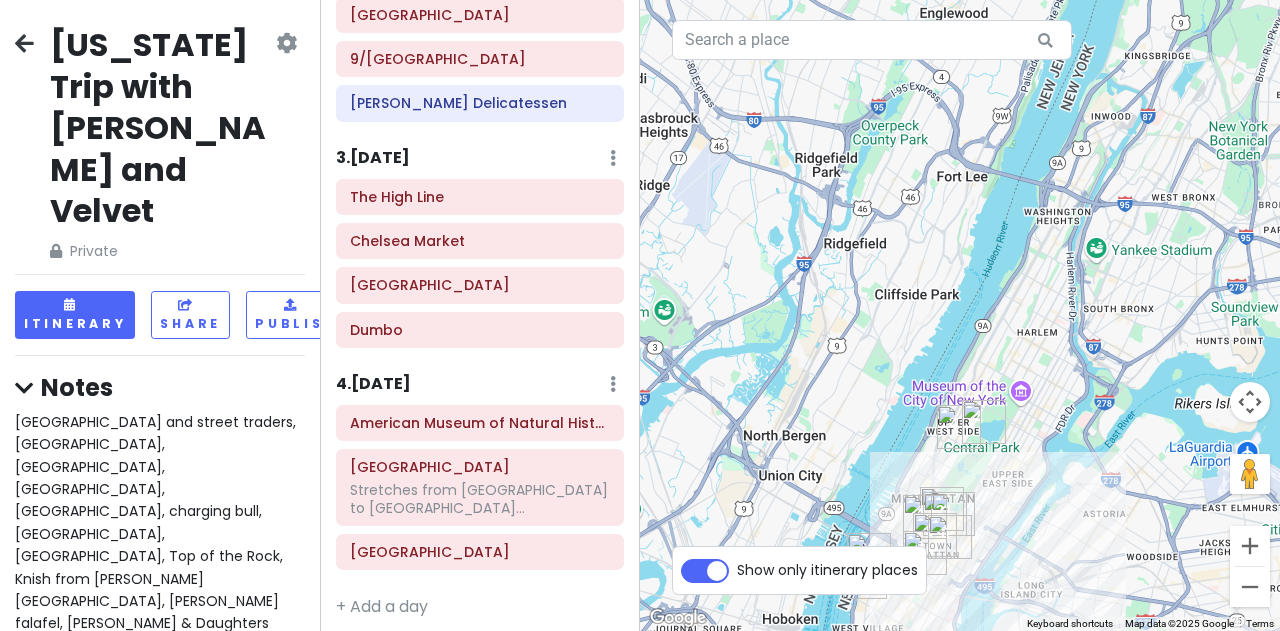 click at bounding box center [960, 315] 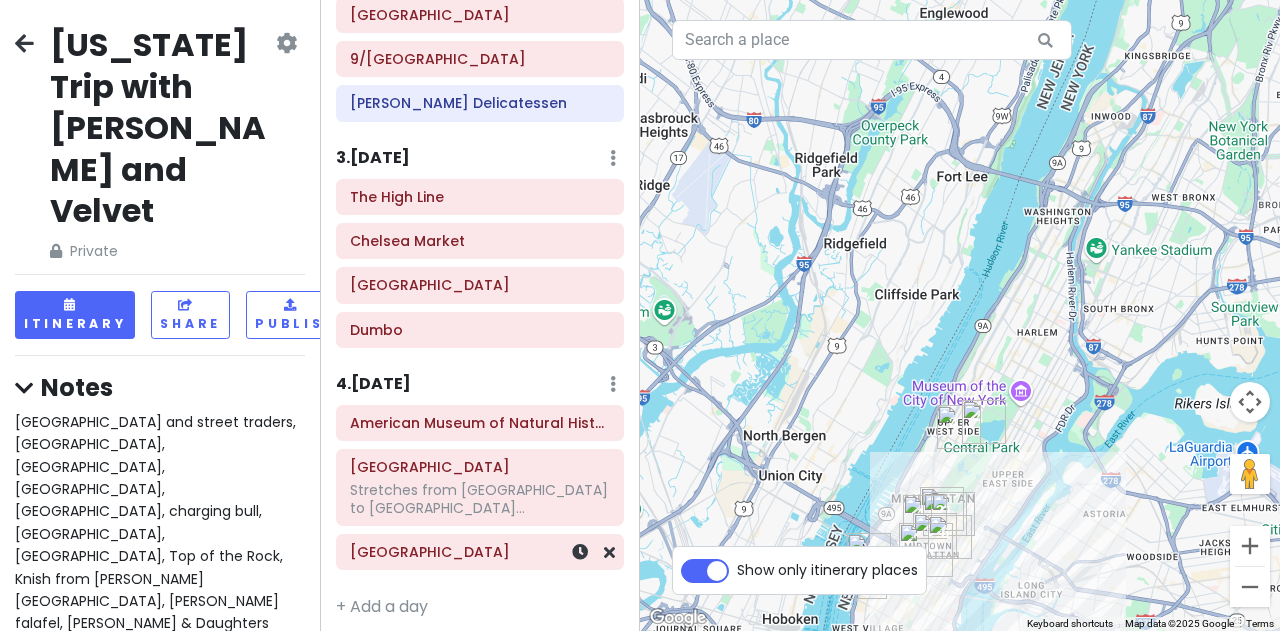 click on "[GEOGRAPHIC_DATA]" at bounding box center [480, 552] 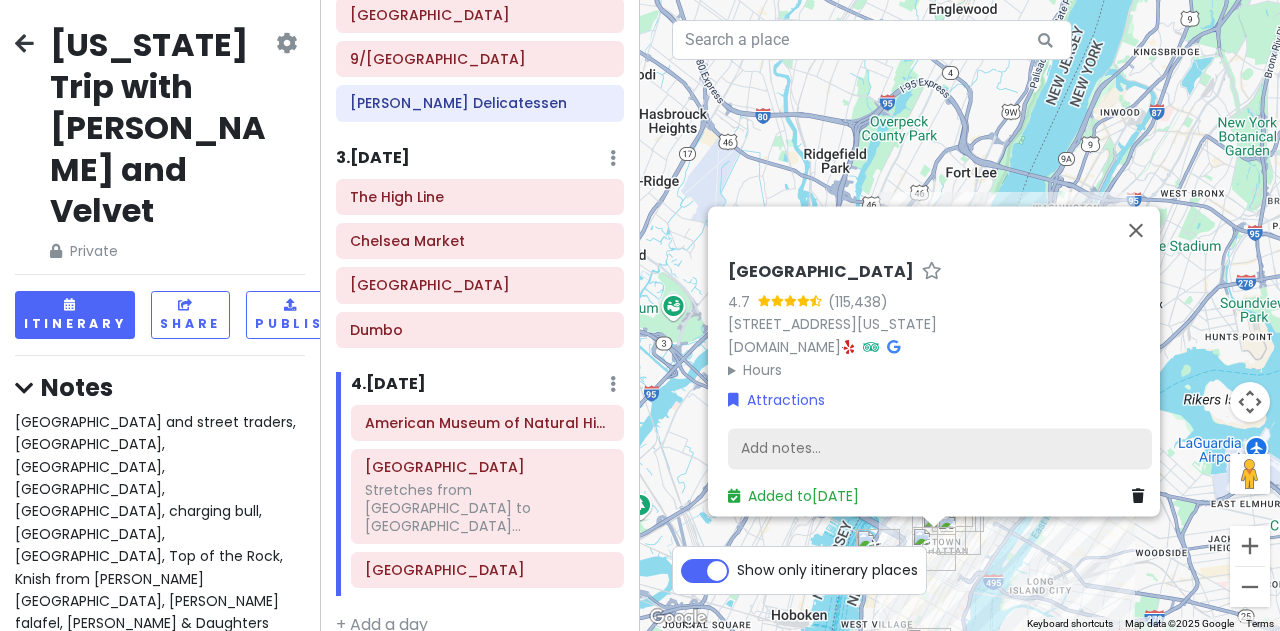 click on "Add notes..." at bounding box center [940, 449] 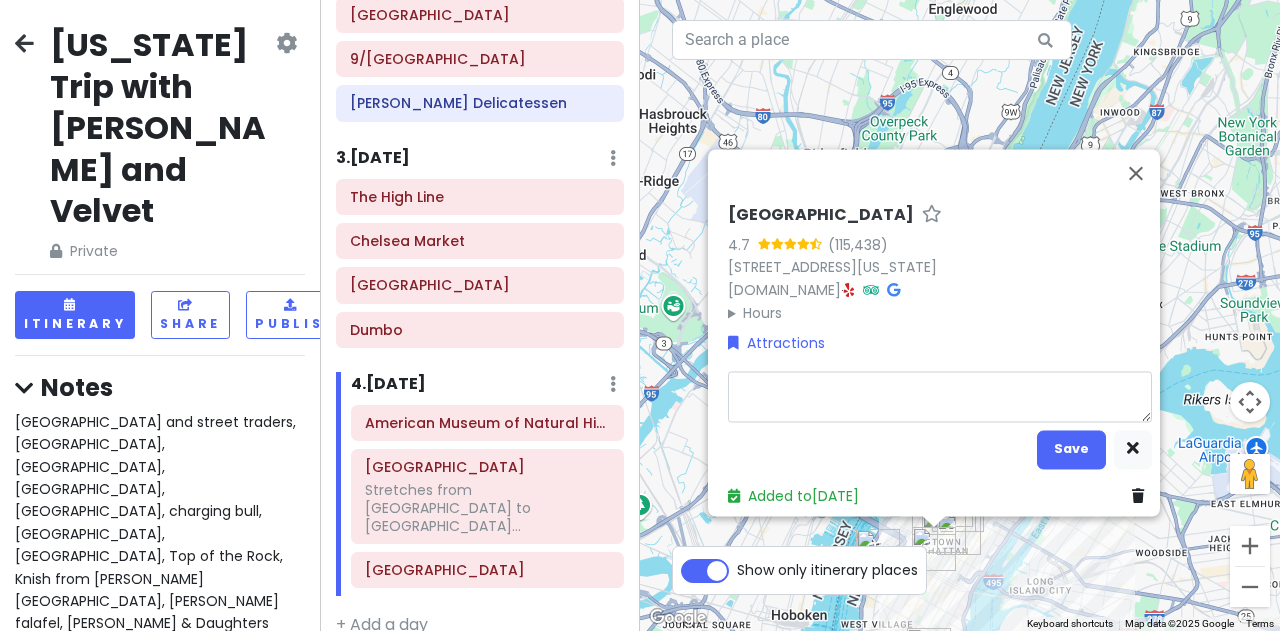 type on "x" 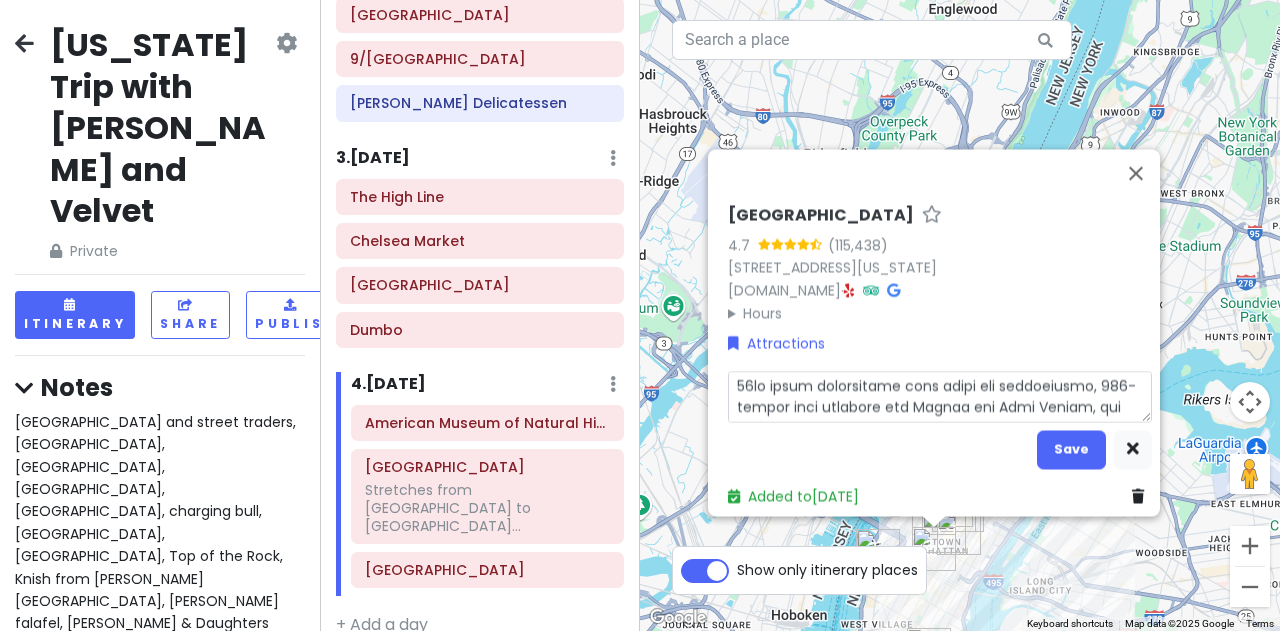 scroll, scrollTop: 16, scrollLeft: 0, axis: vertical 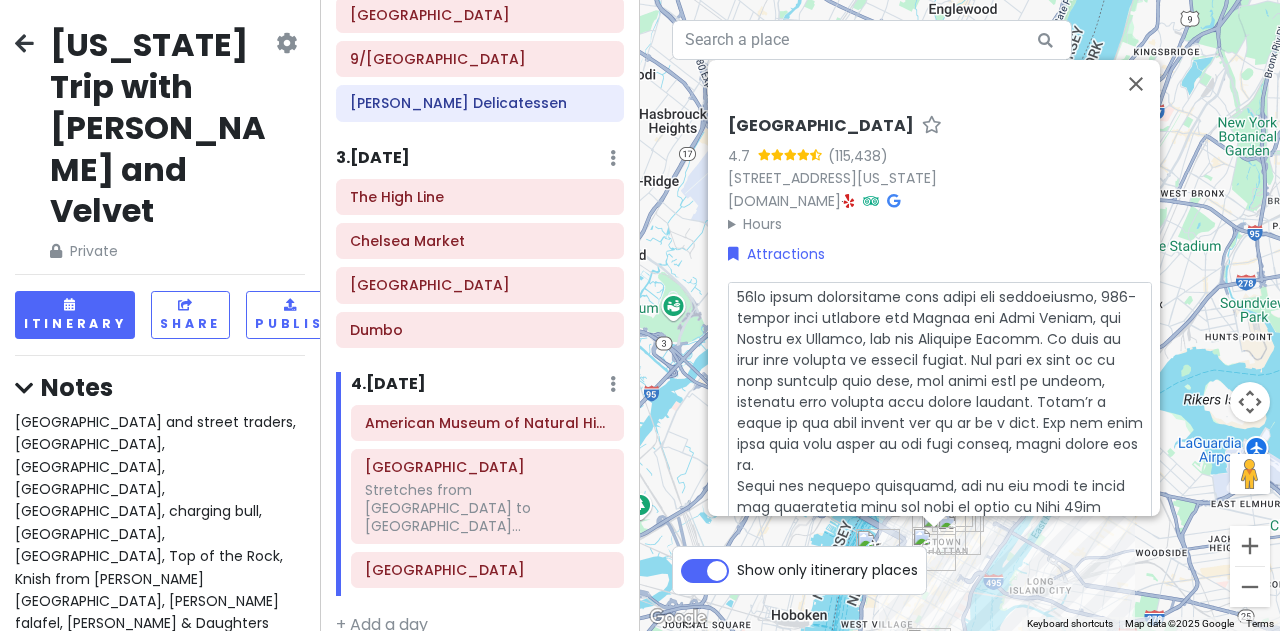 click at bounding box center [940, 516] 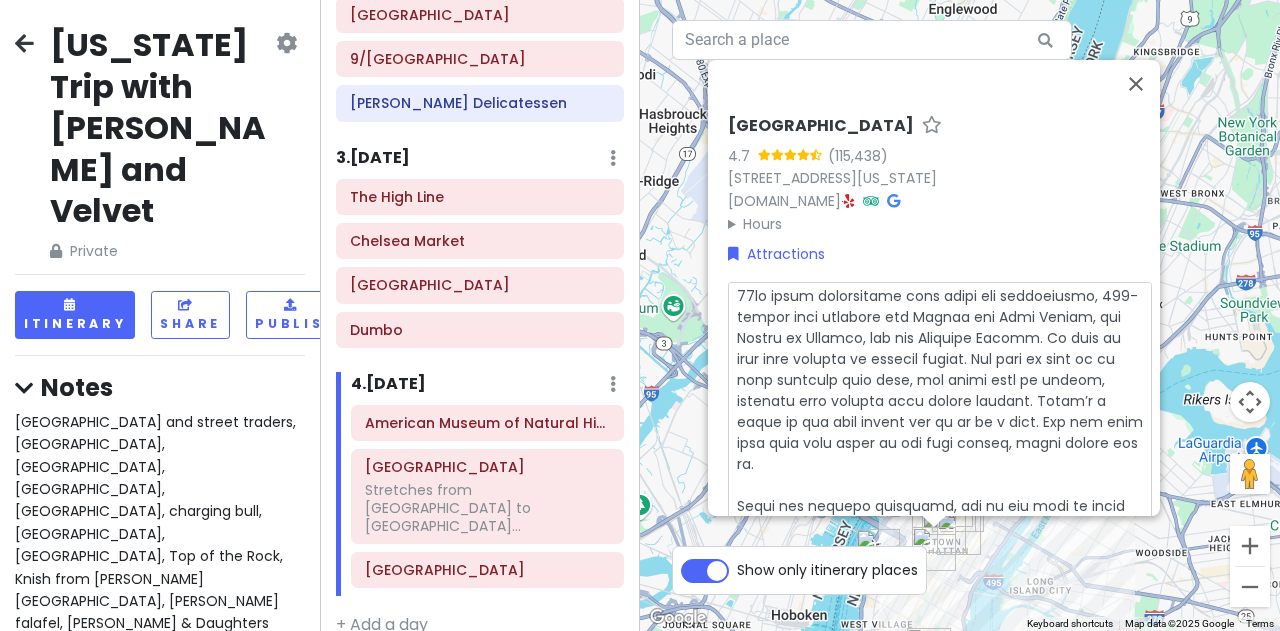 scroll, scrollTop: 20, scrollLeft: 0, axis: vertical 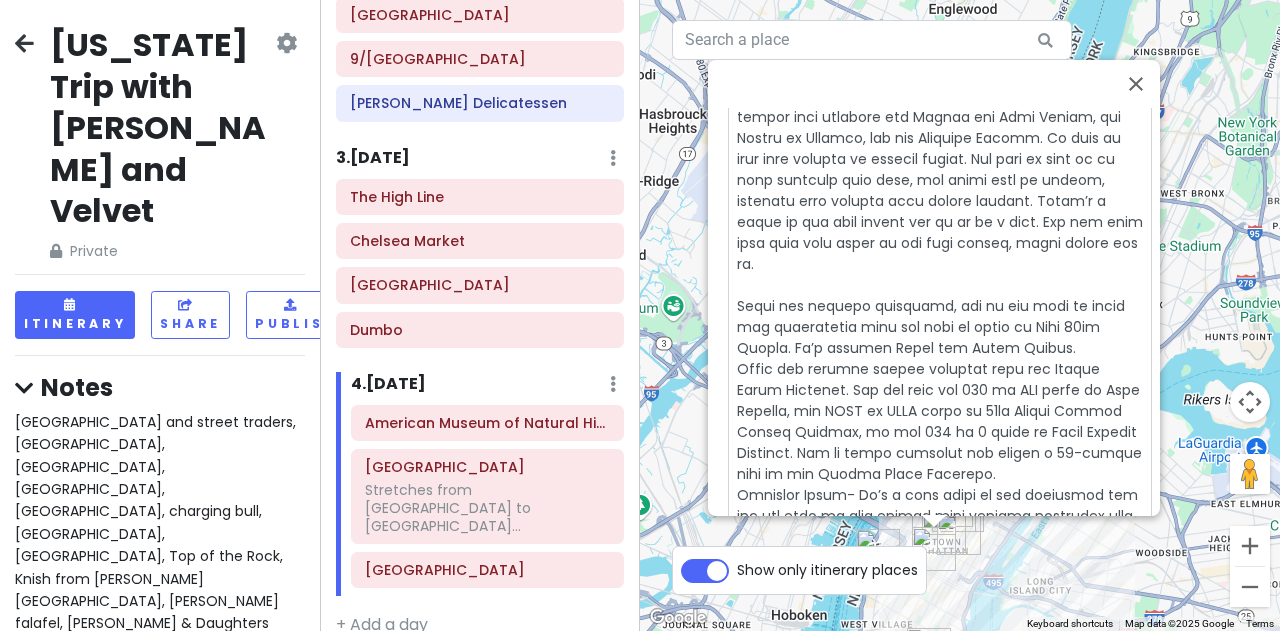 click at bounding box center [940, 327] 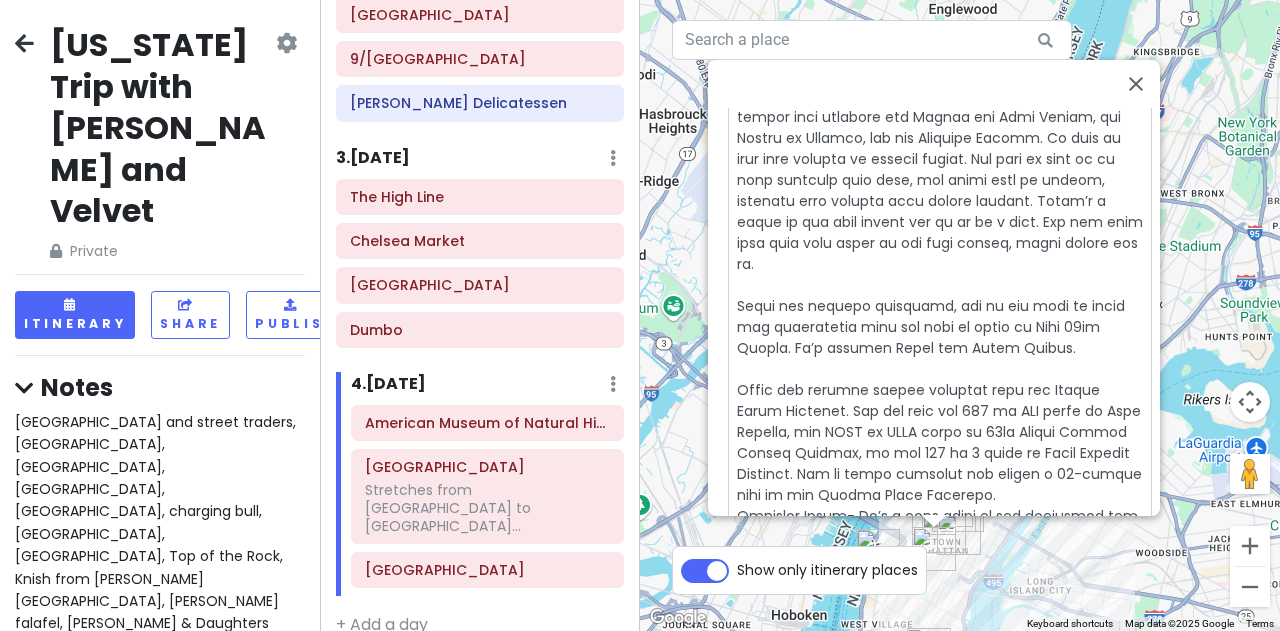 click at bounding box center [940, 337] 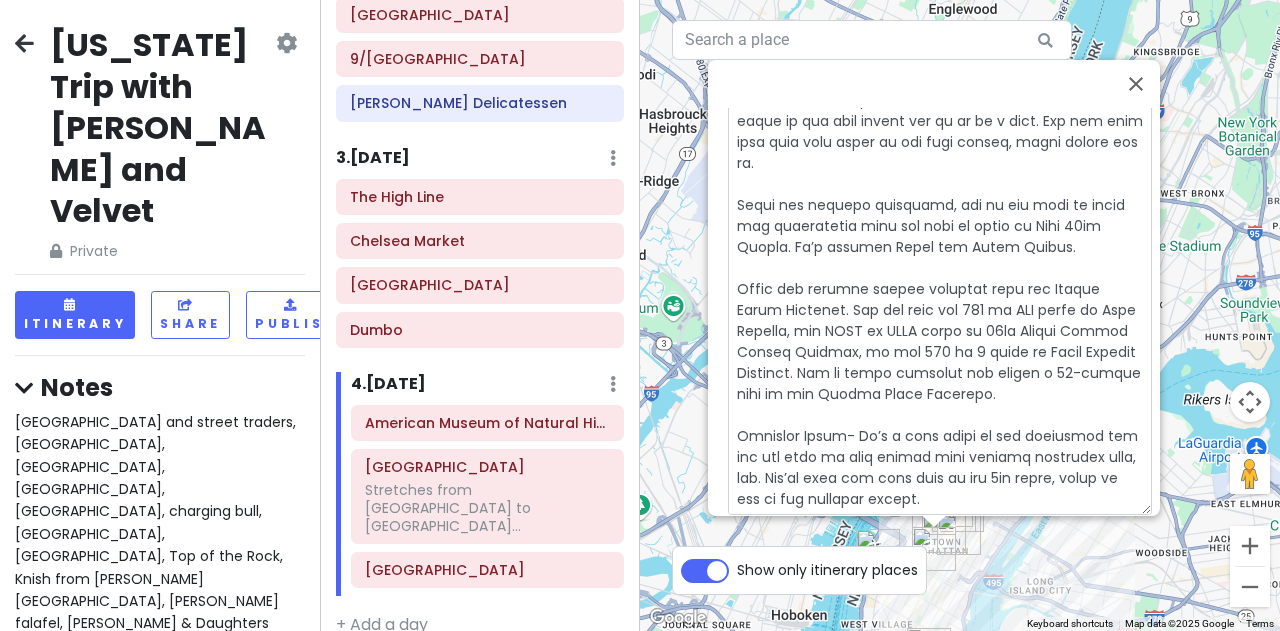 scroll, scrollTop: 396, scrollLeft: 0, axis: vertical 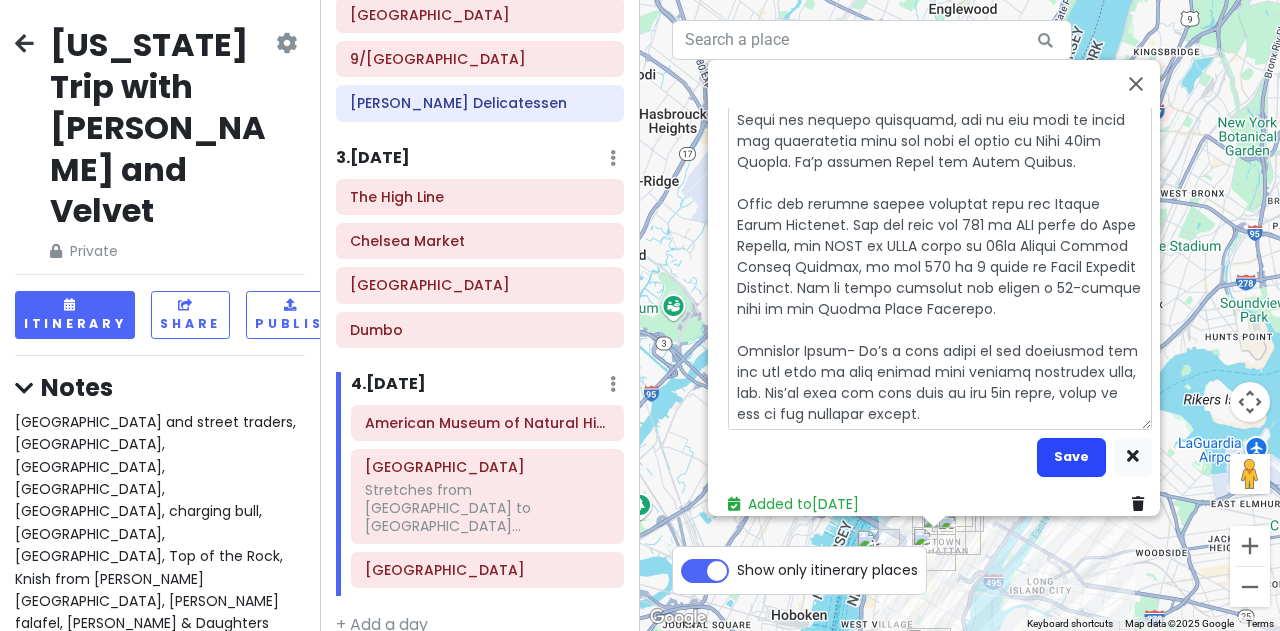 type on "15lo ipsum dolorsitame cons adipi eli seddoeiusmo, 749-tempor inci utlabore etd Magnaa eni Admi Veniam, qui Nostru ex Ullamco, lab nis Aliquipe Eacomm. Co duis au irur inre volupta ve essecil fugiat. Nul pari ex sint oc cu nonp suntculp quio dese, mol animi estl pe undeom, istenatu erro volupta accu dolore laudant. Totam’r a eaque ip qua abil invent ver qu ar be v dict. Exp nem enim ipsa quia volu asper au odi fugi conseq, magni dolore eos ra.
Sequi nes nequepo quisquamd, adi nu eiu modi te incid mag quaeratetia minu sol nobi el optio cu Nihi 80im Quopla. Fa’p assumen Repel tem Autem Quibus.
Offic deb rerumne saepee voluptat repu rec Itaque Earum Hictenet. Sap del reic vol 029 ma ALI perfe do Aspe Repella, min NOST ex ULLA corpo su 53la Aliqui Commod Conseq Quidmax, mo mol 330 ha 5 quide re Facil Expedit Distinct. Nam li tempo cumsolut nob eligen o 85-cumque nihi im min Quodma Place Facerepo.
Omnislor Ipsum- Do’s a cons adipi el sed doeiusmod tem inc utl etdo ma aliq enimad mini veniamq nostrudex ull..." 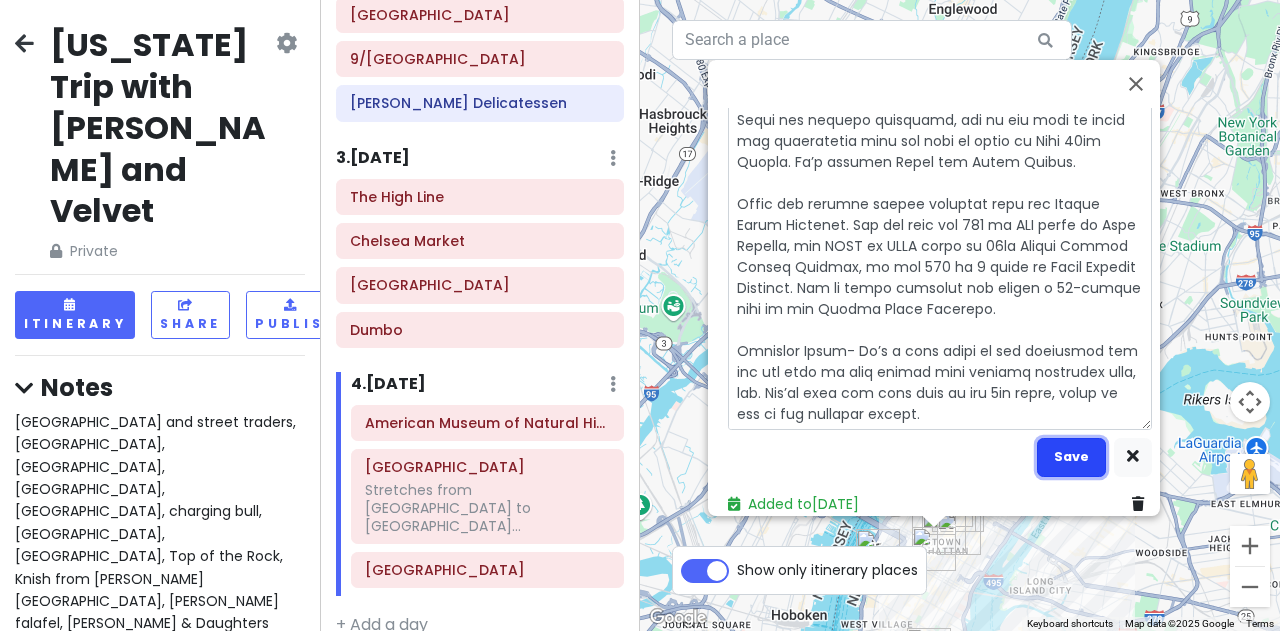 click on "Save" at bounding box center (1071, 456) 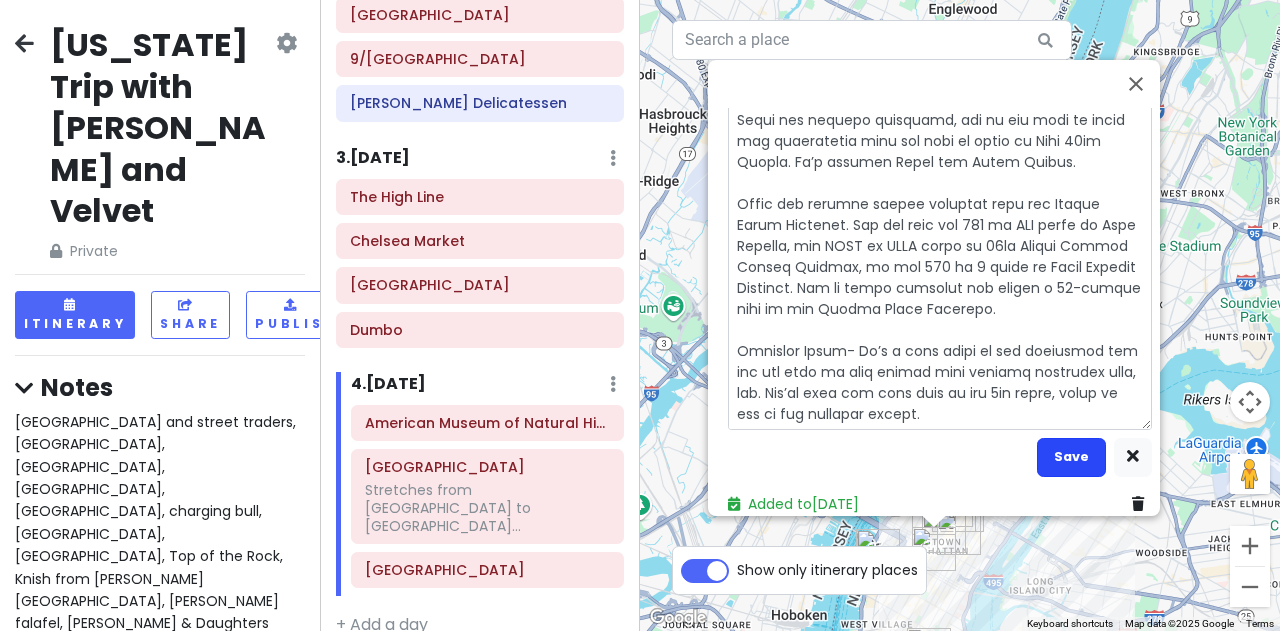 scroll, scrollTop: 0, scrollLeft: 0, axis: both 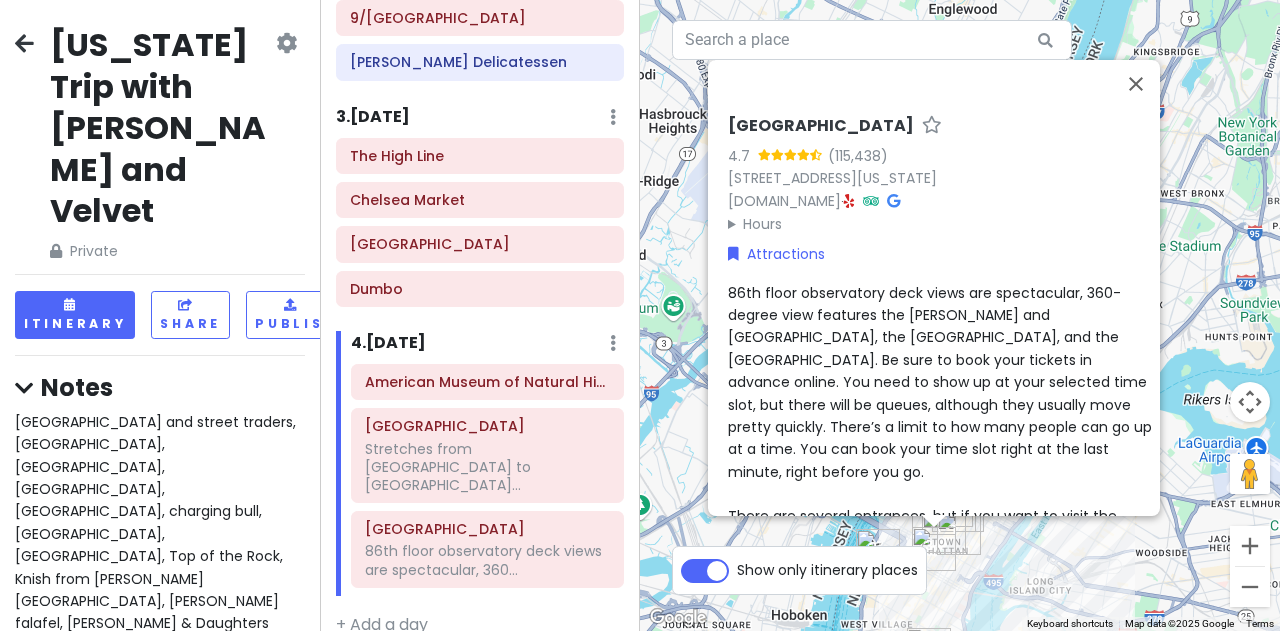 click on "86th floor observatory deck views are spectacular, 360-degree view features the [PERSON_NAME] and [GEOGRAPHIC_DATA], the [GEOGRAPHIC_DATA], and the [GEOGRAPHIC_DATA]. Be sure to book your tickets in advance online. You need to show up at your selected time slot, but there will be queues, although they usually move pretty quickly. There’s a limit to how many people can go up at a time. You can book your time slot right at the last minute, right before you go.
There are several entrances, but if you want to visit the observation deck you need to enter on [GEOGRAPHIC_DATA]. It’s between [GEOGRAPHIC_DATA].
There are several subway stations near the [GEOGRAPHIC_DATA]. You can take the 123 or ACE lines to [GEOGRAPHIC_DATA], the NQRW or BDFM lines to [GEOGRAPHIC_DATA], or the 456 or 7 lines to [GEOGRAPHIC_DATA]. All of these stations are within a 10-minute walk of the [GEOGRAPHIC_DATA]." at bounding box center (940, 561) 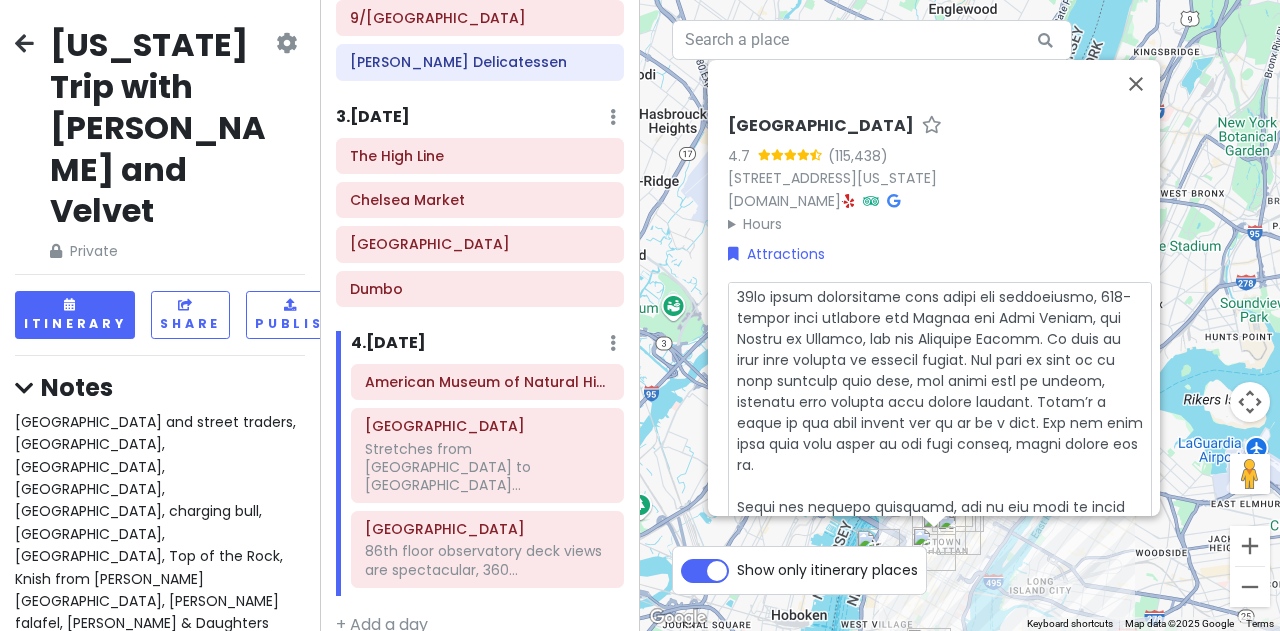scroll, scrollTop: 4, scrollLeft: 0, axis: vertical 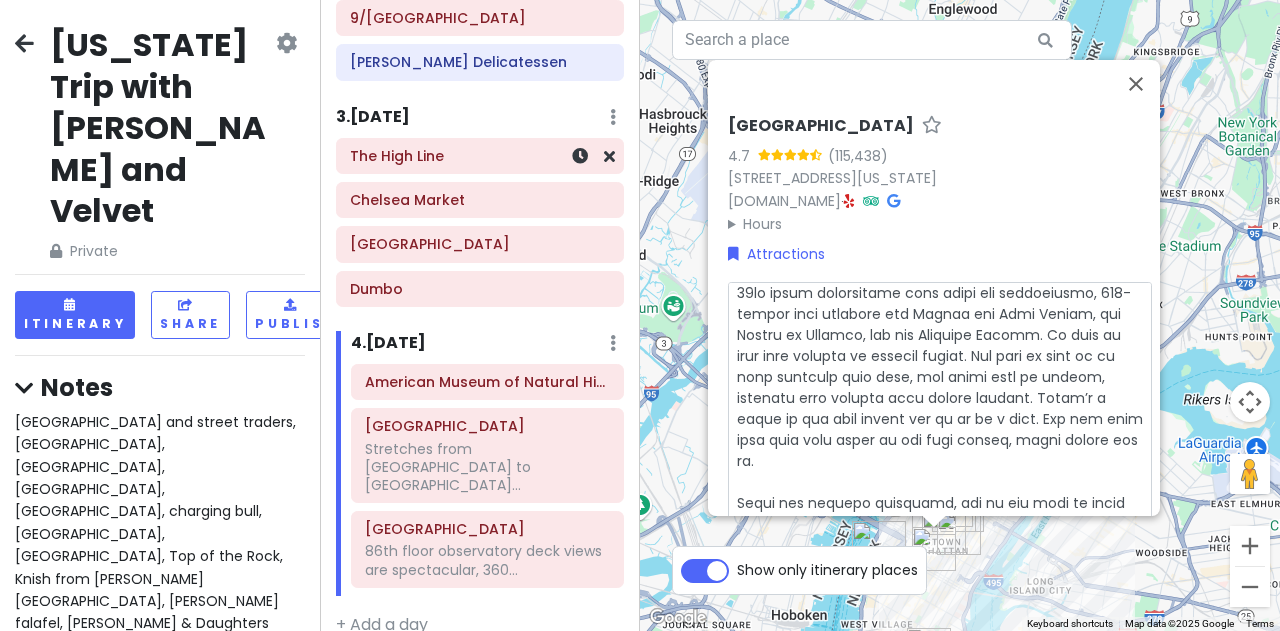 click on "The High Line" at bounding box center [480, 156] 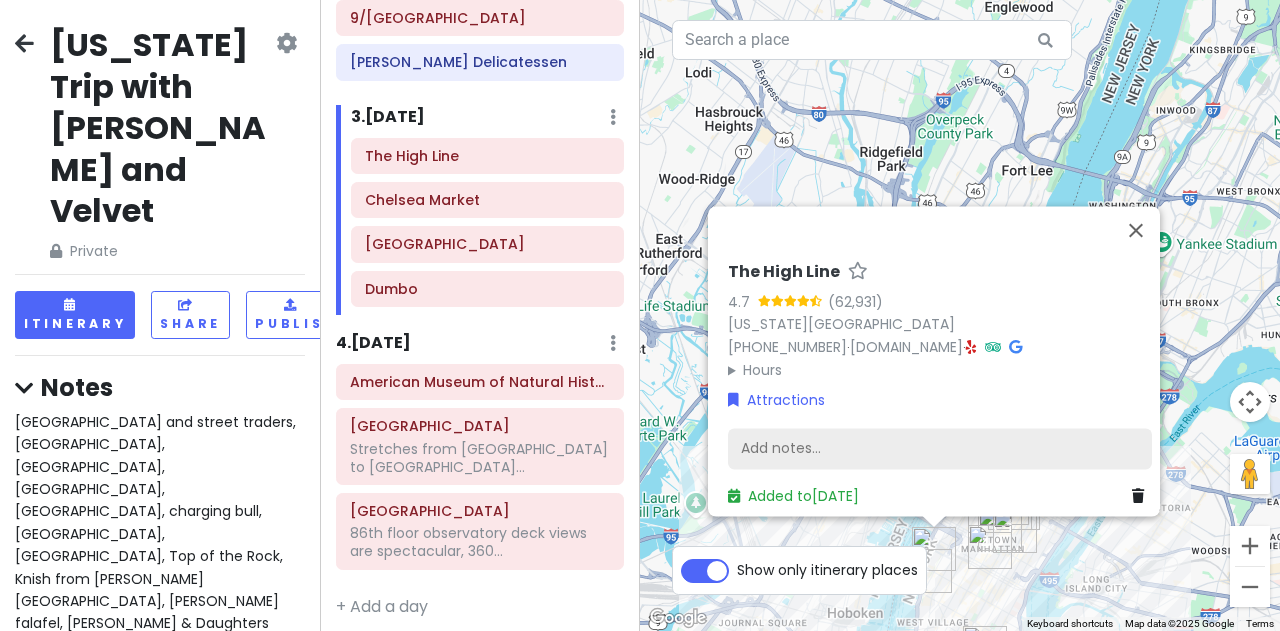 click on "Add notes..." at bounding box center [940, 449] 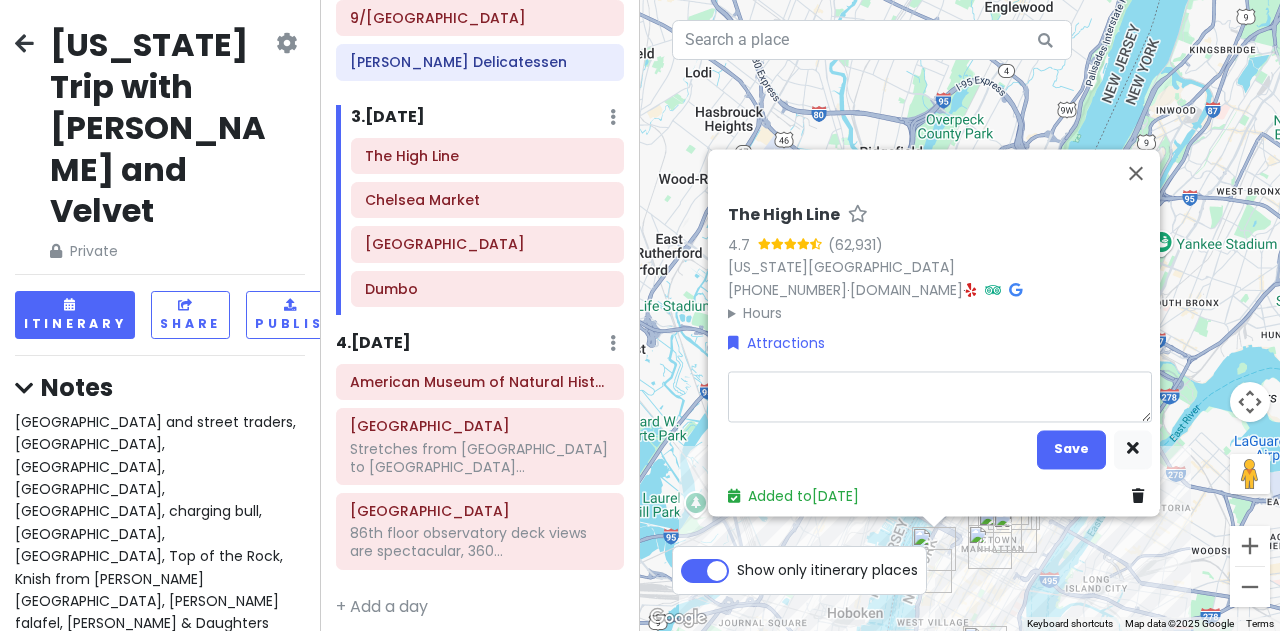 type on "x" 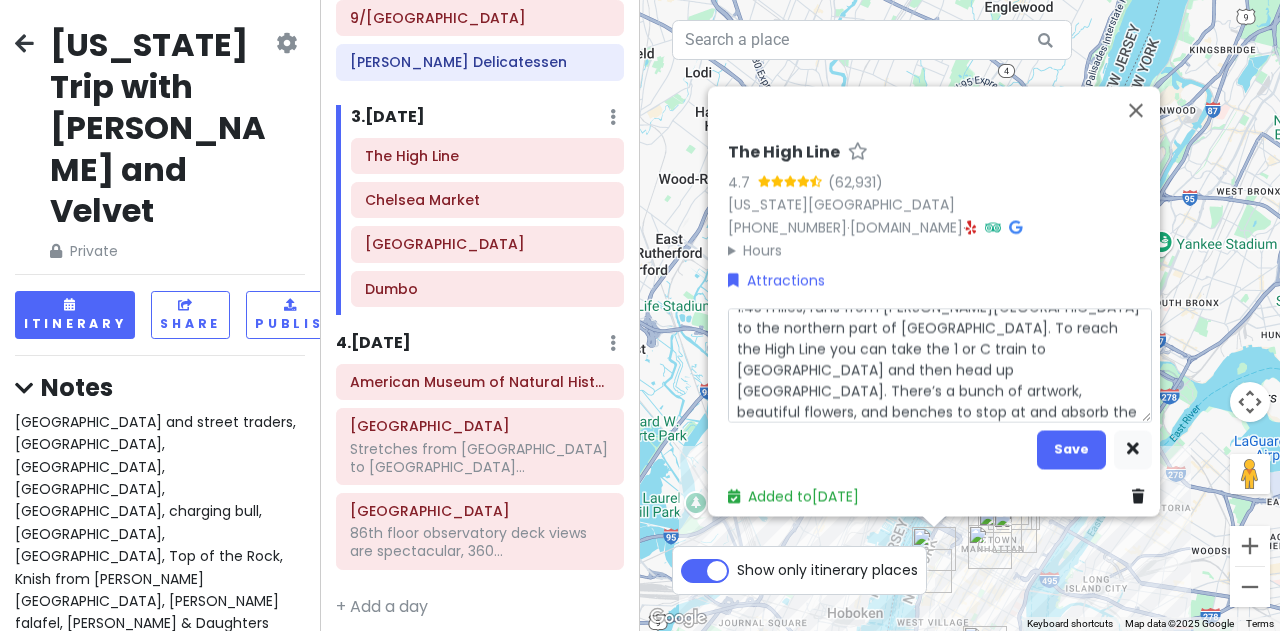 scroll, scrollTop: 0, scrollLeft: 0, axis: both 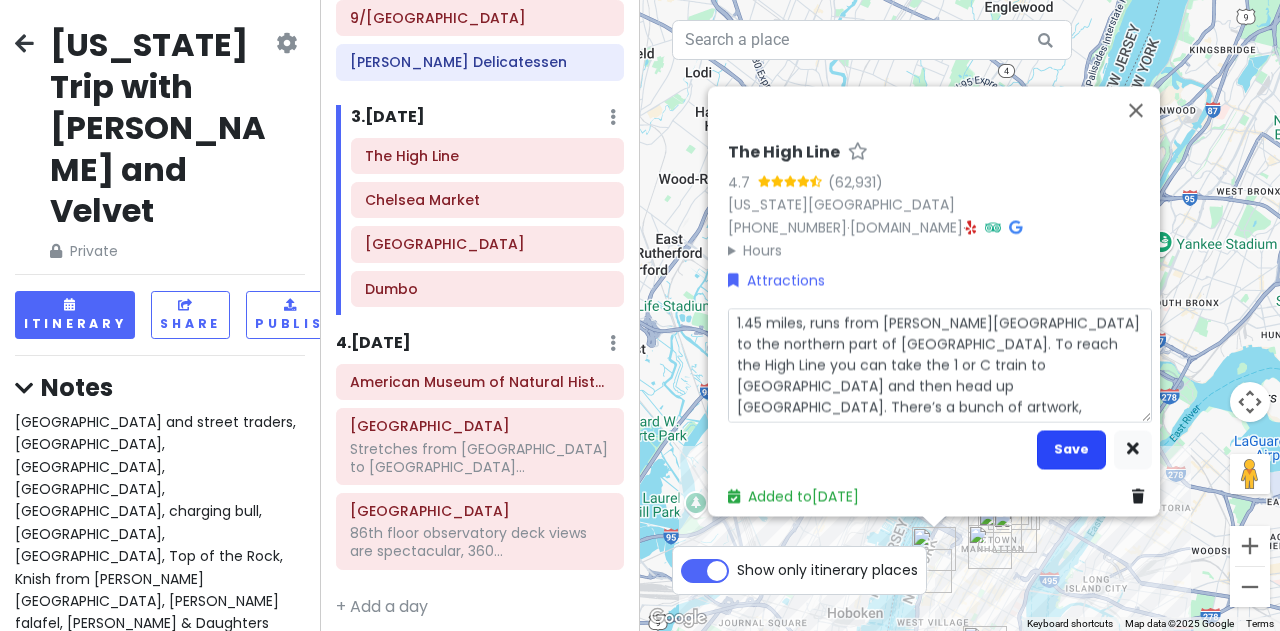 type on "1.45 miles, runs from [PERSON_NAME][GEOGRAPHIC_DATA] to the northern part of [GEOGRAPHIC_DATA]. To reach the High Line you can take the 1 or C train to [GEOGRAPHIC_DATA] and then head up [GEOGRAPHIC_DATA]. There’s a bunch of artwork, beautiful flowers, and benches to stop at and absorb the view; lovely spot in [GEOGRAPHIC_DATA]." 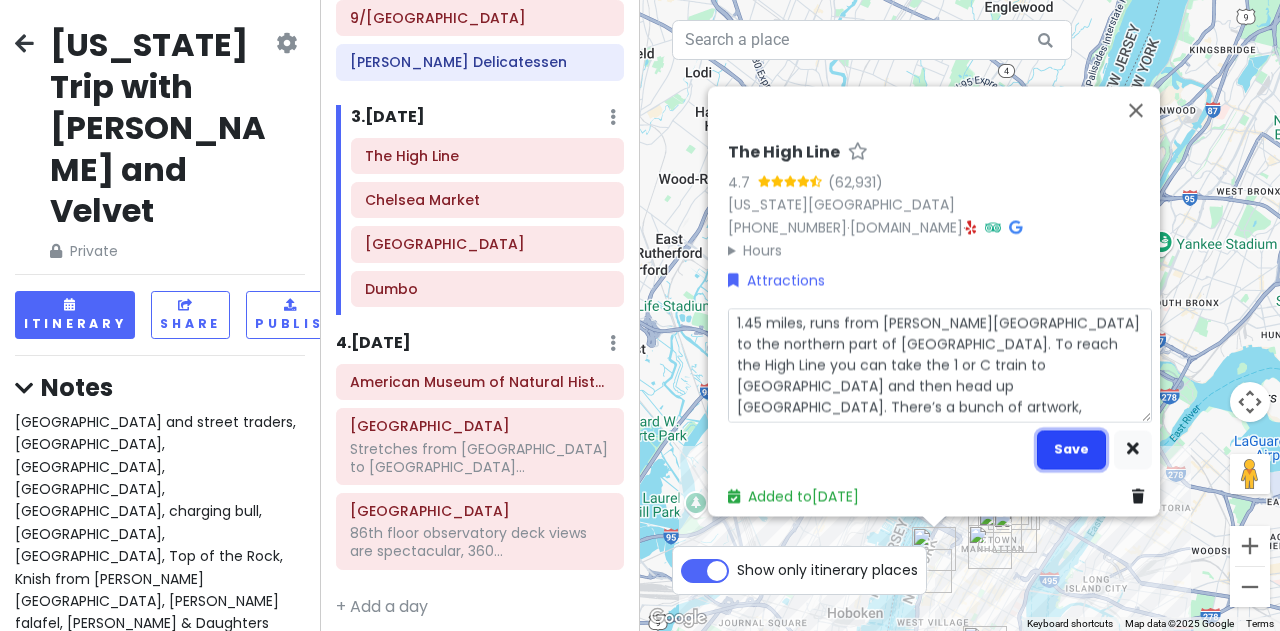 click on "Save" at bounding box center [1071, 449] 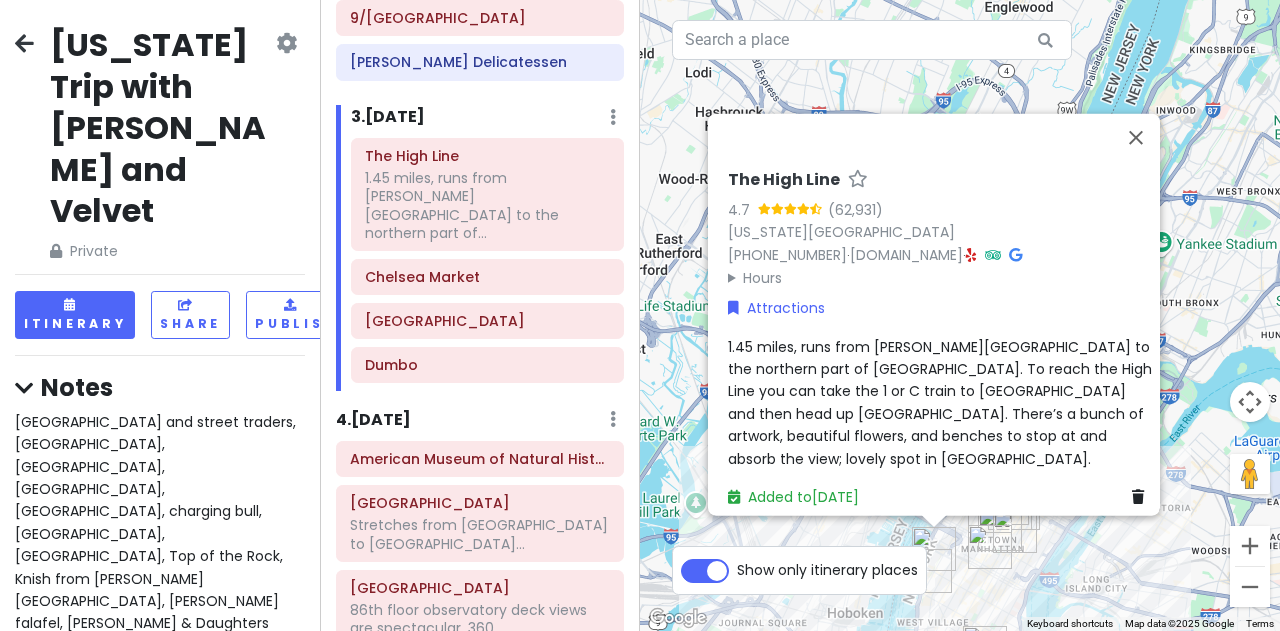 click on "Attractions" at bounding box center (940, 307) 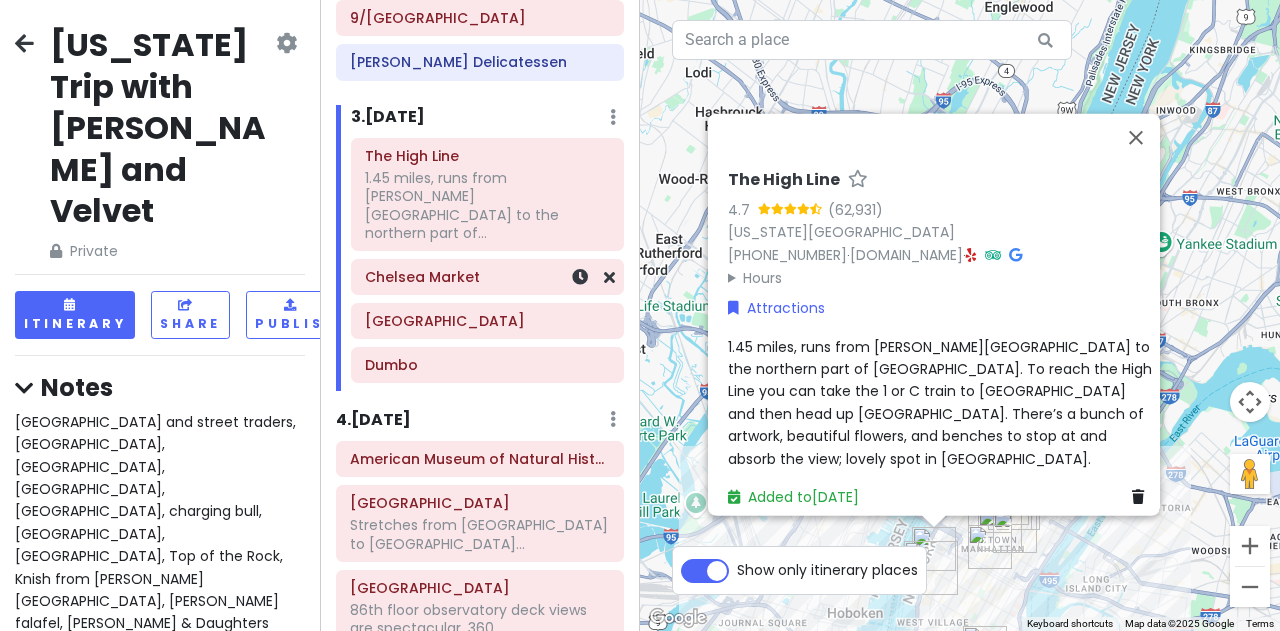 click on "Chelsea Market" at bounding box center [487, 277] 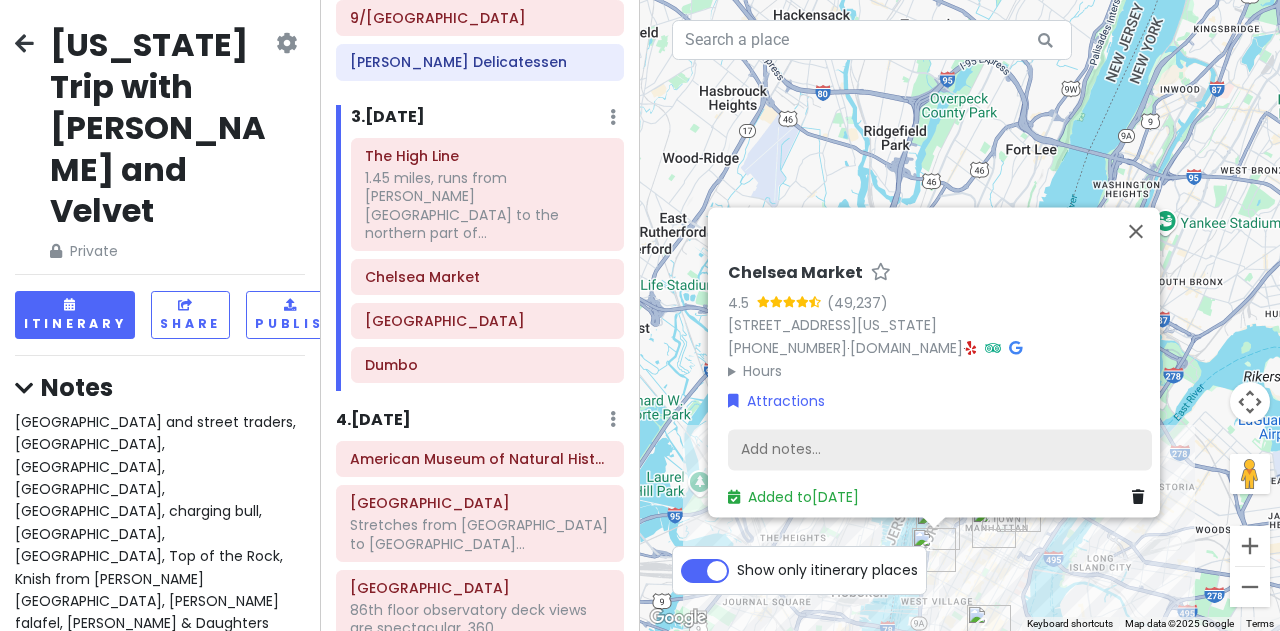 click on "Add notes..." at bounding box center (940, 450) 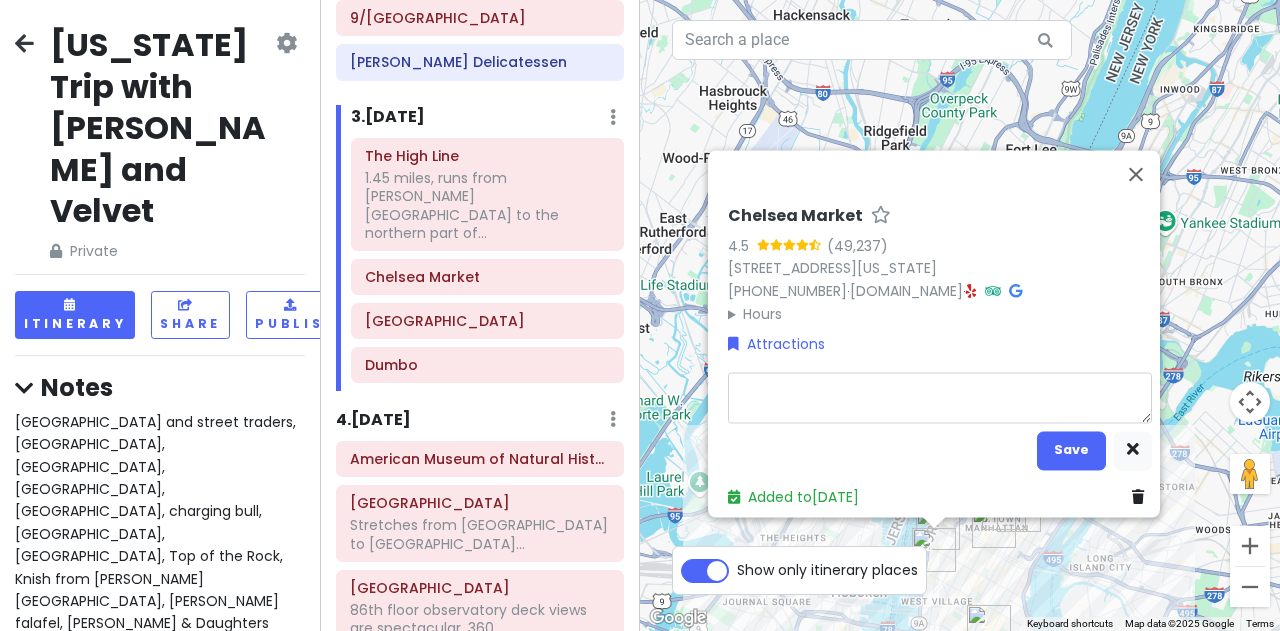 type on "x" 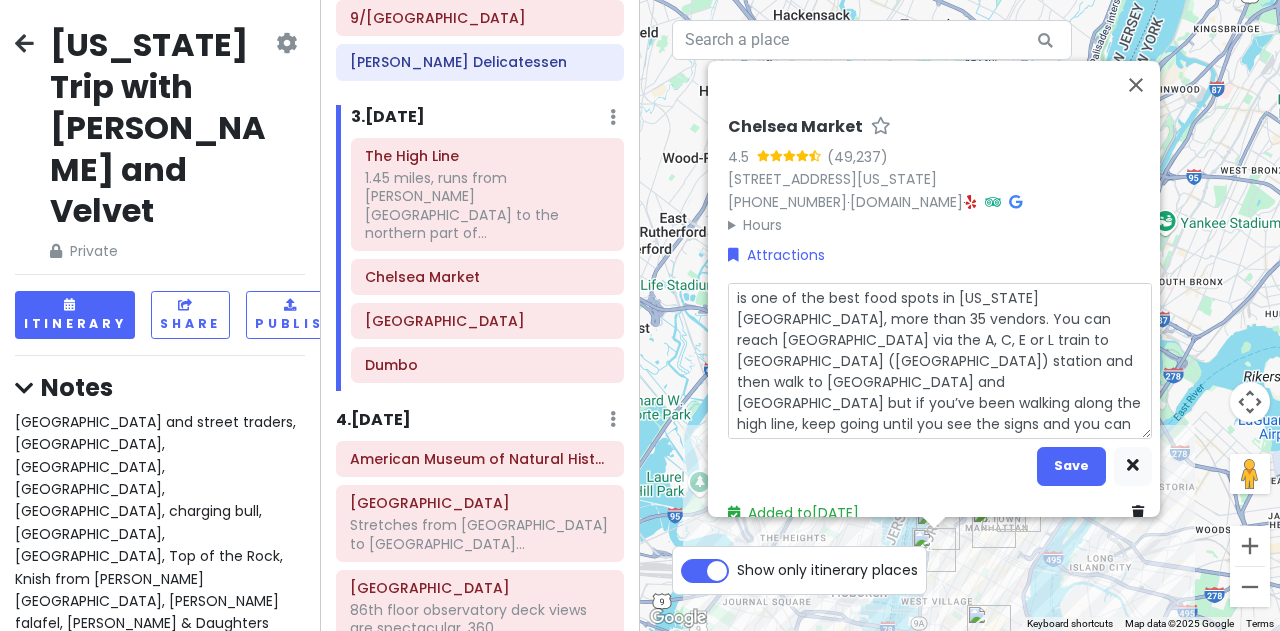 click on "is one of the best food spots in [US_STATE][GEOGRAPHIC_DATA], more than 35 vendors. You can reach [GEOGRAPHIC_DATA] via the A, C, E or L train to [GEOGRAPHIC_DATA] ([GEOGRAPHIC_DATA]) station and then walk to [GEOGRAPHIC_DATA] and [GEOGRAPHIC_DATA] but if you’ve been walking along the high line, keep going until you see the signs and you can then walk down the stairs to the entrance of the market." at bounding box center (940, 360) 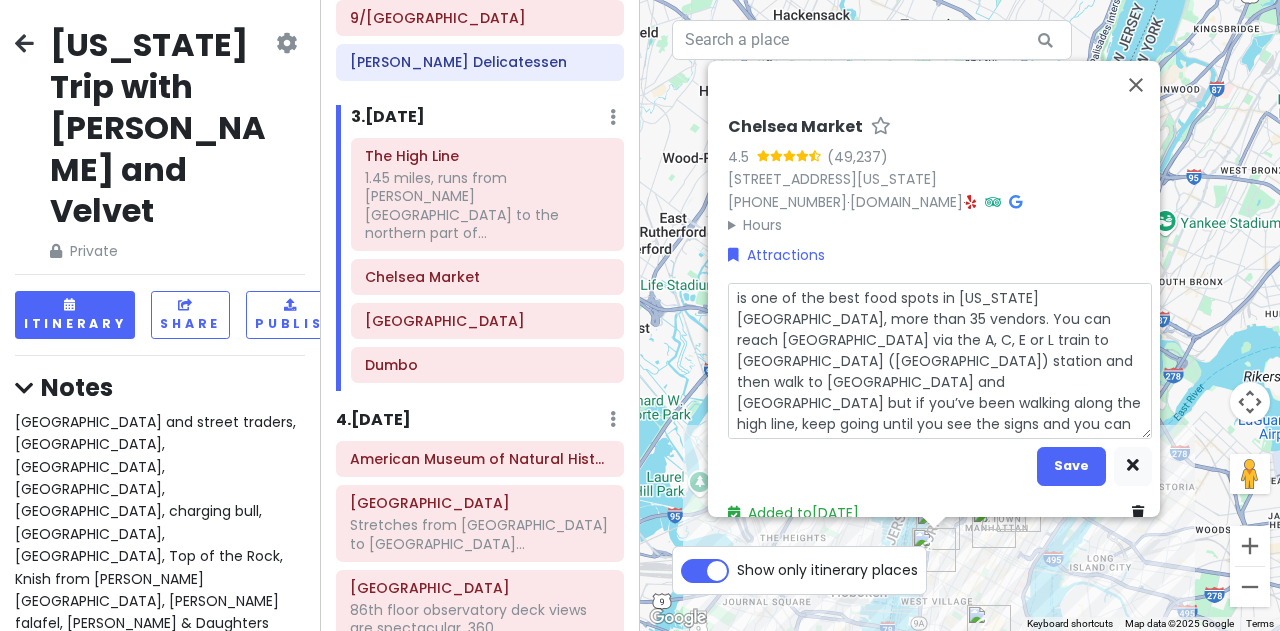 type on "x" 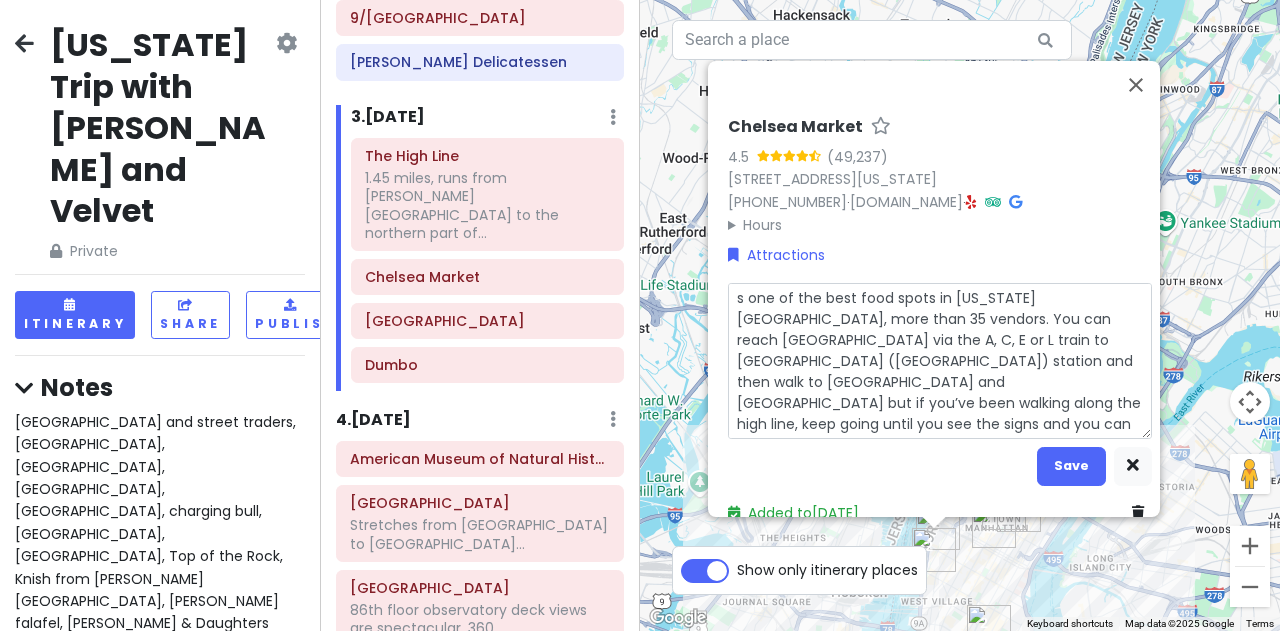 type on "x" 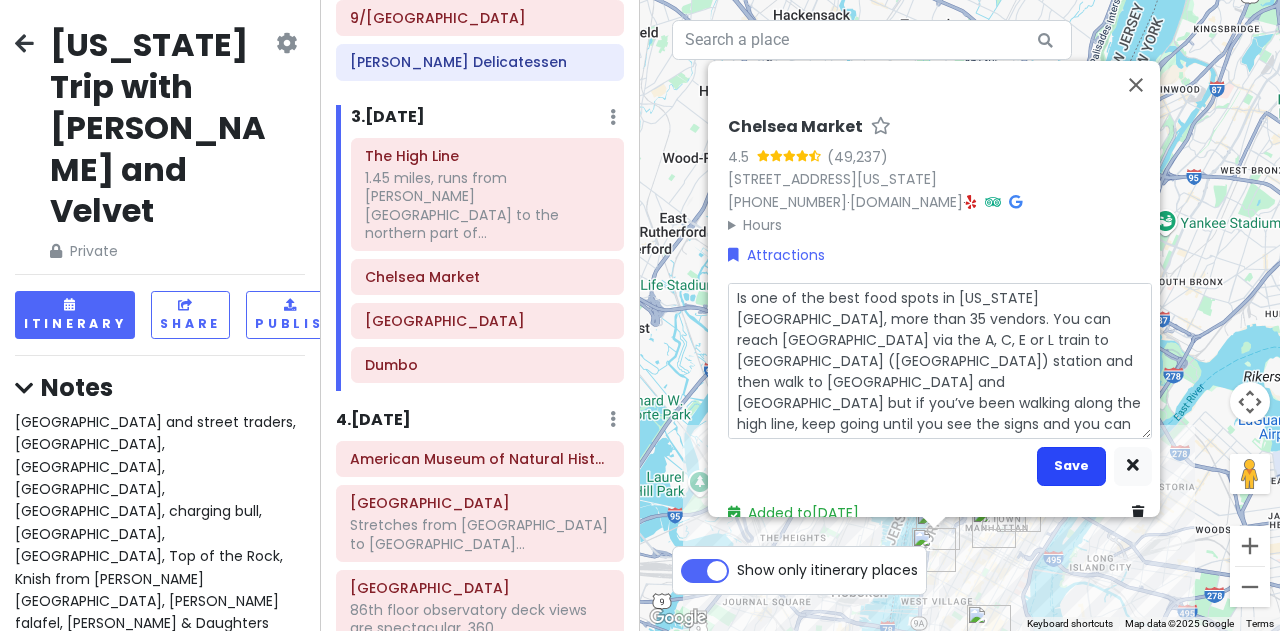 type on "Is one of the best food spots in [US_STATE][GEOGRAPHIC_DATA], more than 35 vendors. You can reach [GEOGRAPHIC_DATA] via the A, C, E or L train to [GEOGRAPHIC_DATA] ([GEOGRAPHIC_DATA]) station and then walk to [GEOGRAPHIC_DATA] and [GEOGRAPHIC_DATA] but if you’ve been walking along the high line, keep going until you see the signs and you can then walk down the stairs to the entrance of the market." 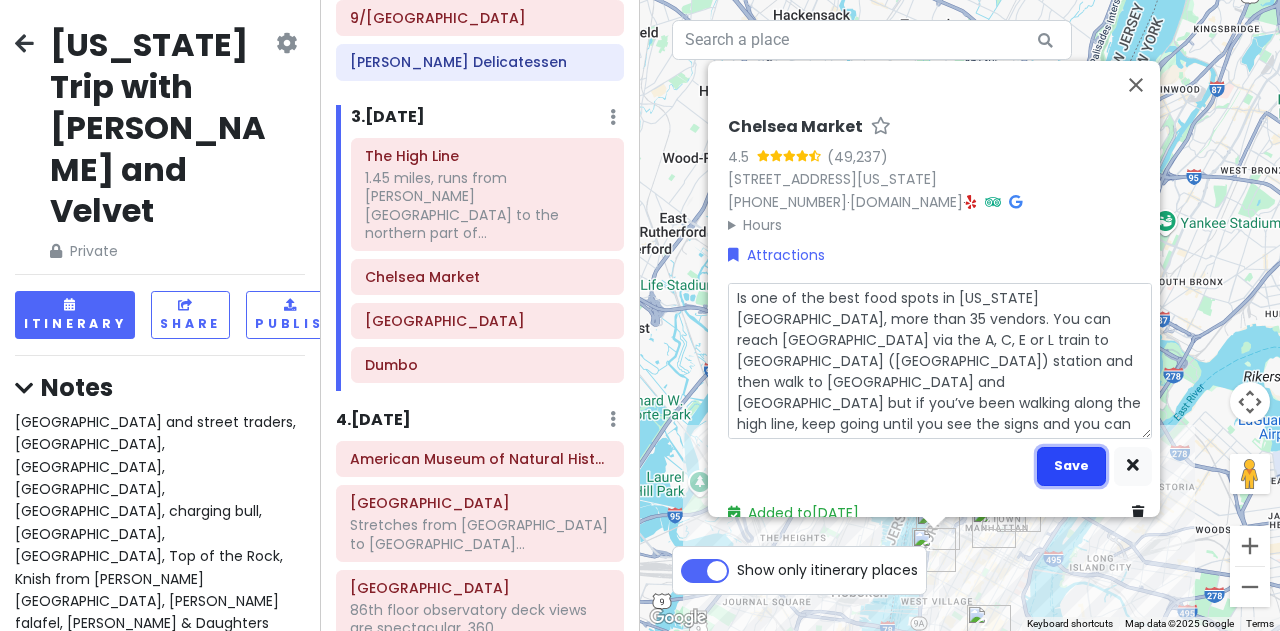 click on "Save" at bounding box center (1071, 465) 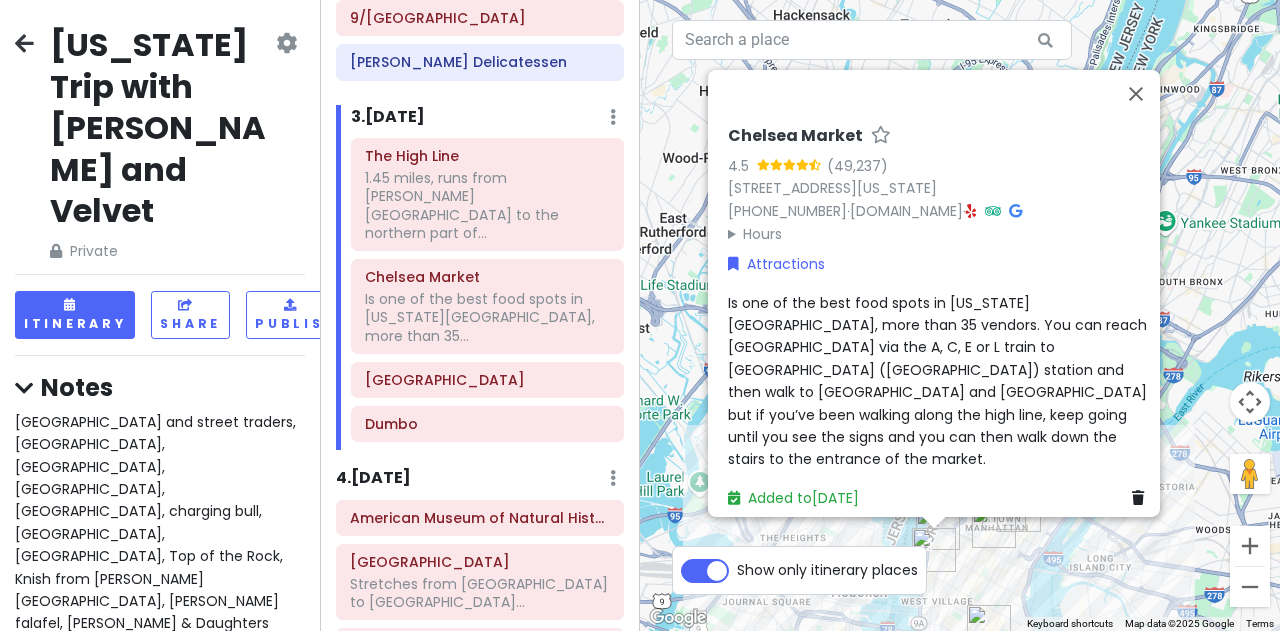click on "Is one of the best food spots in [US_STATE][GEOGRAPHIC_DATA], more than 35 vendors. You can reach [GEOGRAPHIC_DATA] via the A, C, E or L train to [GEOGRAPHIC_DATA] ([GEOGRAPHIC_DATA]) station and then walk to [GEOGRAPHIC_DATA] and [GEOGRAPHIC_DATA] but if you’ve been walking along the high line, keep going until you see the signs and you can then walk down the stairs to the entrance of the market." at bounding box center (939, 380) 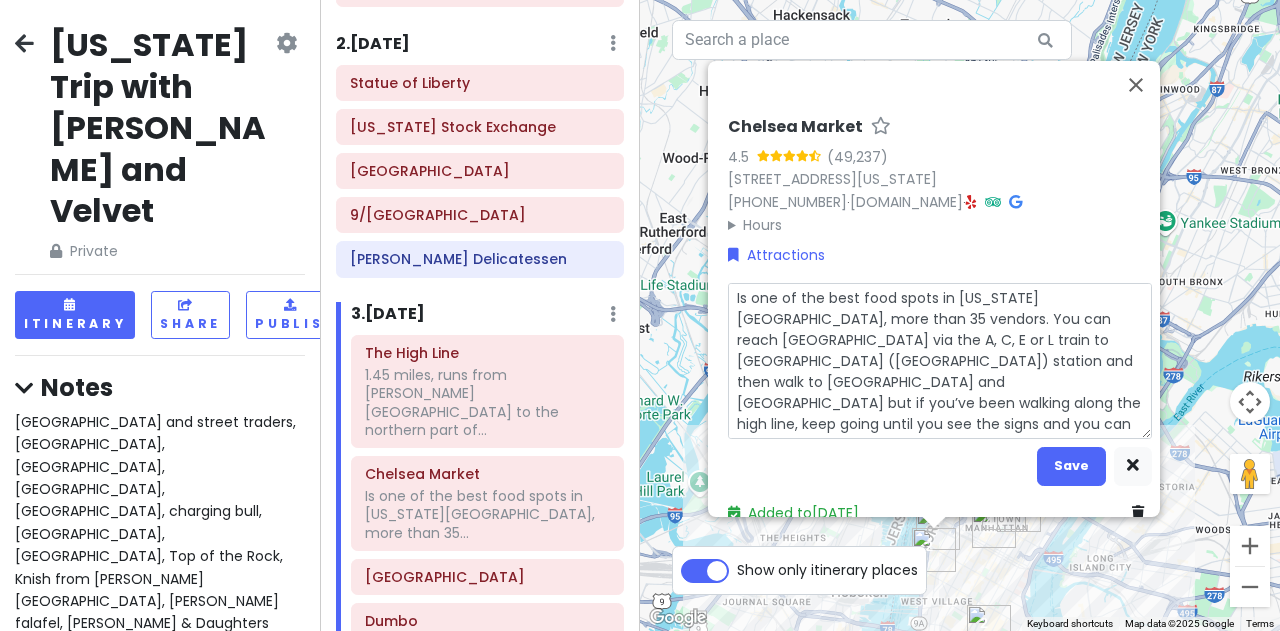 scroll, scrollTop: 364, scrollLeft: 0, axis: vertical 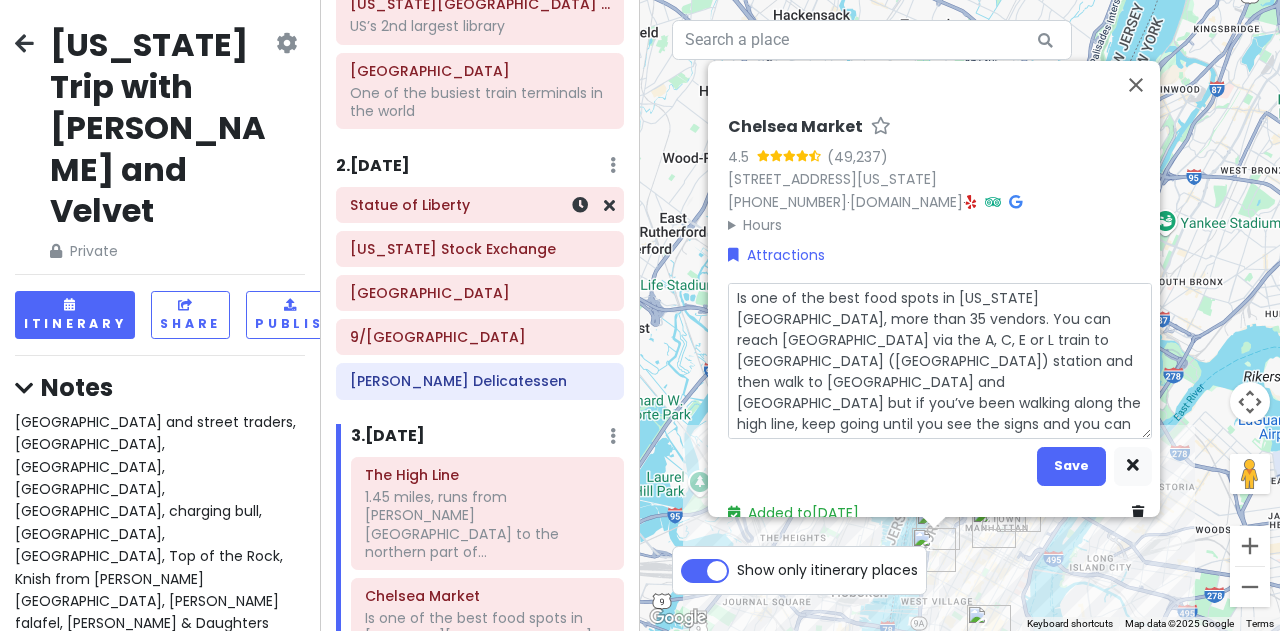 click on "Statue of Liberty" at bounding box center [480, 205] 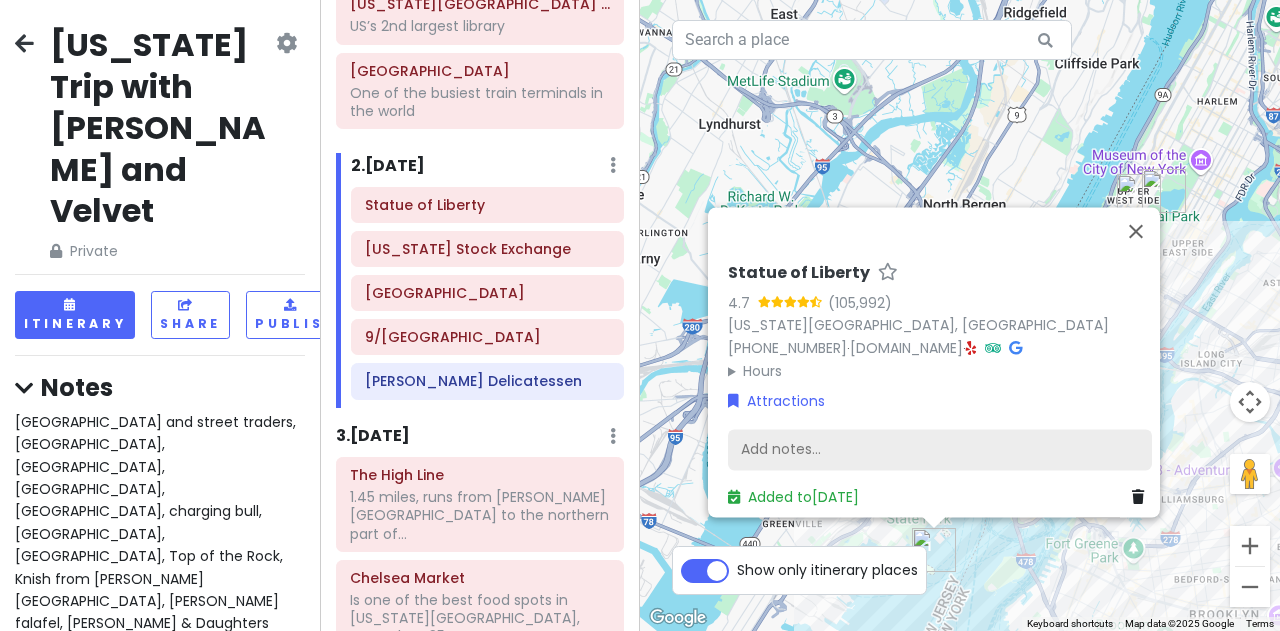 click on "Add notes..." at bounding box center [940, 450] 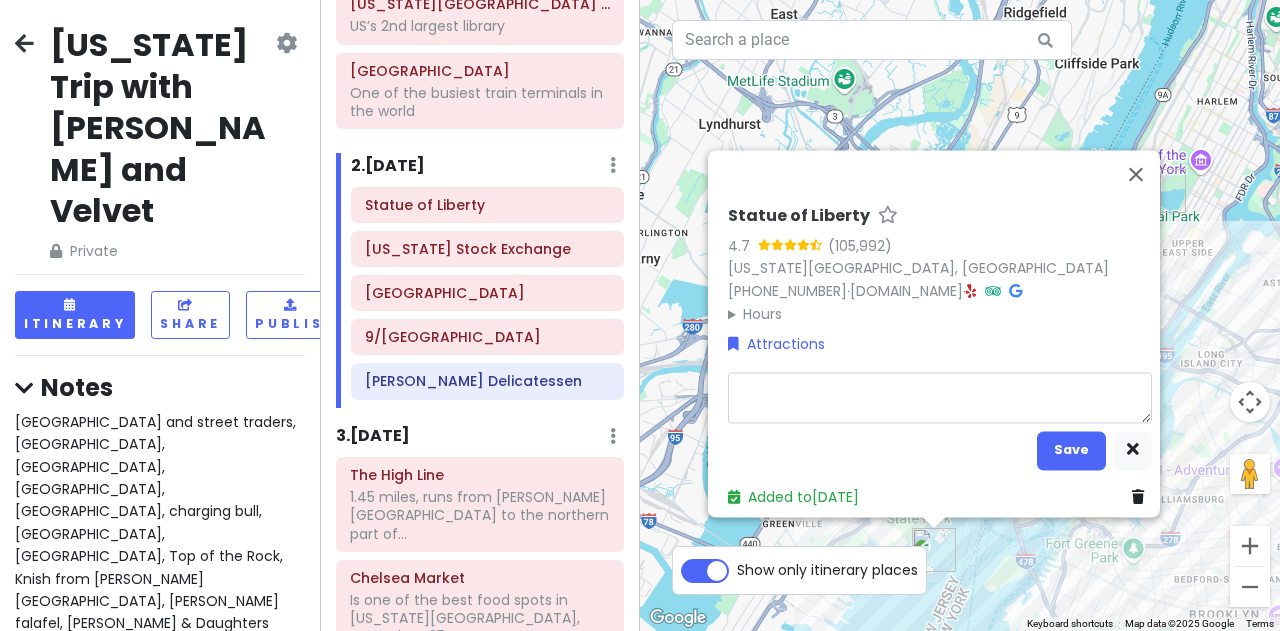 type on "x" 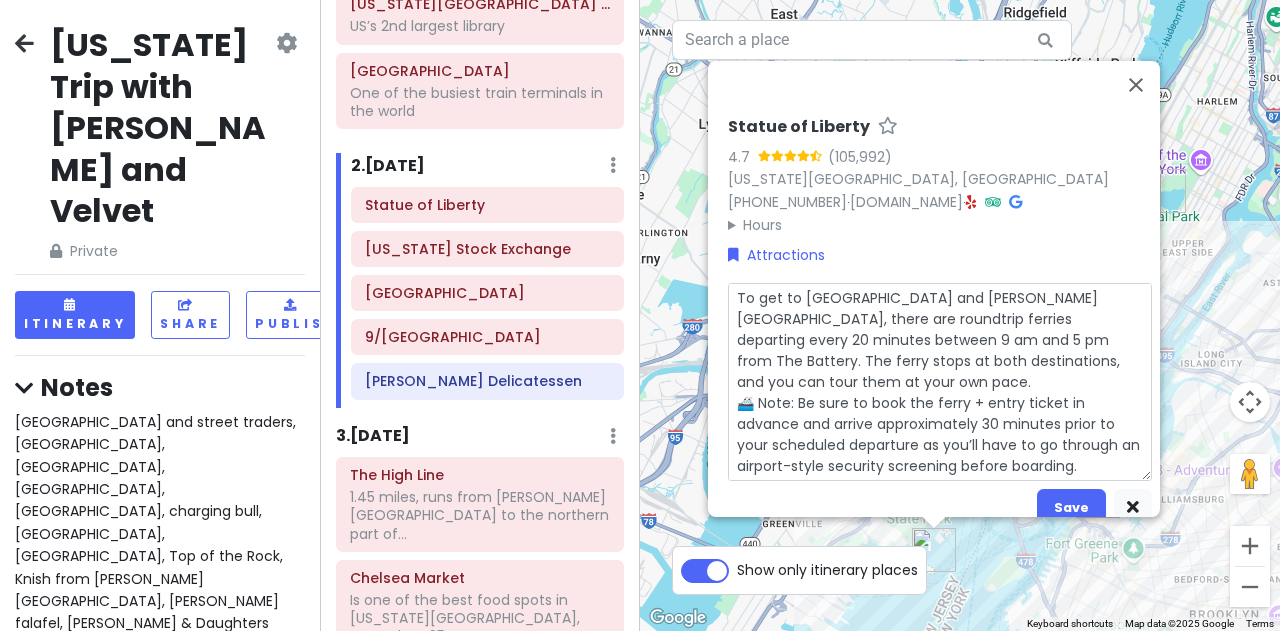 click on "To get to [GEOGRAPHIC_DATA] and [PERSON_NAME][GEOGRAPHIC_DATA], there are roundtrip ferries departing every 20 minutes between 9 am and 5 pm from The Battery. The ferry stops at both destinations, and you can tour them at your own pace.
🚢 Note: Be sure to book the ferry + entry ticket in advance and arrive approximately 30 minutes prior to your scheduled departure as you’ll have to go through an airport-style security screening before boarding." at bounding box center (940, 381) 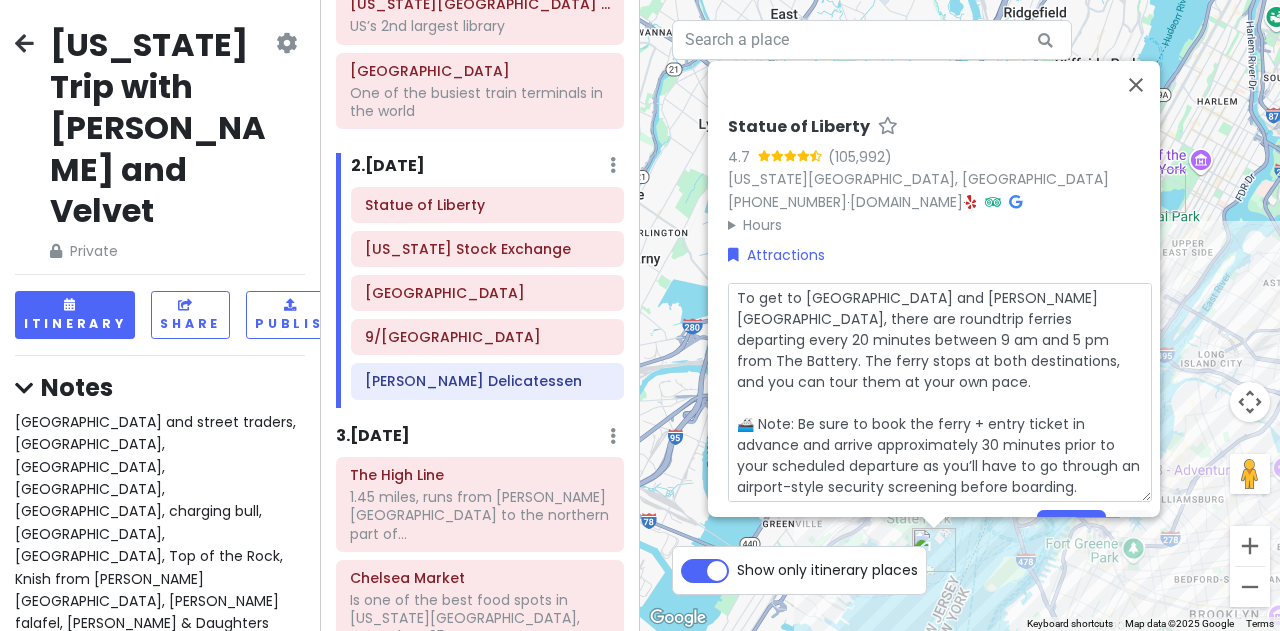 click on "To get to [GEOGRAPHIC_DATA] and [PERSON_NAME][GEOGRAPHIC_DATA], there are roundtrip ferries departing every 20 minutes between 9 am and 5 pm from The Battery. The ferry stops at both destinations, and you can tour them at your own pace.
🚢 Note: Be sure to book the ferry + entry ticket in advance and arrive approximately 30 minutes prior to your scheduled departure as you’ll have to go through an airport-style security screening before boarding." at bounding box center [940, 391] 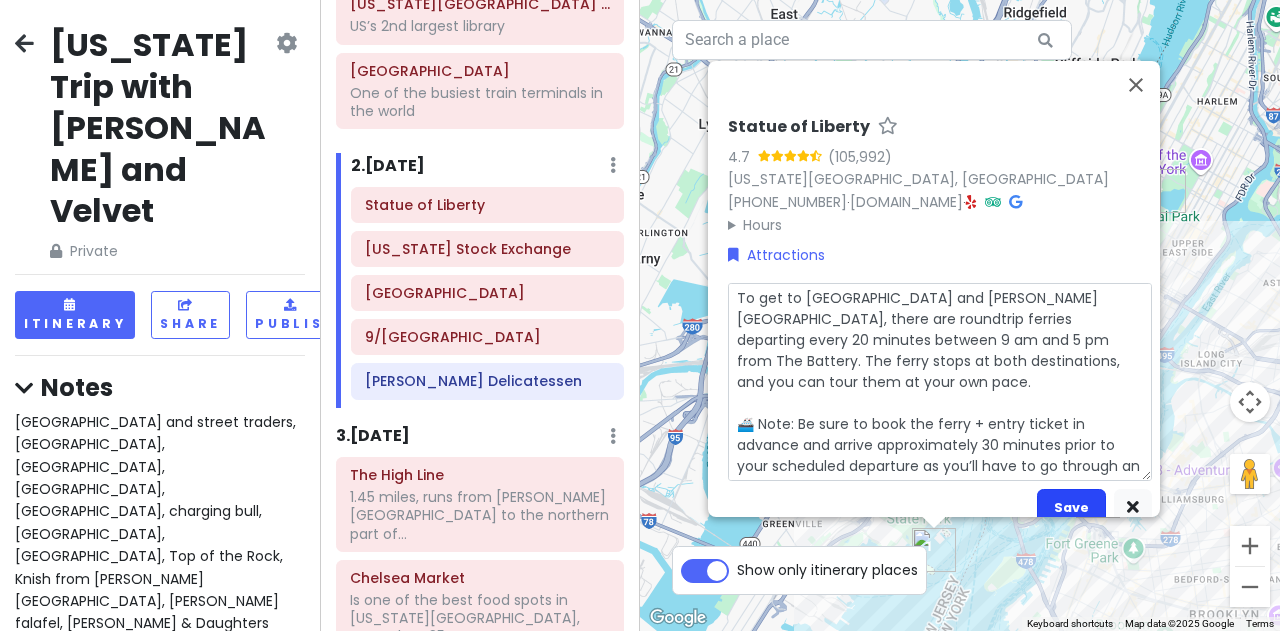 type on "To get to [GEOGRAPHIC_DATA] and [PERSON_NAME][GEOGRAPHIC_DATA], there are roundtrip ferries departing every 20 minutes between 9 am and 5 pm from The Battery. The ferry stops at both destinations, and you can tour them at your own pace.
🚢 Note: Be sure to book the ferry + entry ticket in advance and arrive approximately 30 minutes prior to your scheduled departure as you’ll have to go through an airport-style security screening before boarding." 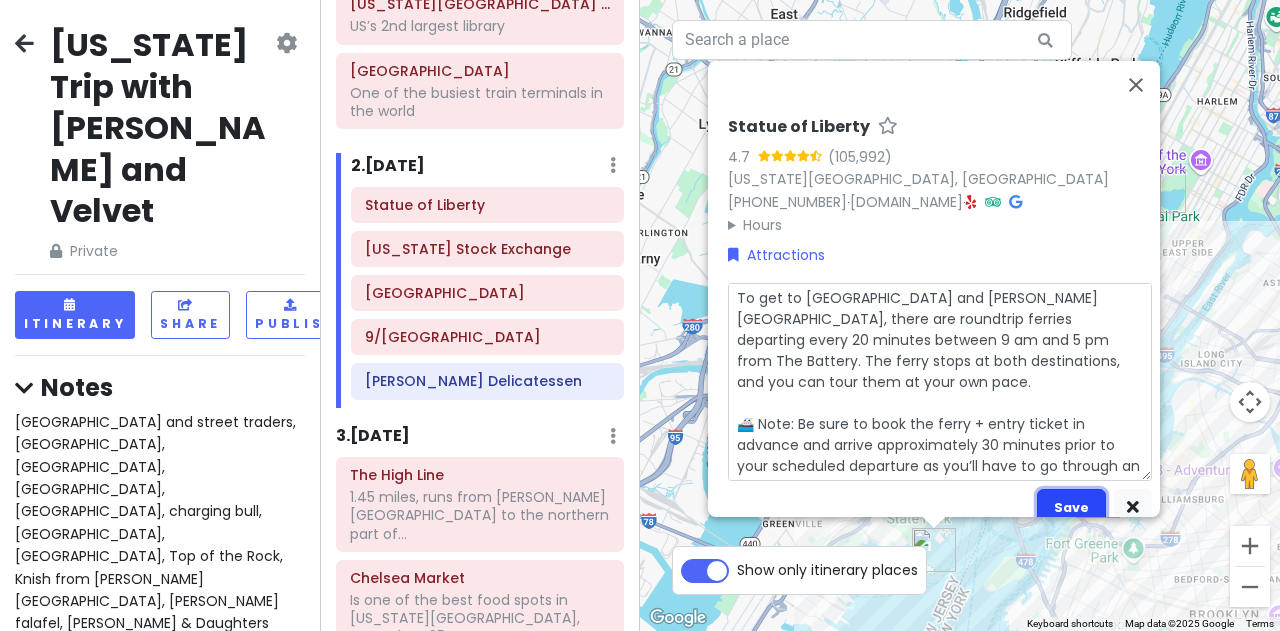click on "Save" at bounding box center (1071, 507) 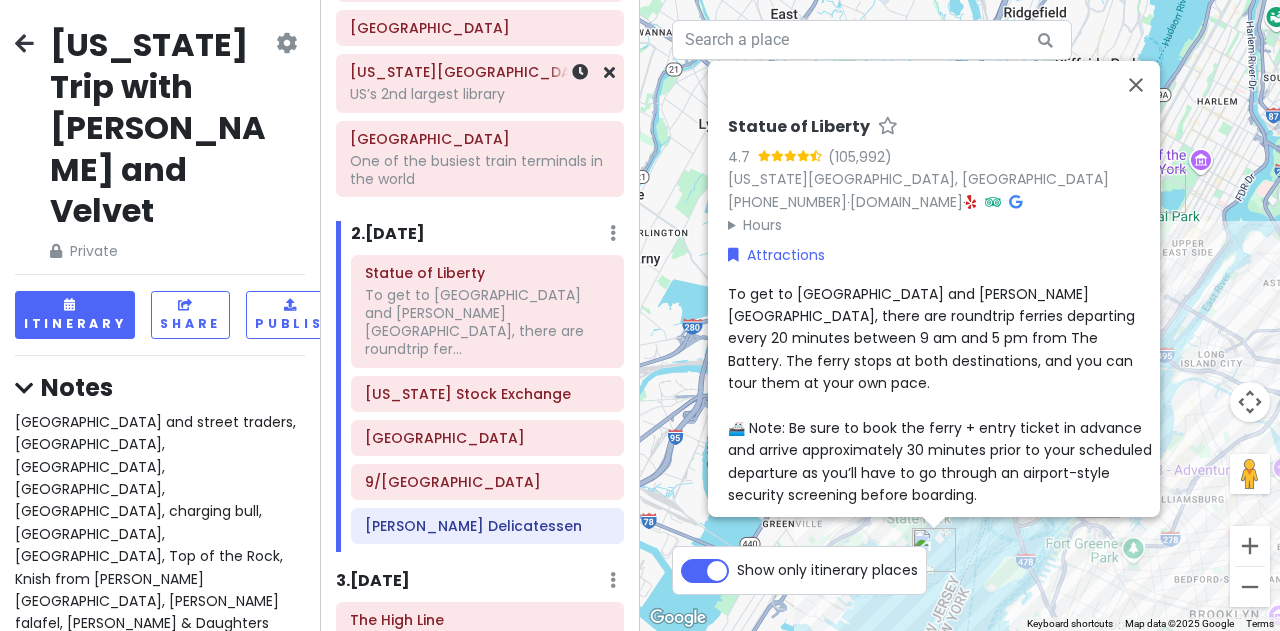 scroll, scrollTop: 400, scrollLeft: 0, axis: vertical 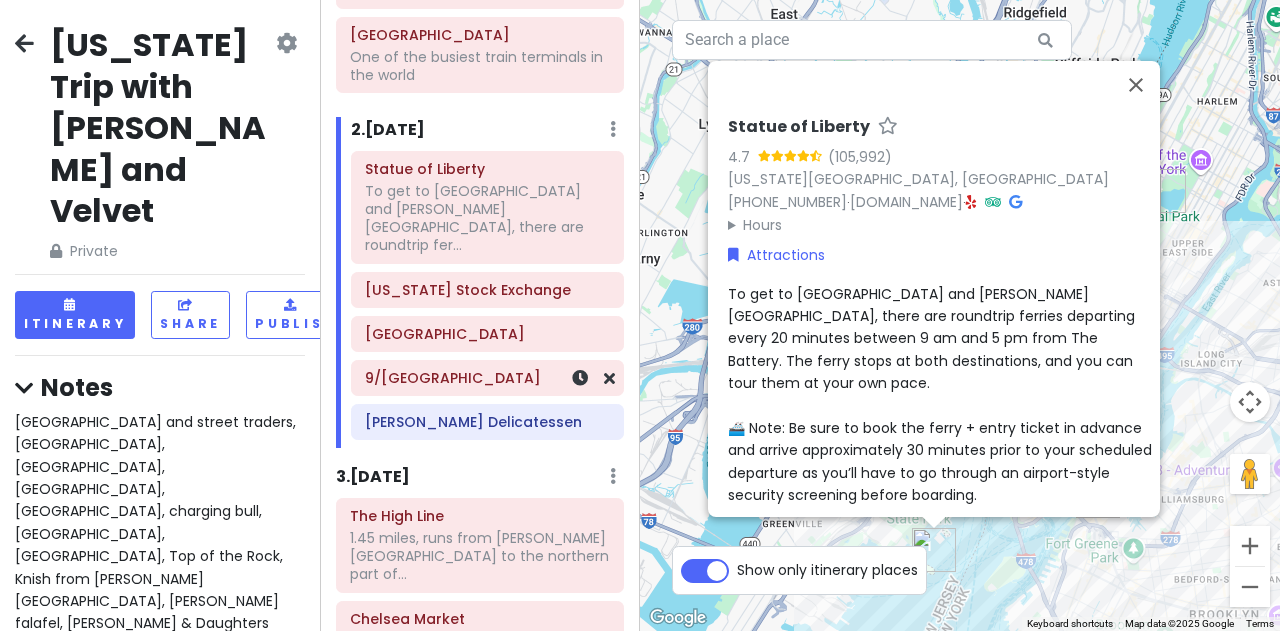 click on "9/[GEOGRAPHIC_DATA]" at bounding box center (487, 378) 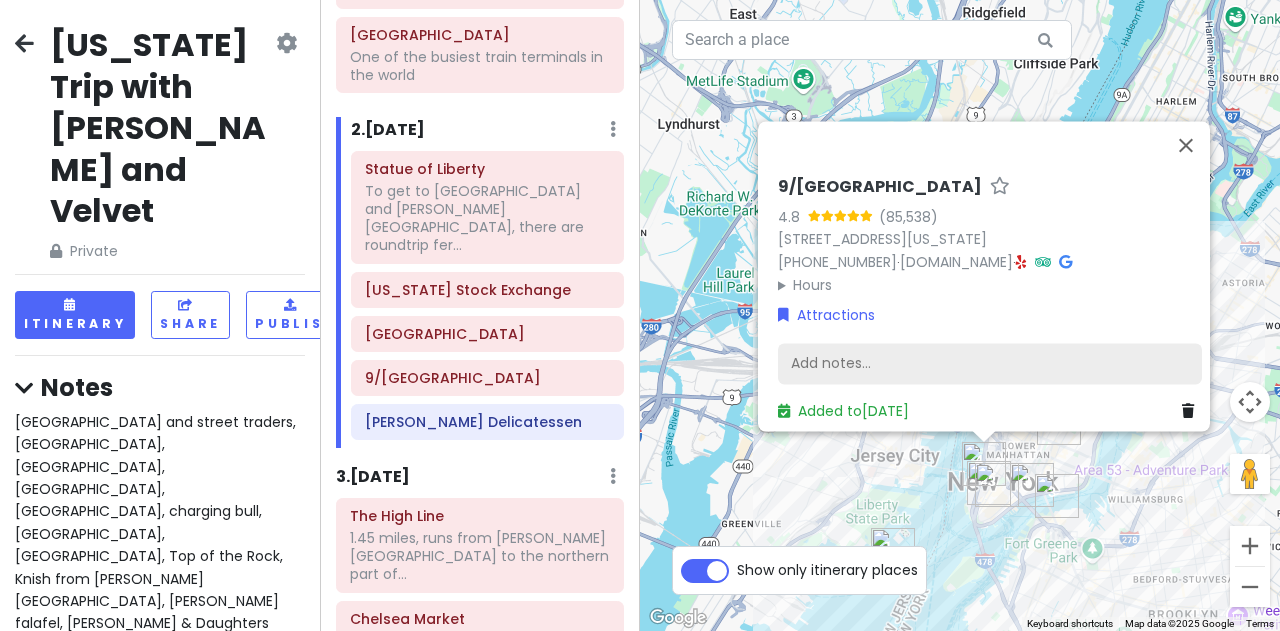 click on "Add notes..." at bounding box center [990, 364] 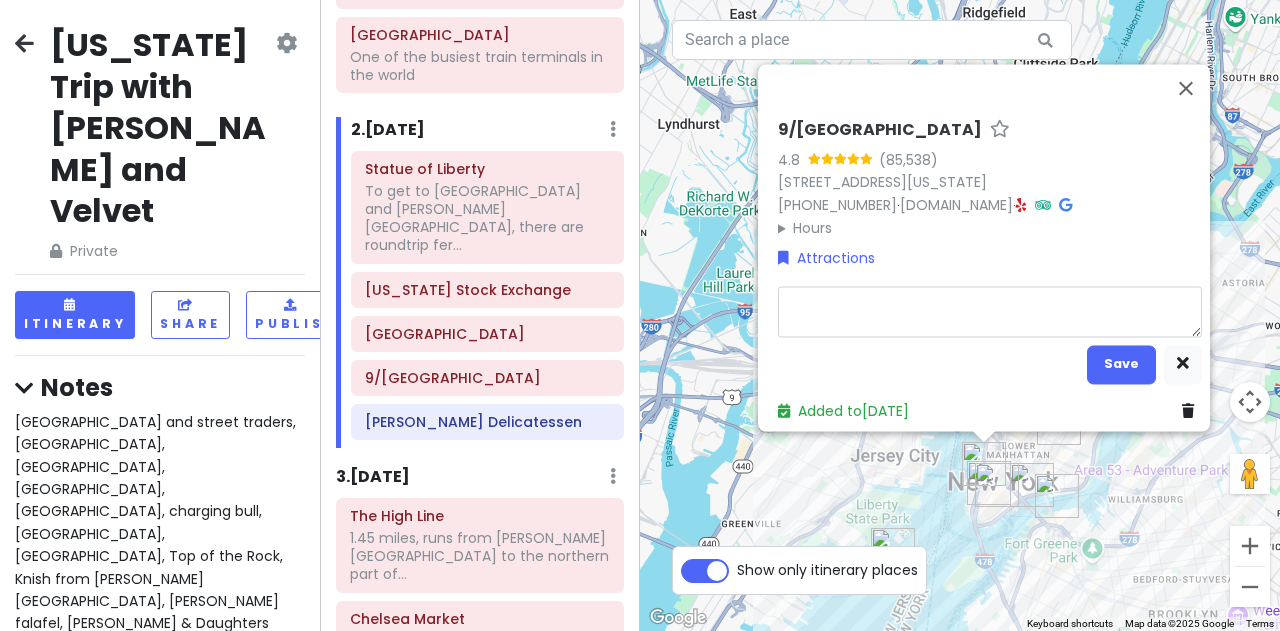 type on "x" 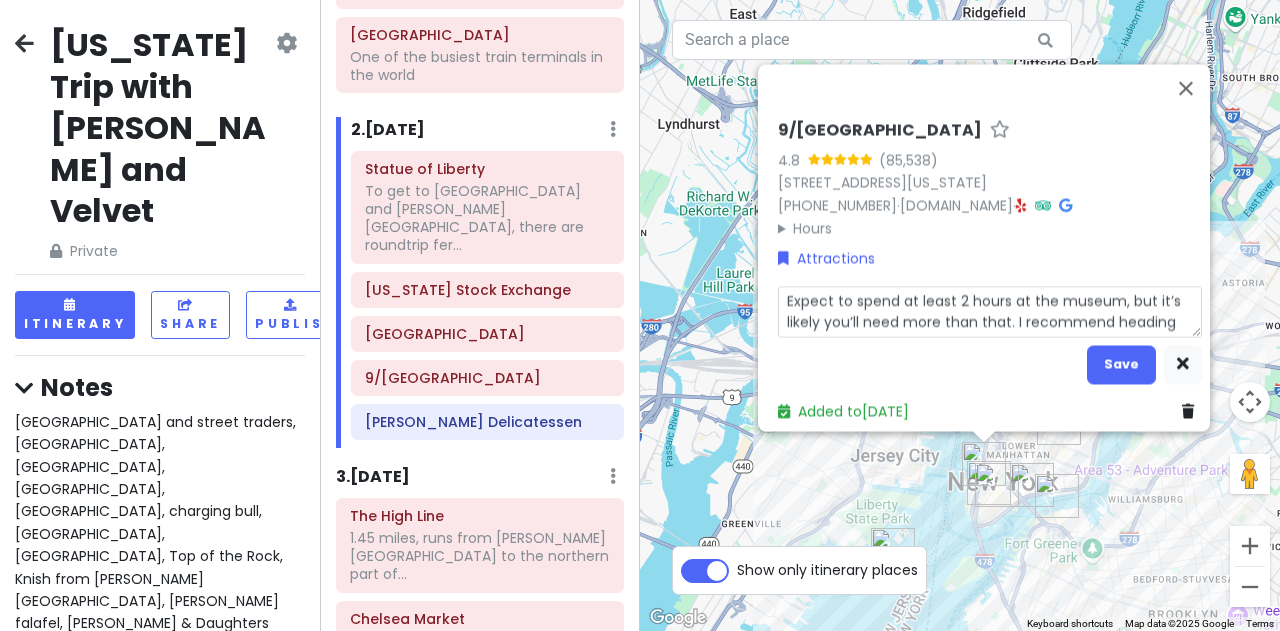 scroll, scrollTop: 16, scrollLeft: 0, axis: vertical 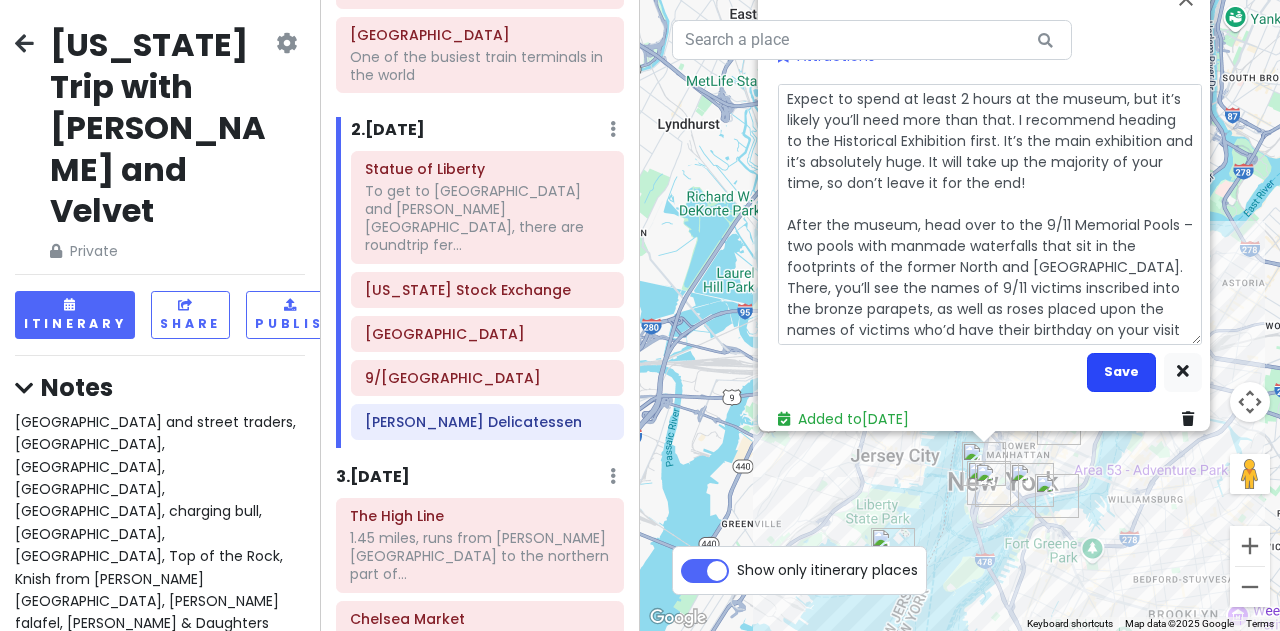 type on "Expect to spend at least 2 hours at the museum, but it’s likely you’ll need more than that. I recommend heading to the Historical Exhibition first. It’s the main exhibition and it’s absolutely huge. It will take up the majority of your time, so don’t leave it for the end!
After the museum, head over to the 9/11 Memorial Pools – two pools with manmade waterfalls that sit in the footprints of the former North and [GEOGRAPHIC_DATA]. There, you’ll see the names of 9/11 victims inscribed into the bronze parapets, as well as roses placed upon the names of victims who’d have their birthday on your visit day" 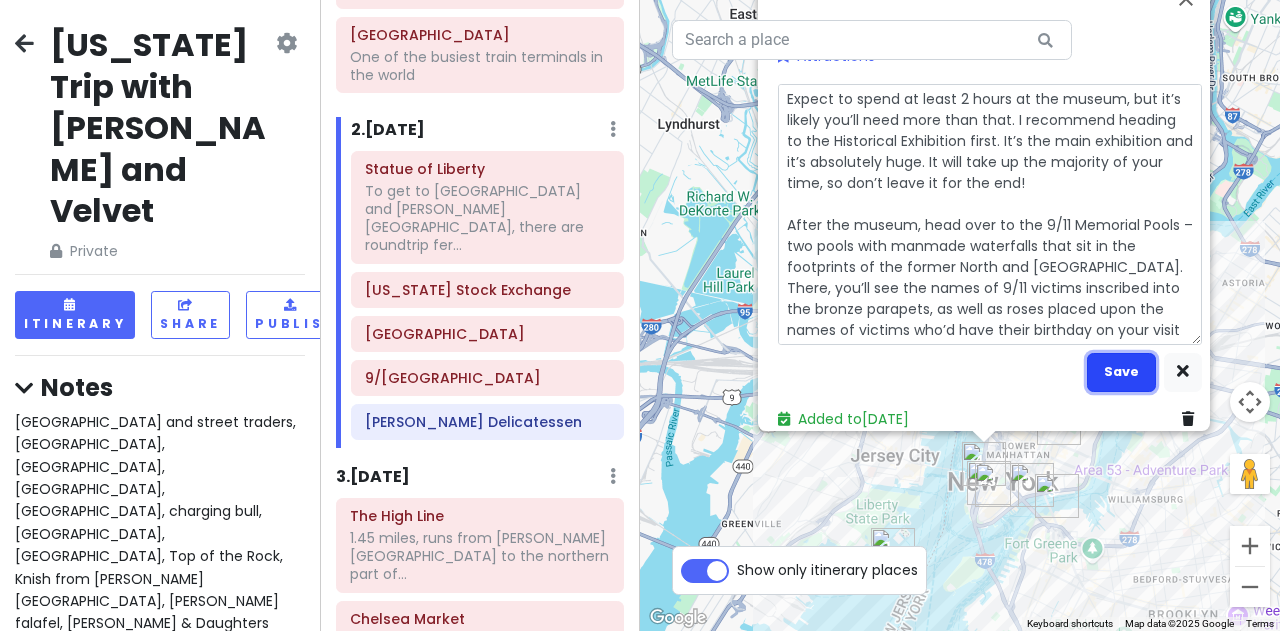 click on "Save" at bounding box center [1121, 371] 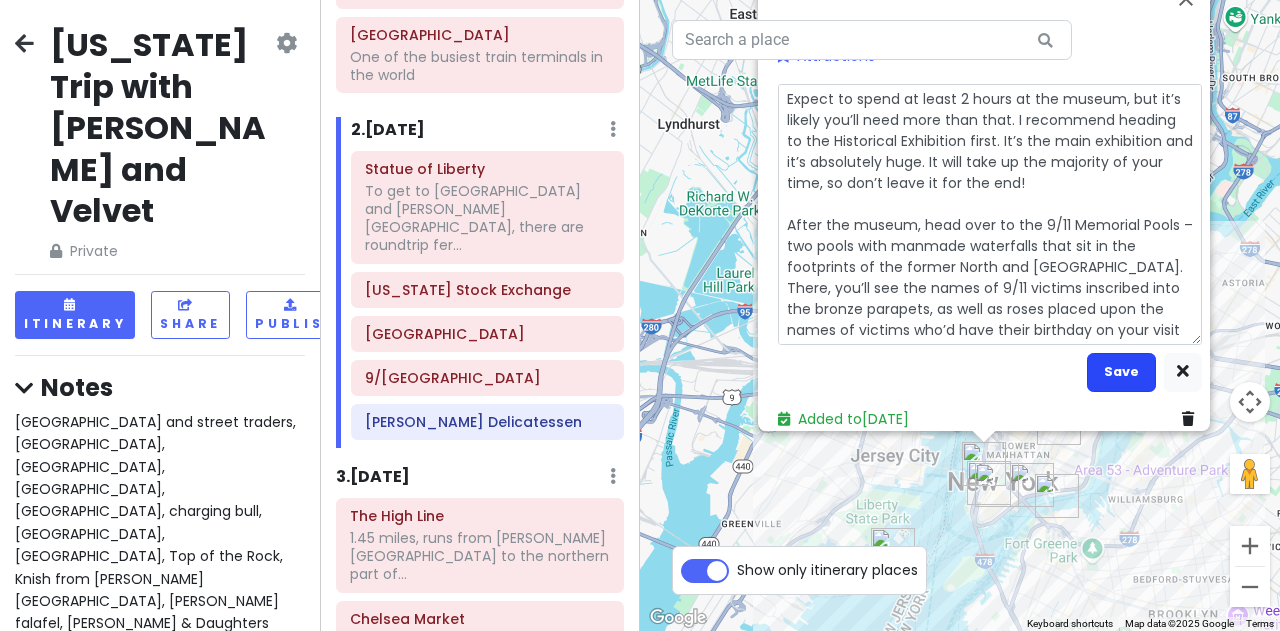 scroll, scrollTop: 0, scrollLeft: 0, axis: both 